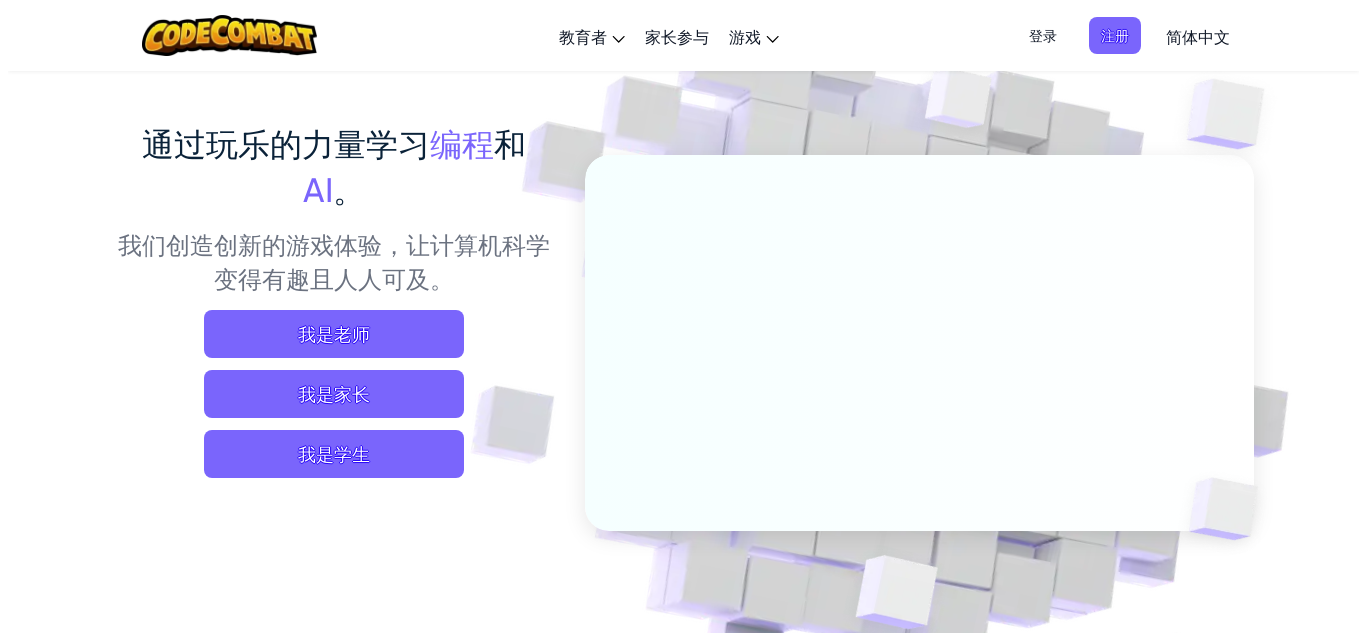 scroll, scrollTop: 200, scrollLeft: 0, axis: vertical 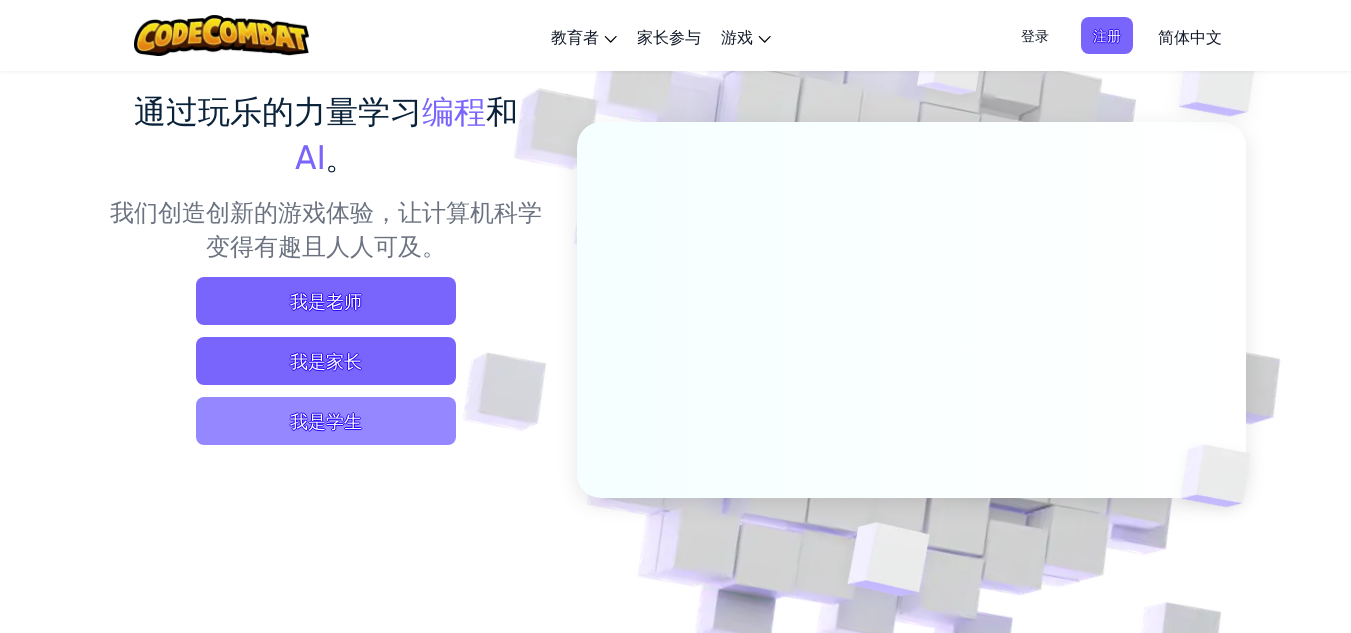 click on "我是学生" at bounding box center [326, 421] 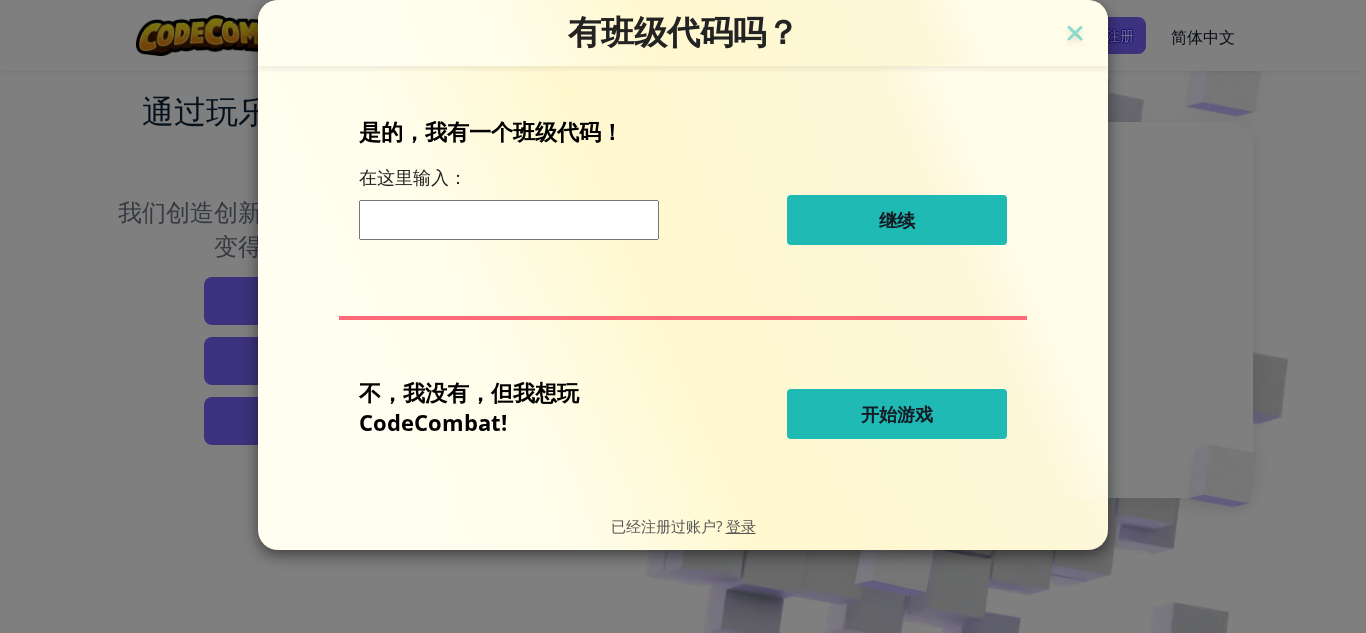click at bounding box center [509, 220] 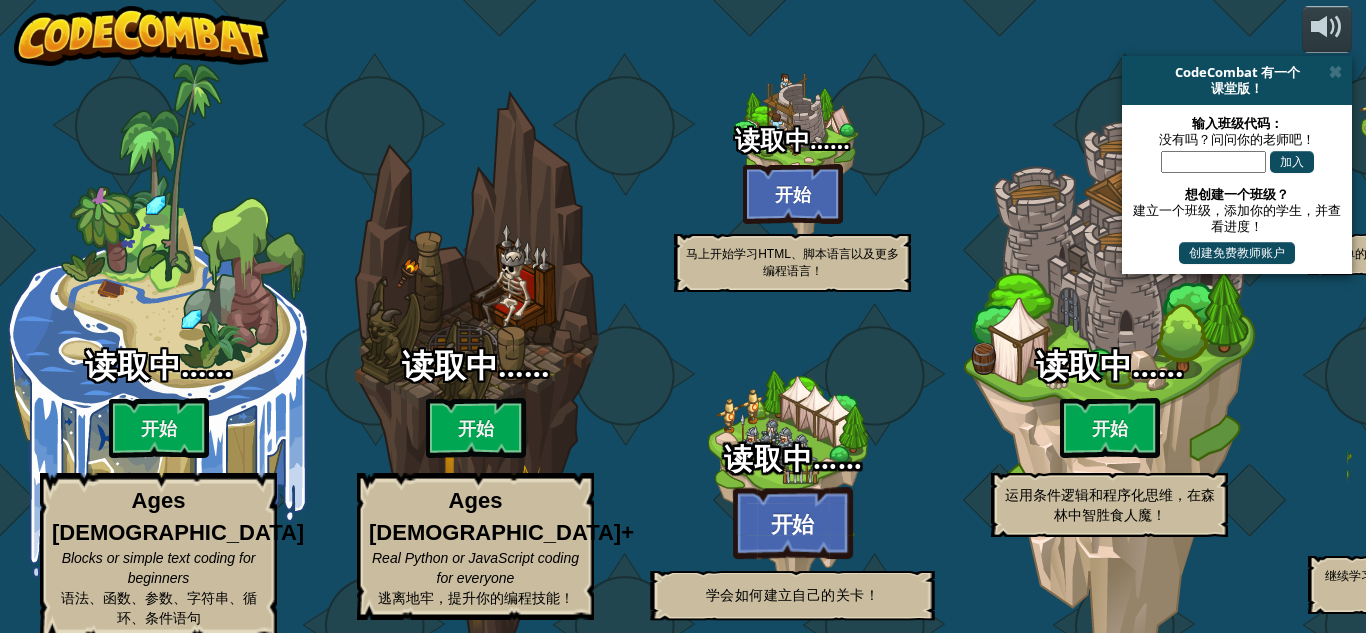 select on "zh-[PERSON_NAME]" 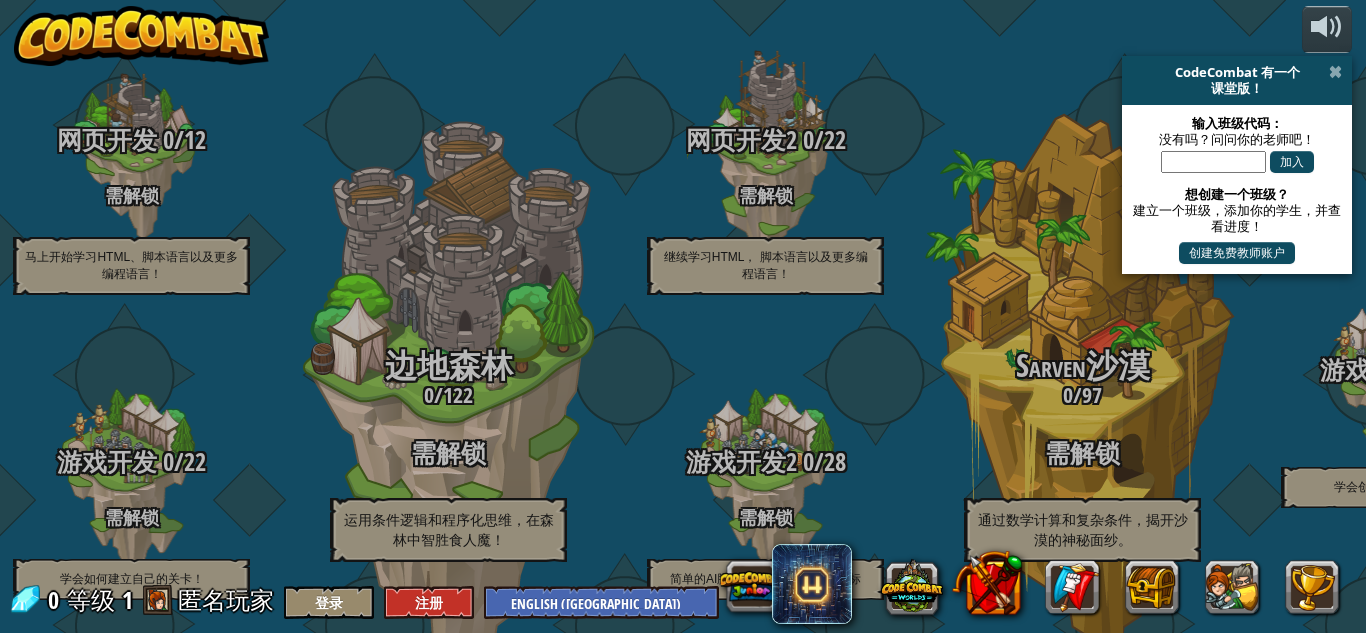 click at bounding box center (1335, 72) 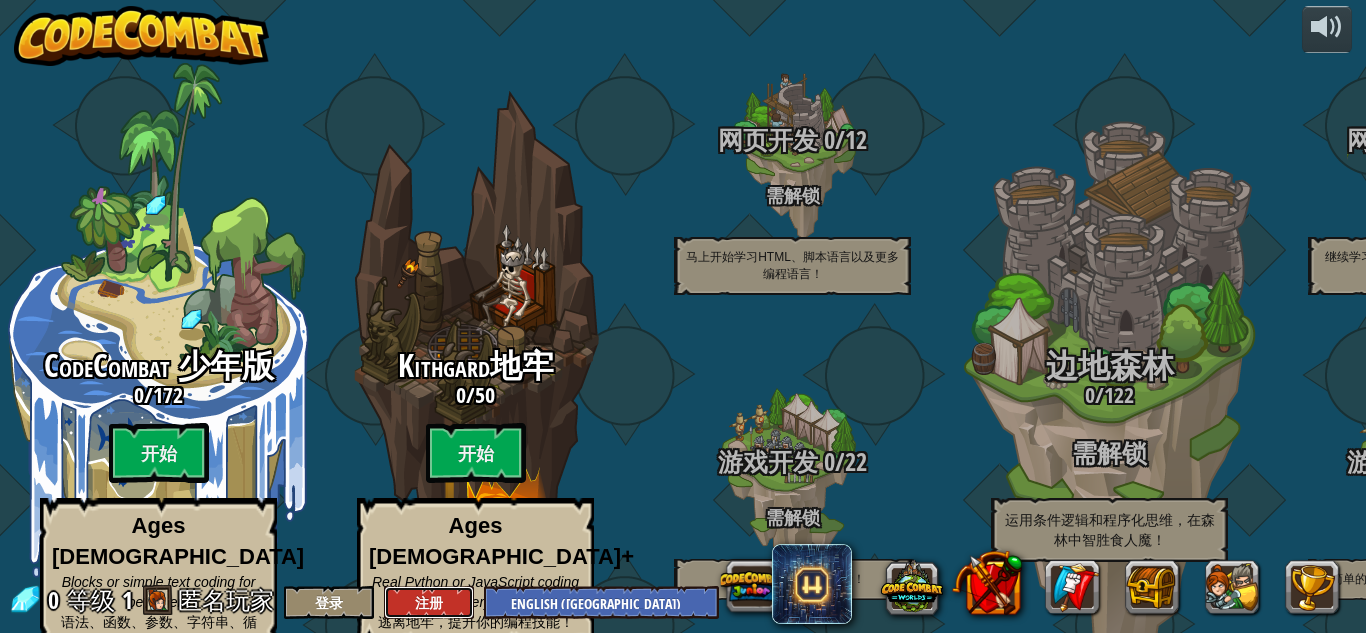 click on "注册" at bounding box center (429, 602) 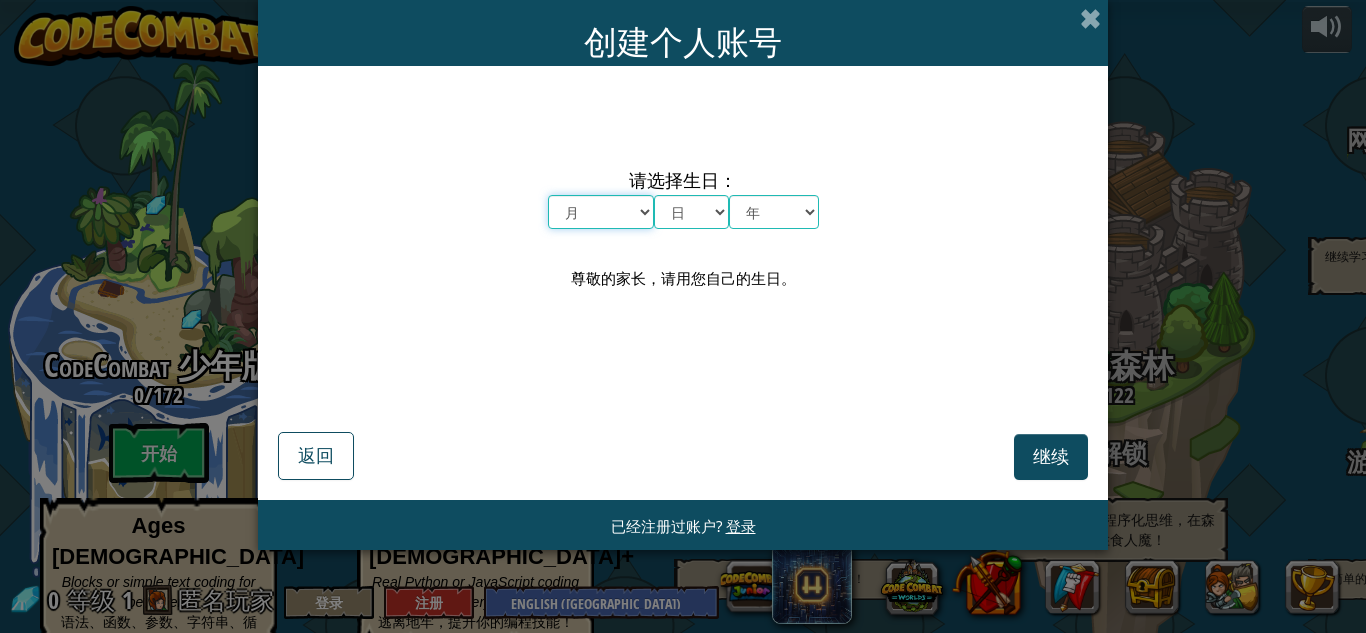 click on "月 一月 二月 三月 四月 五月 六月 七月 八月 九月 十月 十一月 十二月" at bounding box center [601, 212] 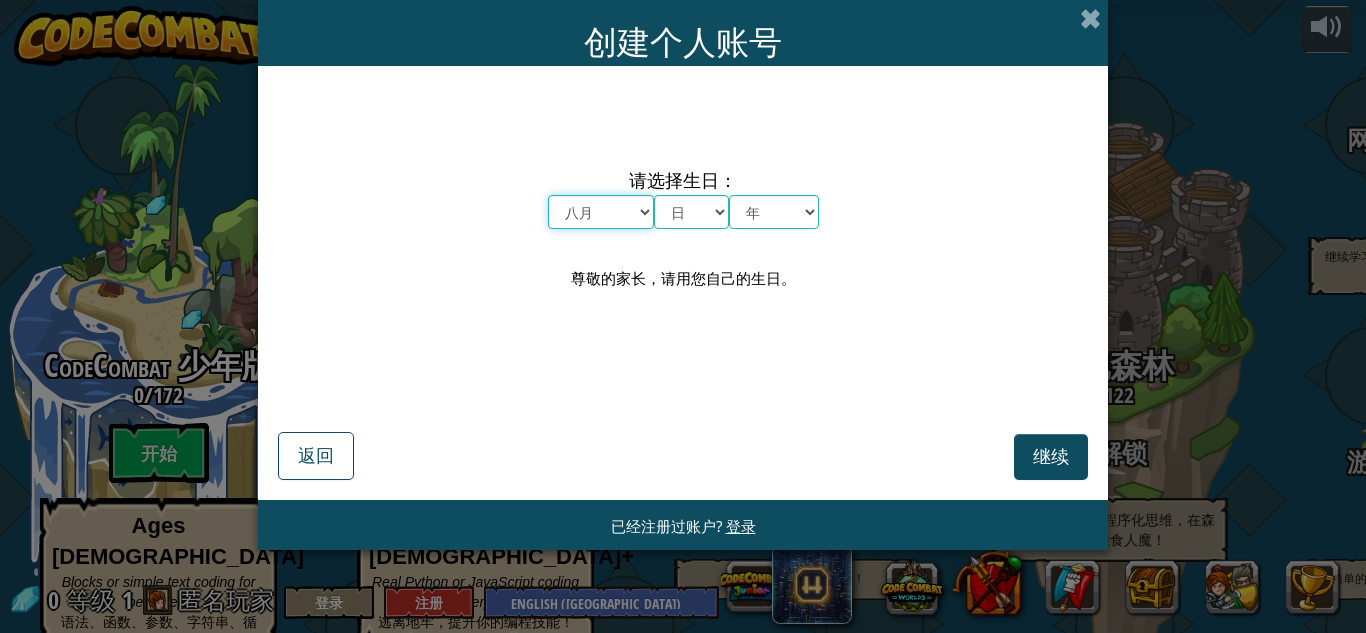 click on "月 一月 二月 三月 四月 五月 六月 七月 八月 九月 十月 十一月 十二月" at bounding box center [601, 212] 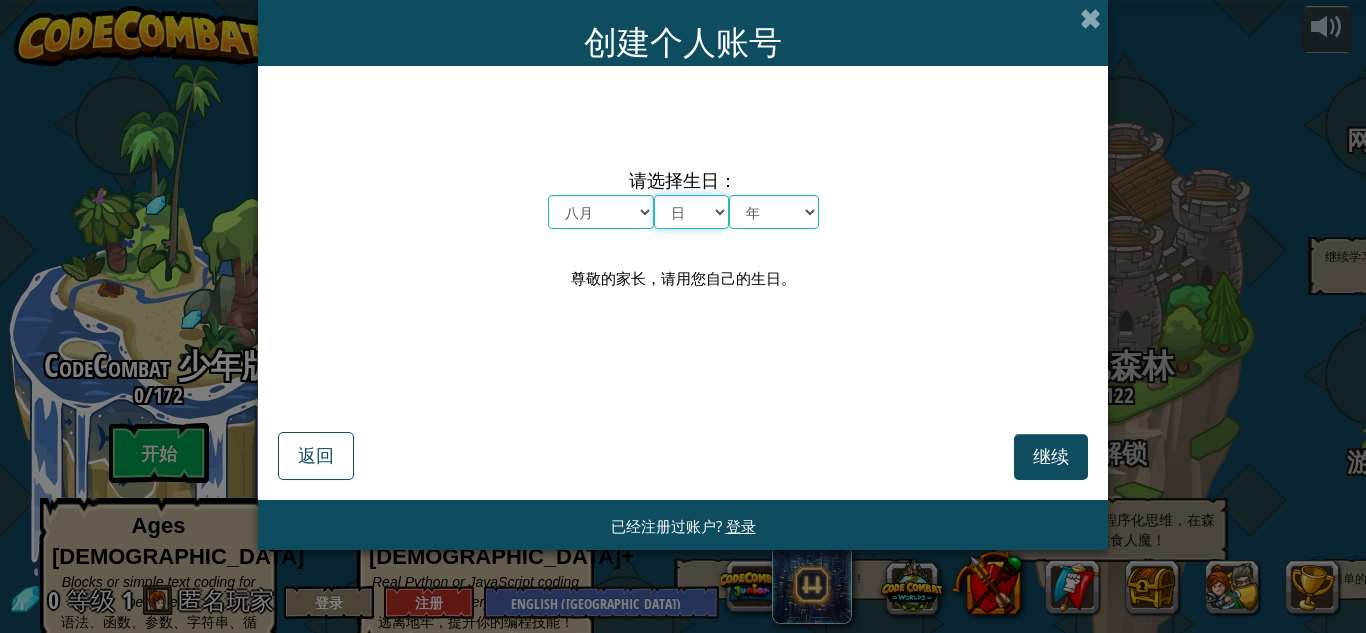 click on "日 1 2 3 4 5 6 7 8 9 10 11 12 13 14 15 16 17 18 19 20 21 22 23 24 25 26 27 28 29 30 31" at bounding box center (691, 212) 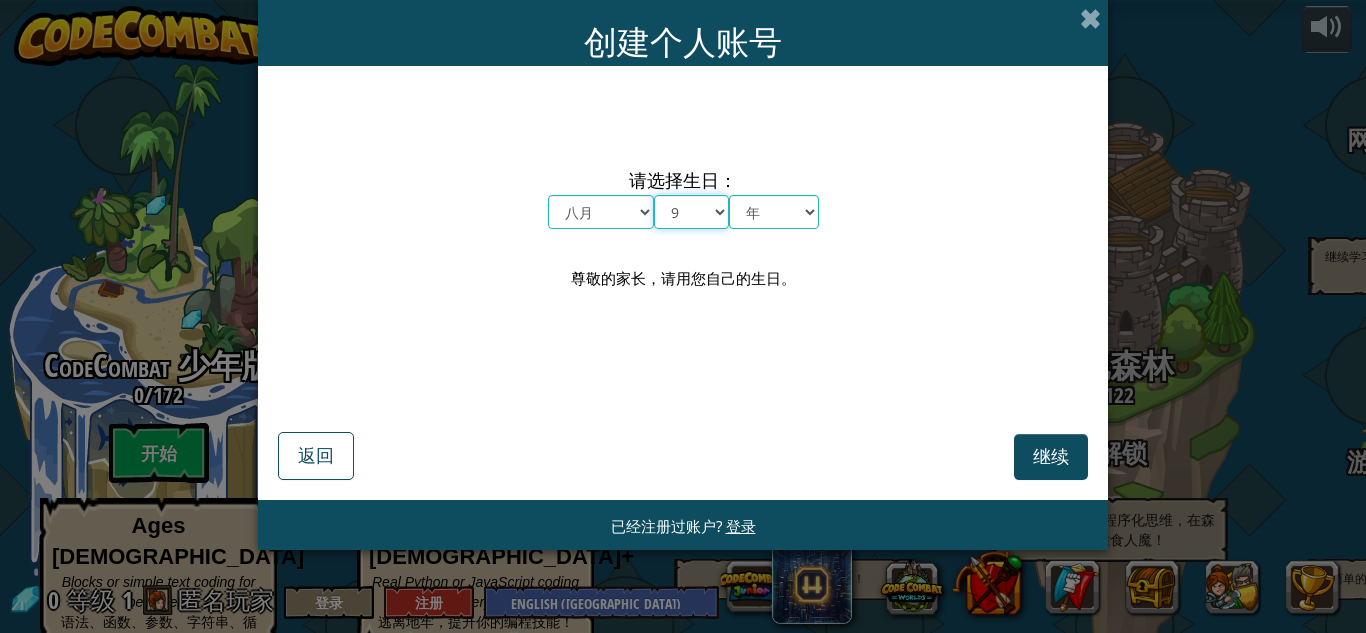 click on "日 1 2 3 4 5 6 7 8 9 10 11 12 13 14 15 16 17 18 19 20 21 22 23 24 25 26 27 28 29 30 31" at bounding box center [691, 212] 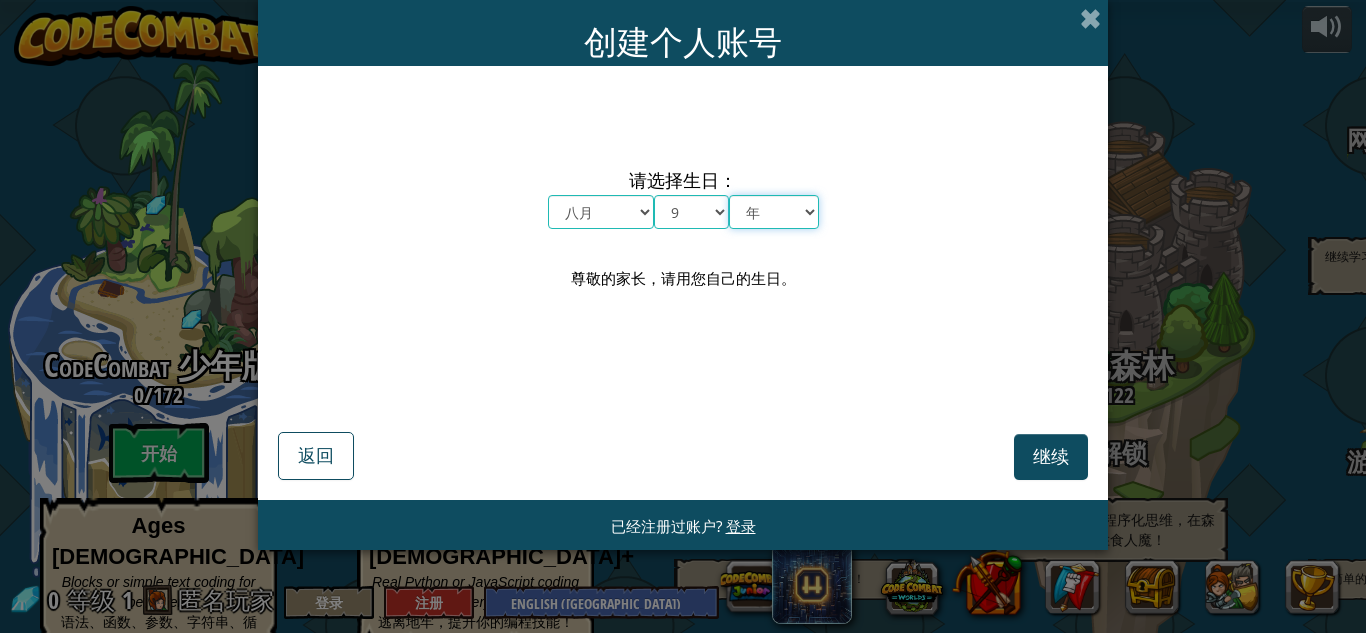 click on "年 2025 2024 2023 2022 2021 2020 2019 2018 2017 2016 2015 2014 2013 2012 2011 2010 2009 2008 2007 2006 2005 2004 2003 2002 2001 2000 1999 1998 1997 1996 1995 1994 1993 1992 1991 1990 1989 1988 1987 1986 1985 1984 1983 1982 1981 1980 1979 1978 1977 1976 1975 1974 1973 1972 1971 1970 1969 1968 1967 1966 1965 1964 1963 1962 1961 1960 1959 1958 1957 1956 1955 1954 1953 1952 1951 1950 1949 1948 1947 1946 1945 1944 1943 1942 1941 1940 1939 1938 1937 1936 1935 1934 1933 1932 1931 1930 1929 1928 1927 1926" at bounding box center [774, 212] 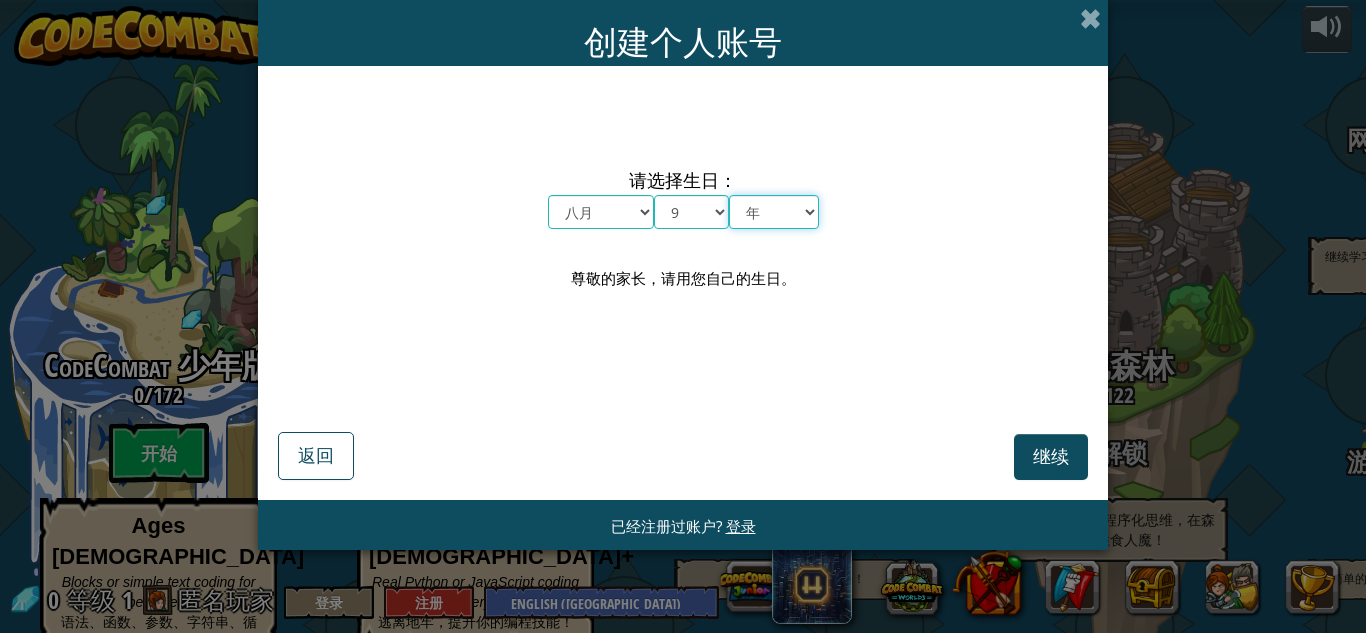 select on "2006" 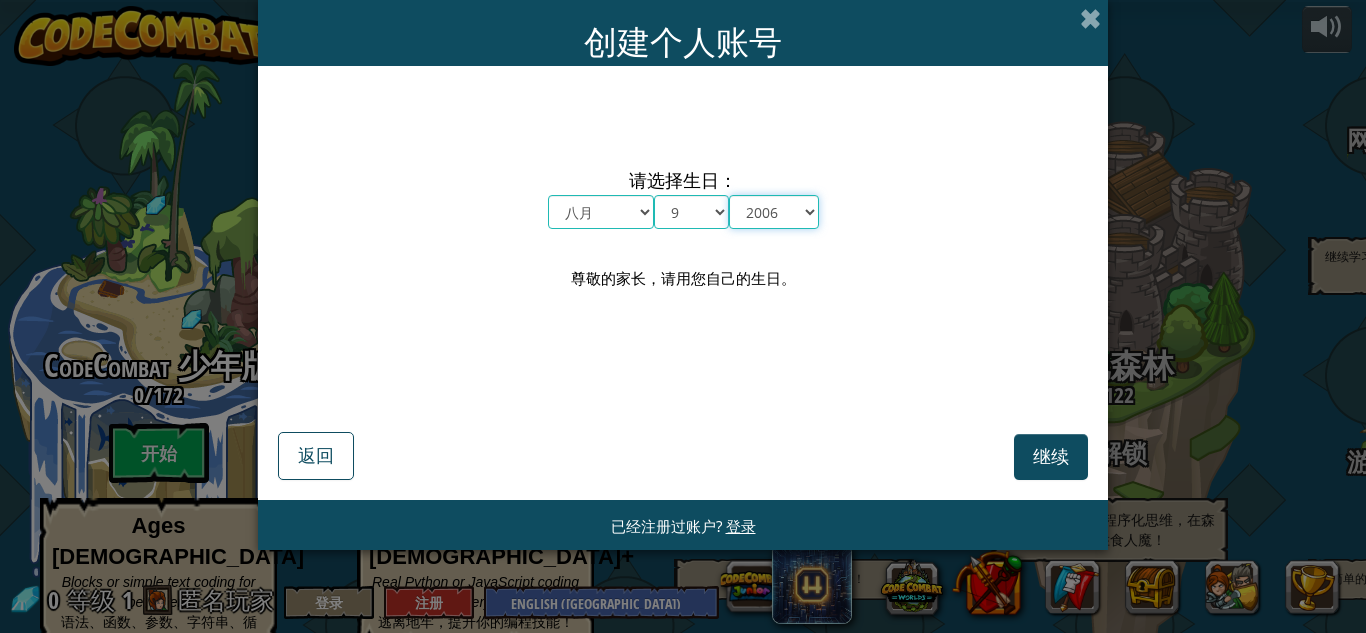 click on "年 2025 2024 2023 2022 2021 2020 2019 2018 2017 2016 2015 2014 2013 2012 2011 2010 2009 2008 2007 2006 2005 2004 2003 2002 2001 2000 1999 1998 1997 1996 1995 1994 1993 1992 1991 1990 1989 1988 1987 1986 1985 1984 1983 1982 1981 1980 1979 1978 1977 1976 1975 1974 1973 1972 1971 1970 1969 1968 1967 1966 1965 1964 1963 1962 1961 1960 1959 1958 1957 1956 1955 1954 1953 1952 1951 1950 1949 1948 1947 1946 1945 1944 1943 1942 1941 1940 1939 1938 1937 1936 1935 1934 1933 1932 1931 1930 1929 1928 1927 1926" at bounding box center [774, 212] 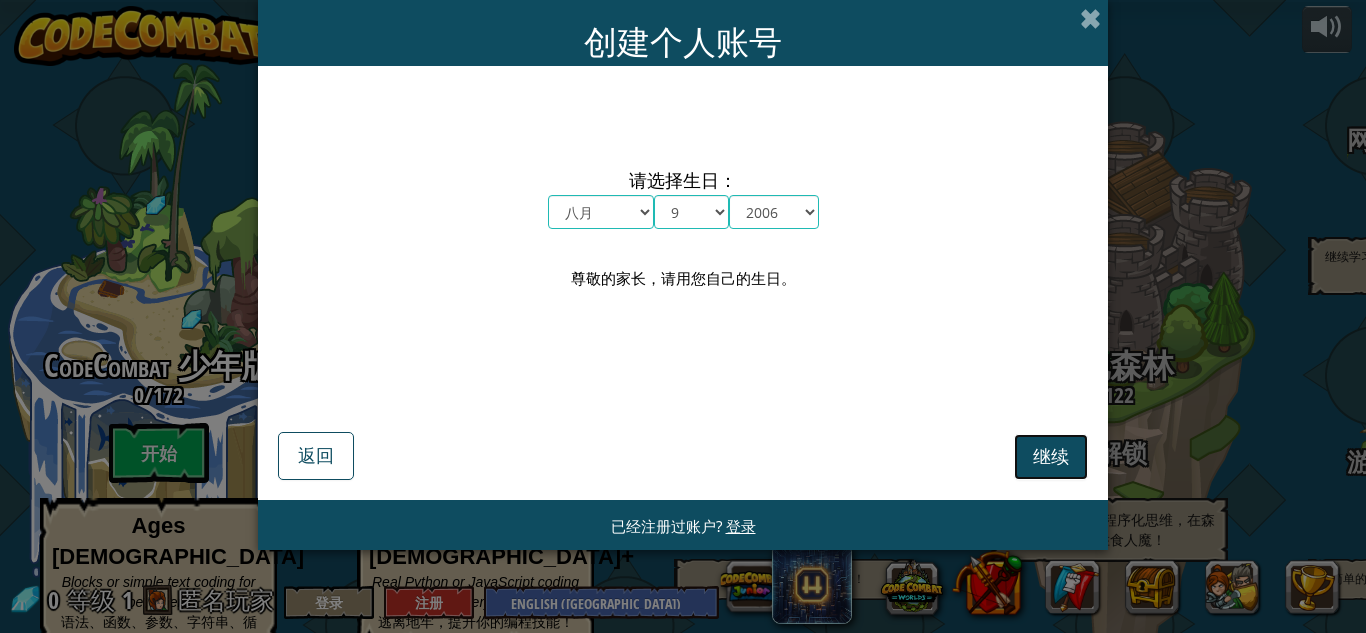 click on "继续" at bounding box center (1051, 456) 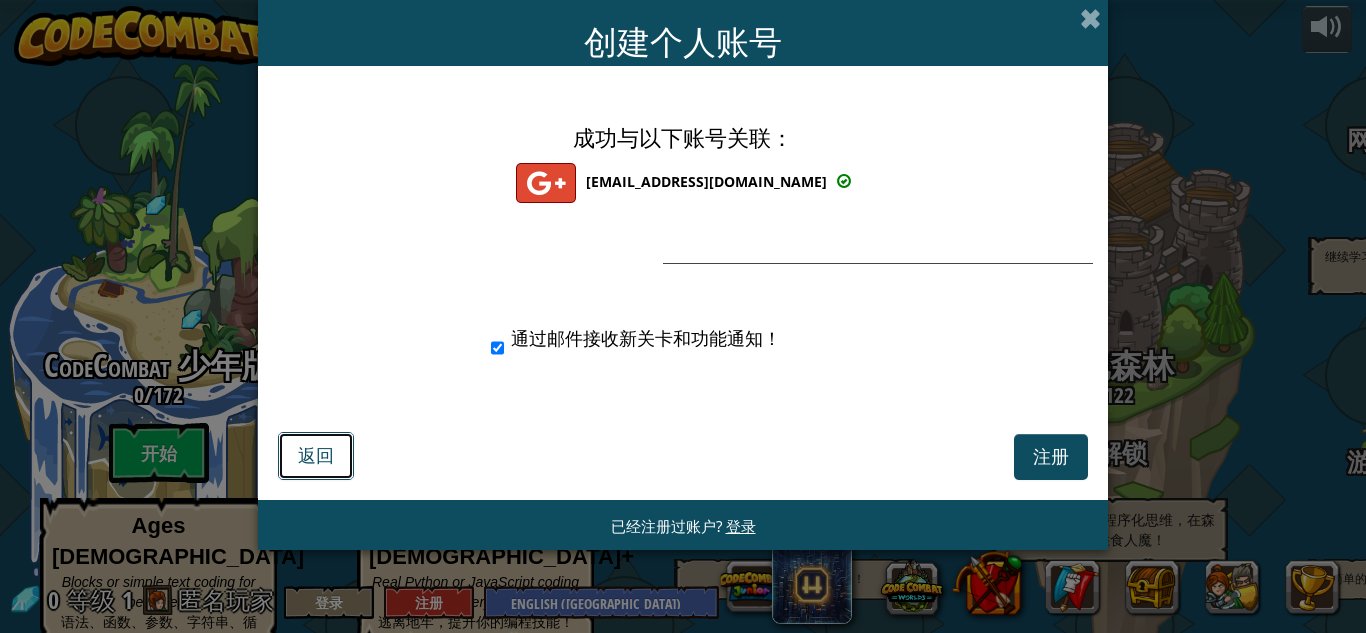 click on "返回" at bounding box center (316, 455) 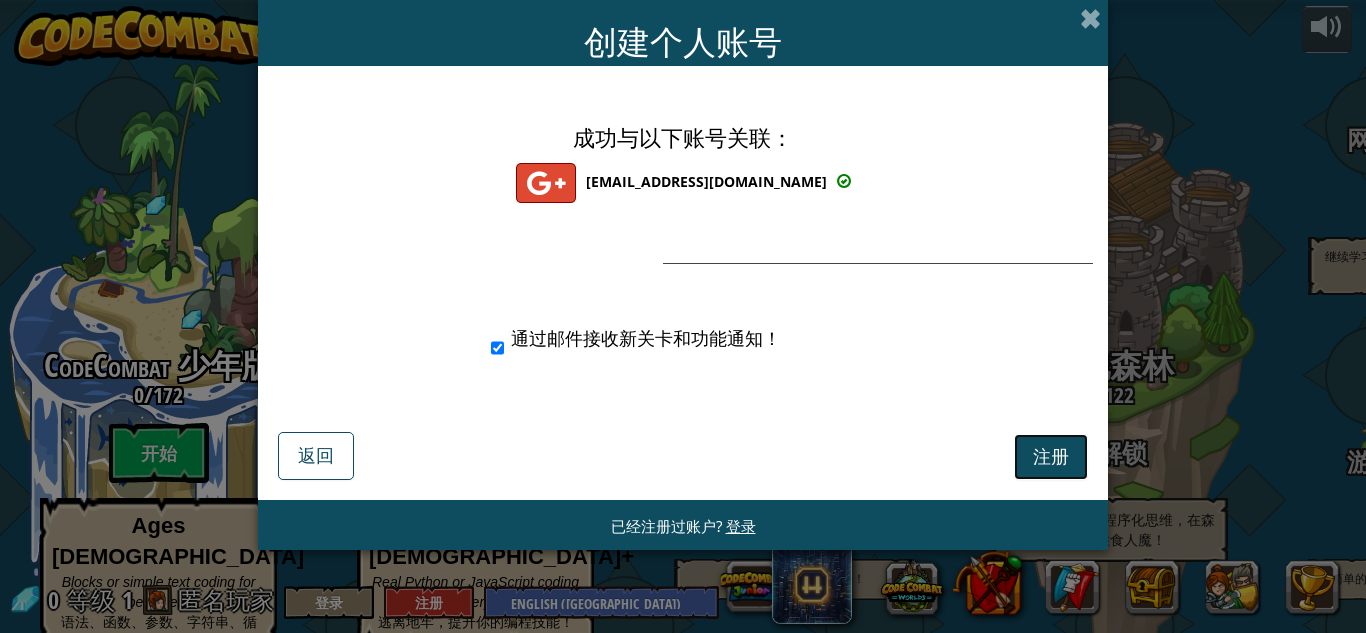 click on "注册" at bounding box center [1051, 457] 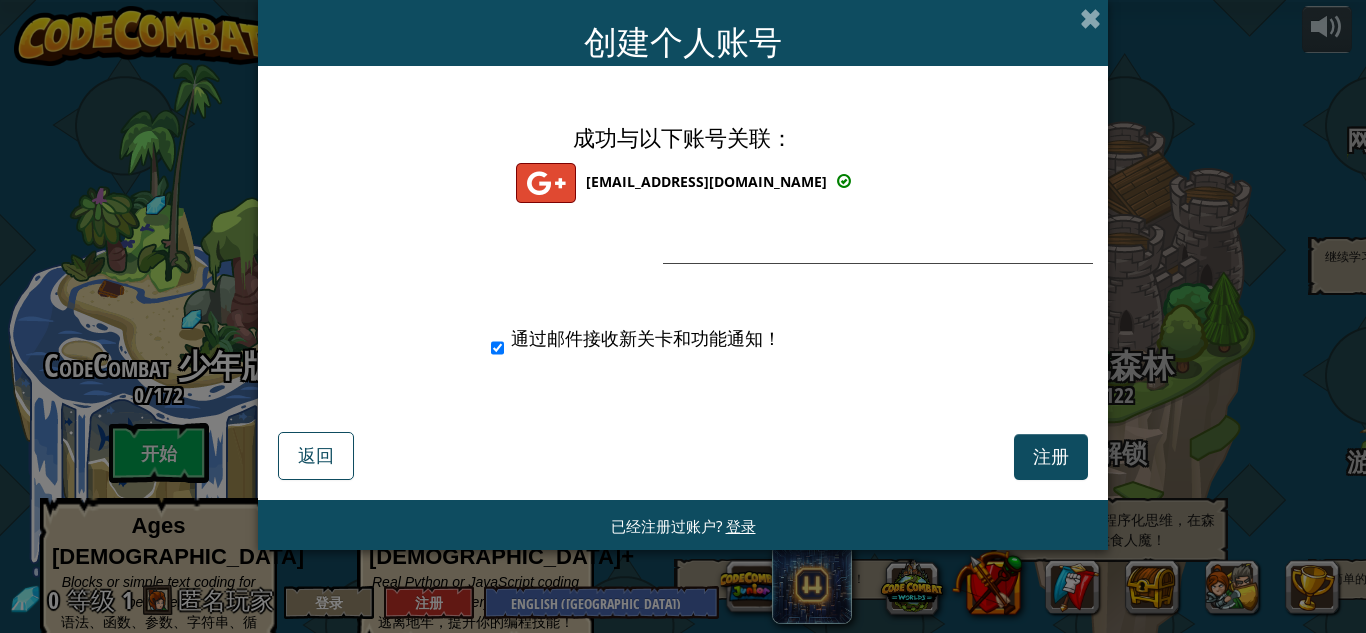 click on "成功与以下账号关联： teresatoh08@gmail.com teresatoh08@gmail.com teresatoh08+gplus 通过邮件接收新关卡和功能通知！ 注册 返回" at bounding box center [683, 283] 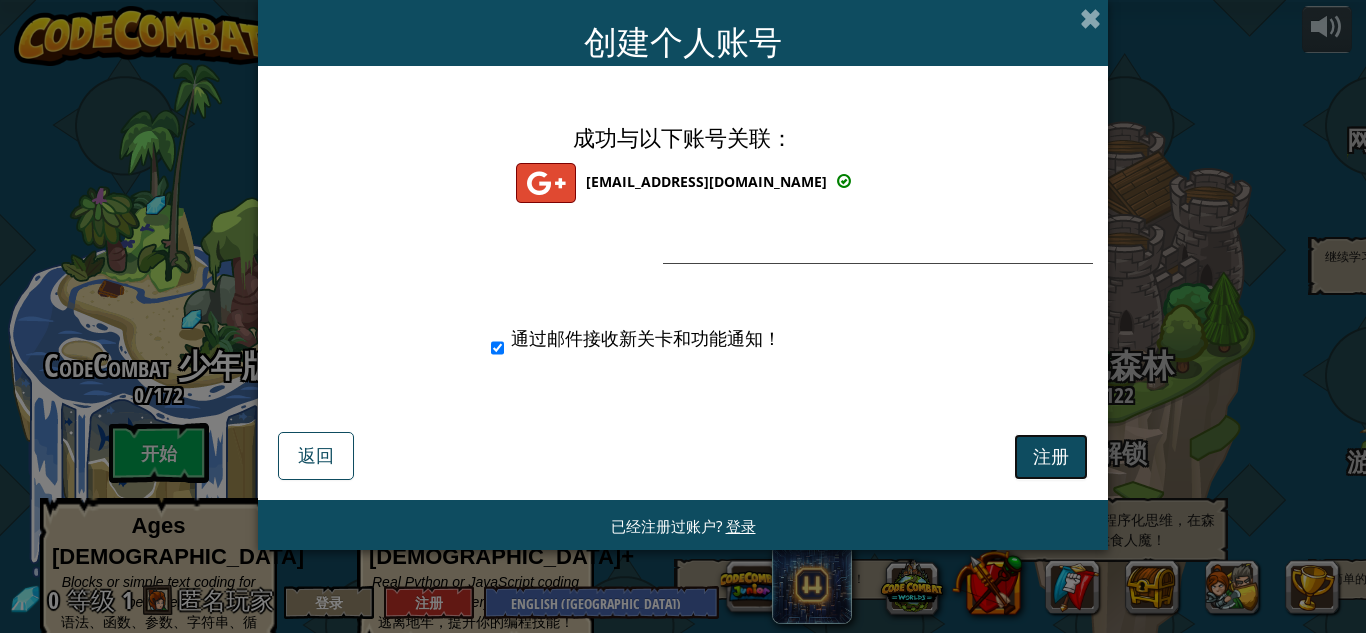click on "注册" at bounding box center [1051, 457] 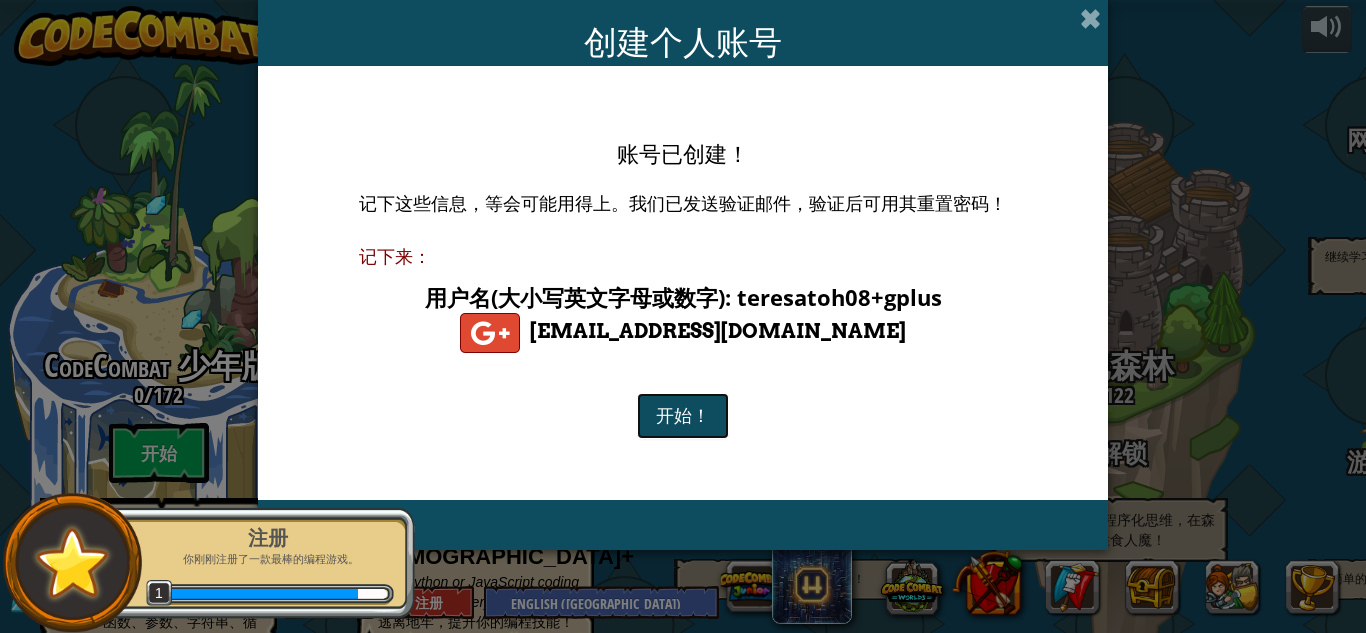 click on "开始！" at bounding box center (683, 416) 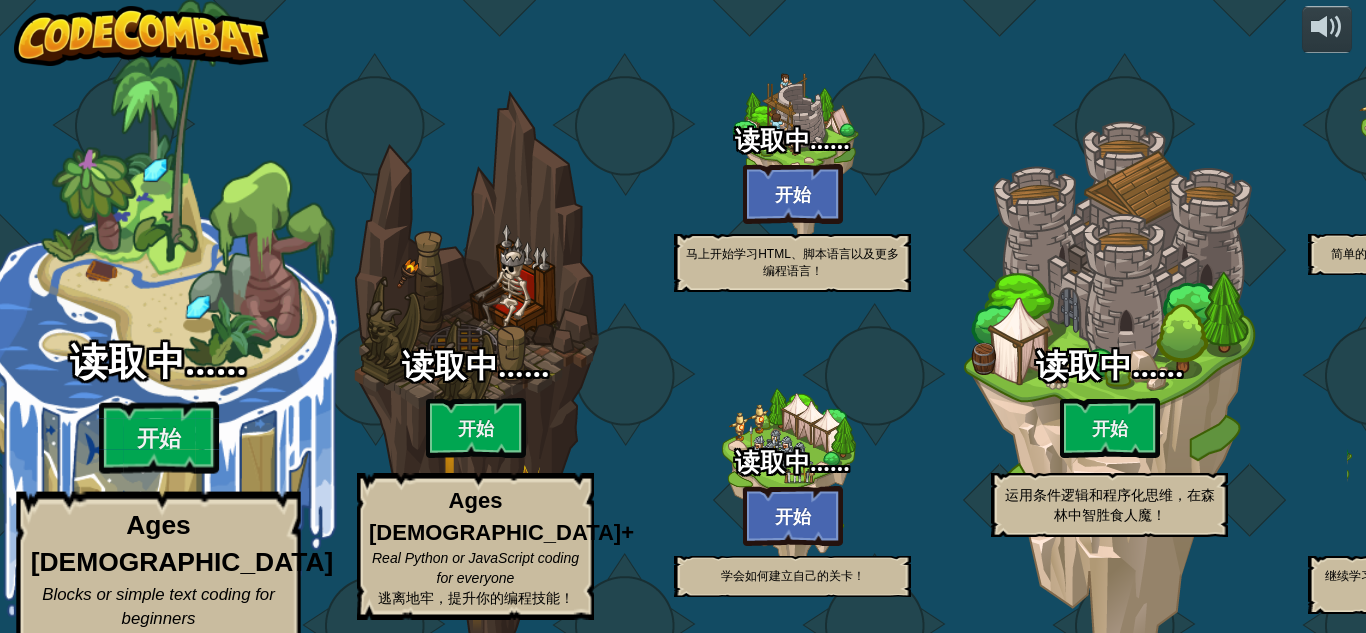 scroll, scrollTop: 0, scrollLeft: 0, axis: both 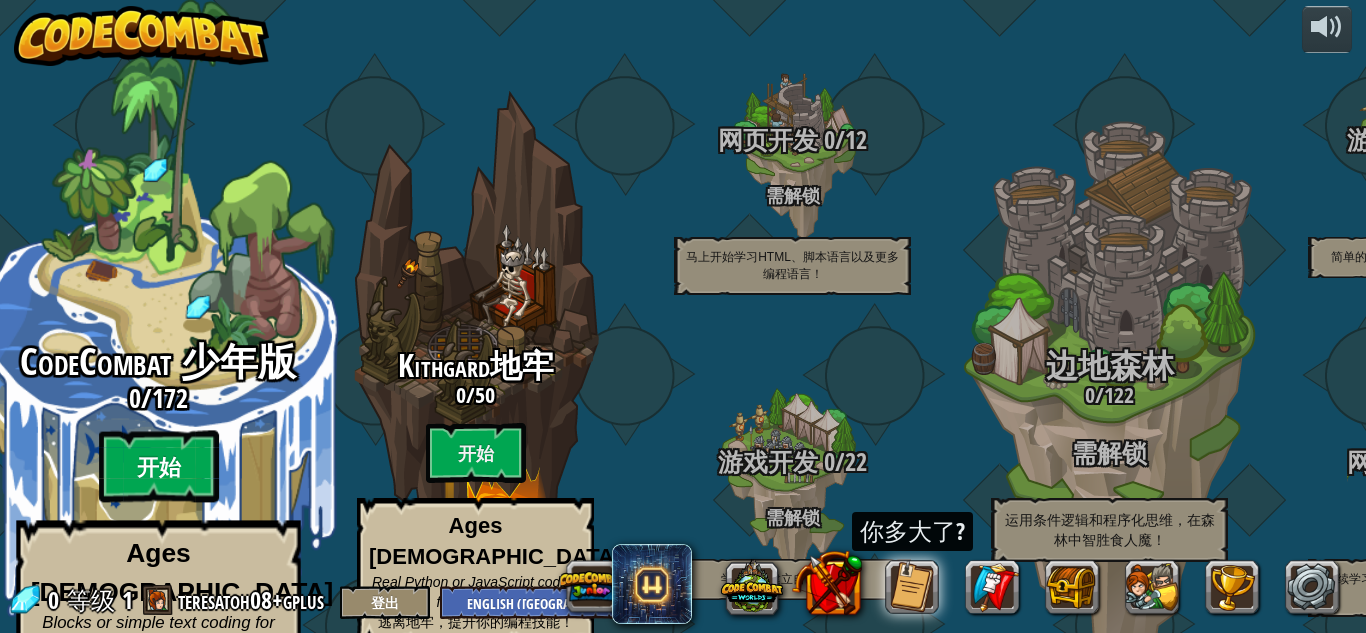 click on "开始" at bounding box center (159, 467) 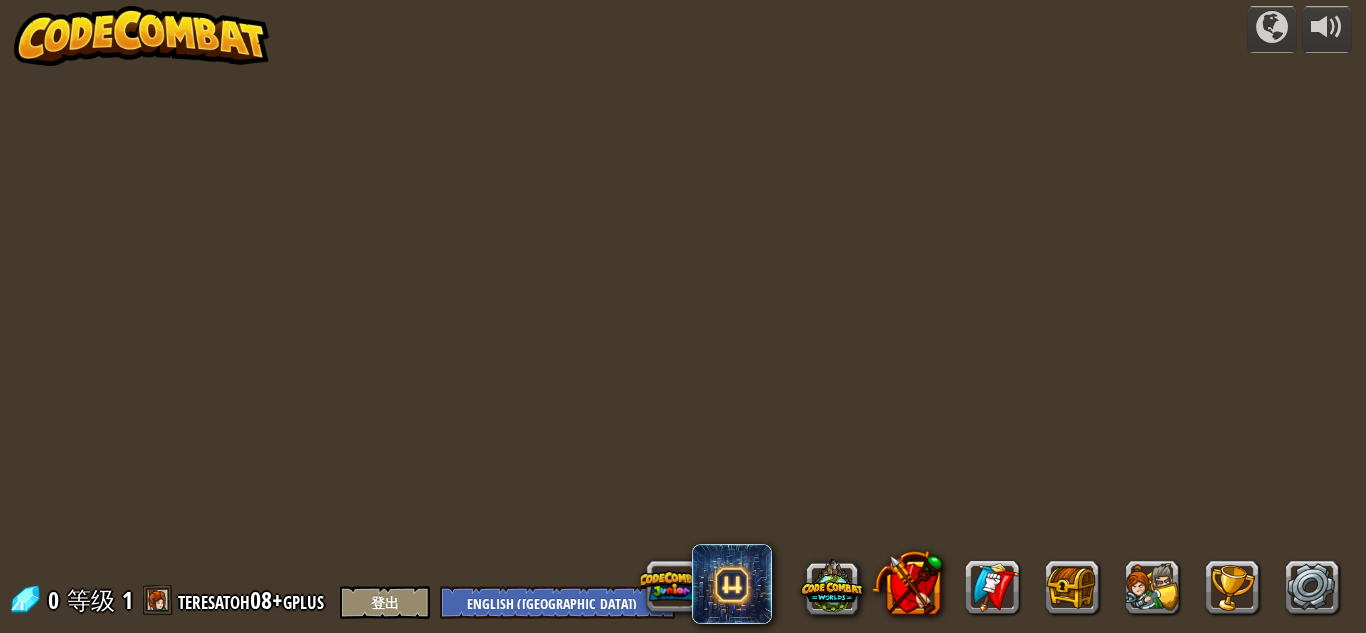 select on "zh-[PERSON_NAME]" 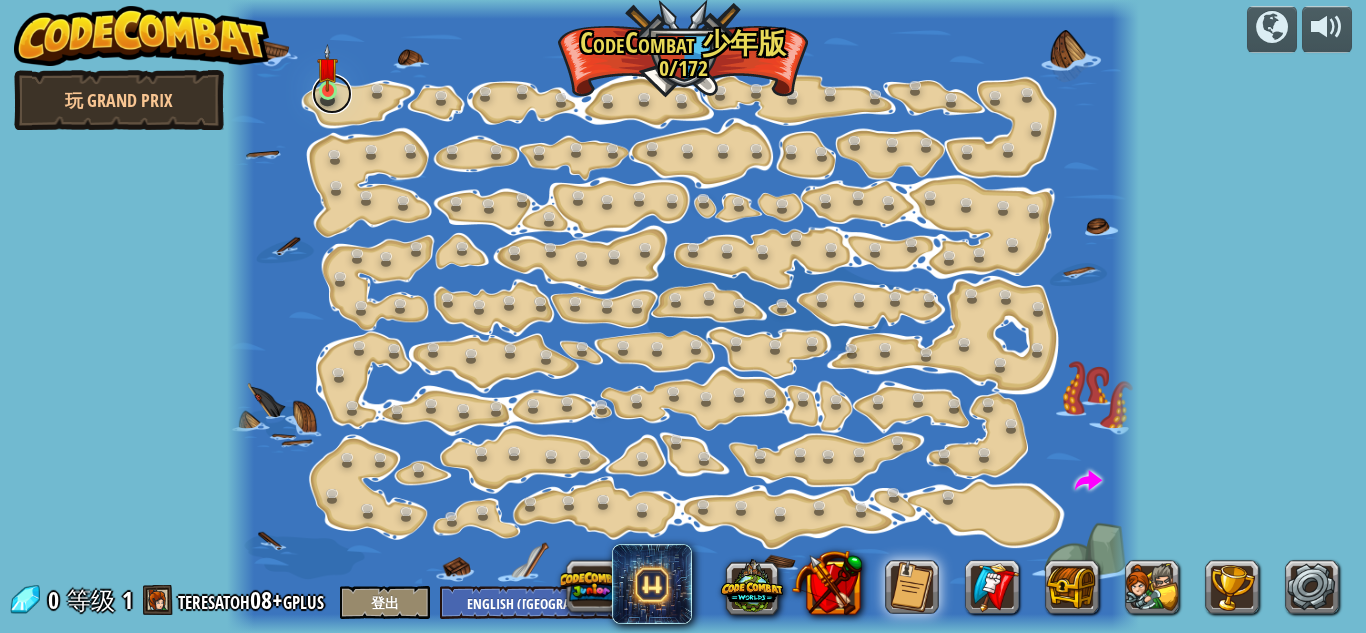 click at bounding box center [332, 94] 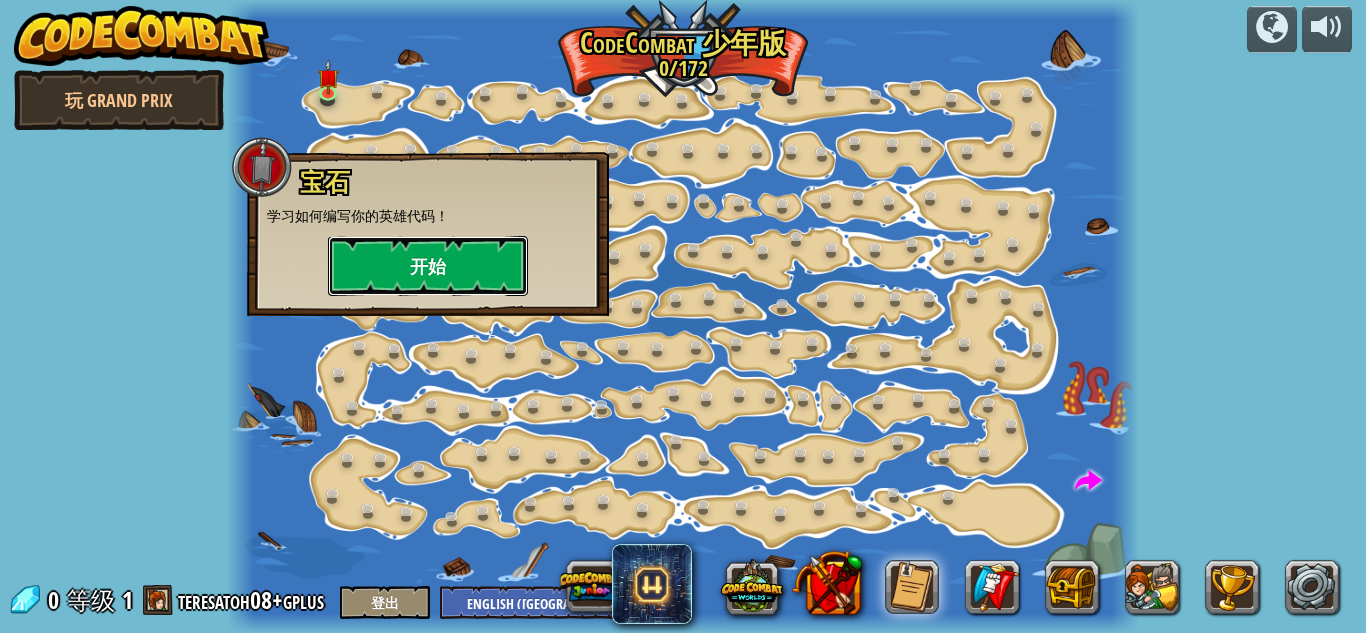 click on "开始" at bounding box center [428, 266] 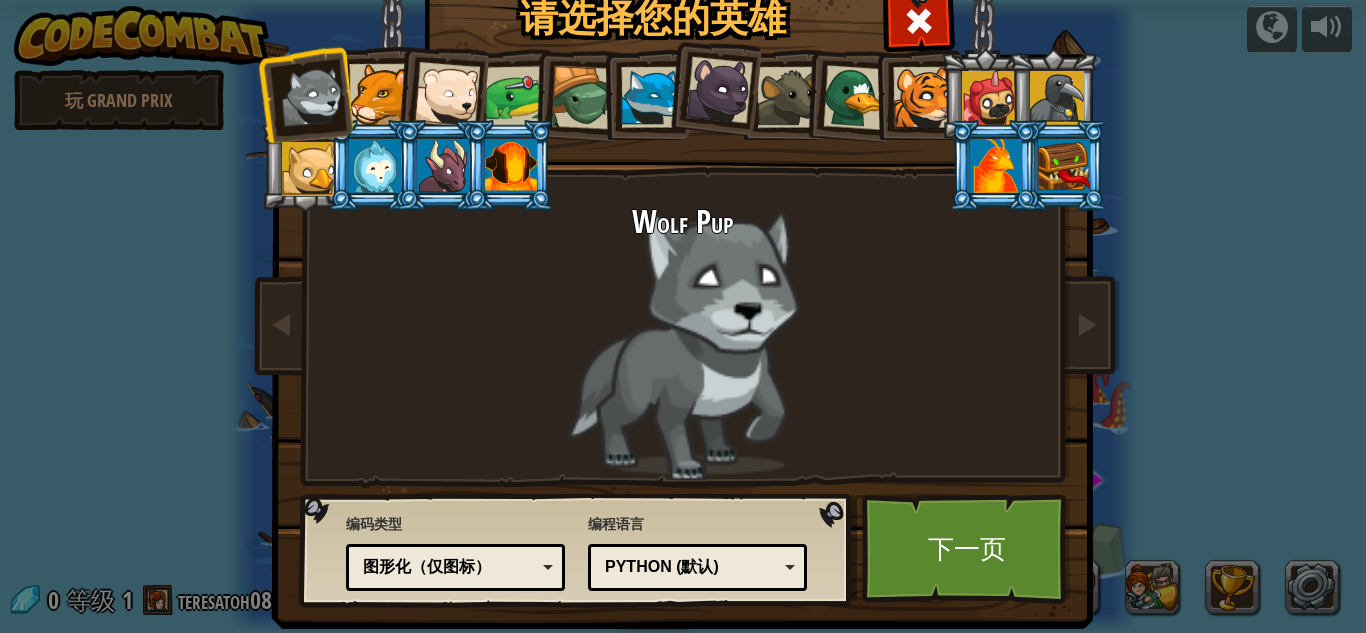click on "Python (默认)" at bounding box center [691, 567] 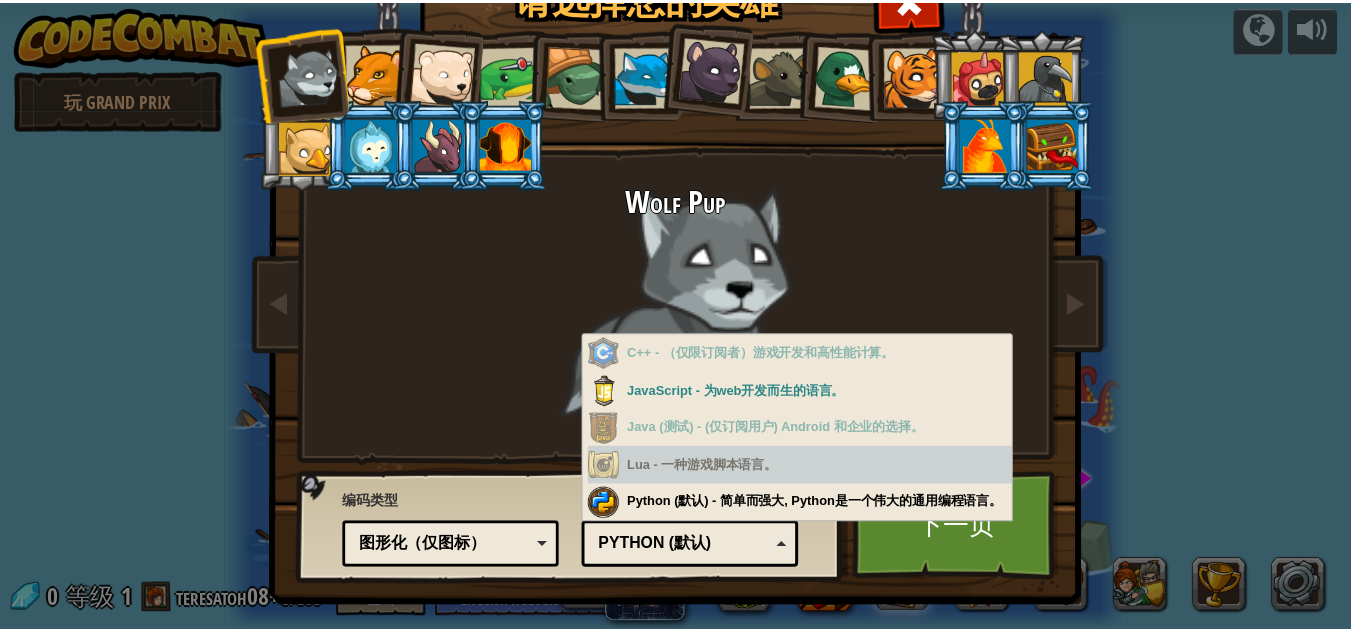 scroll, scrollTop: 26, scrollLeft: 0, axis: vertical 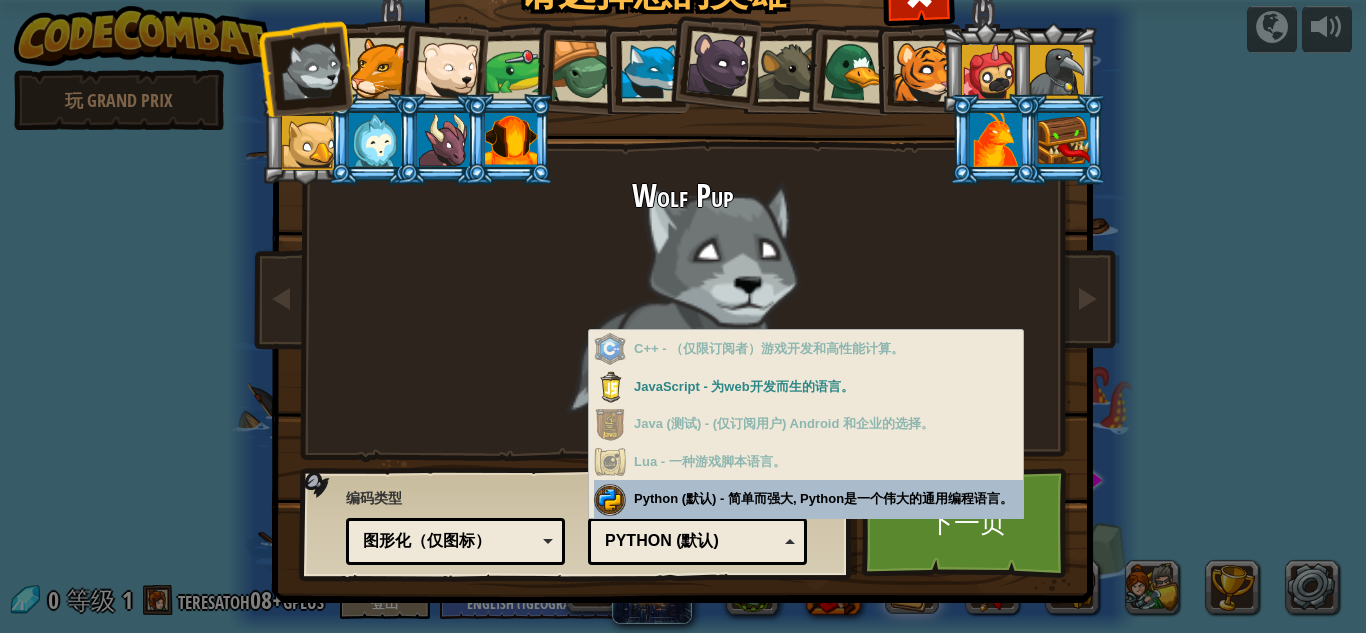 click on "Python (默认)" at bounding box center (691, 541) 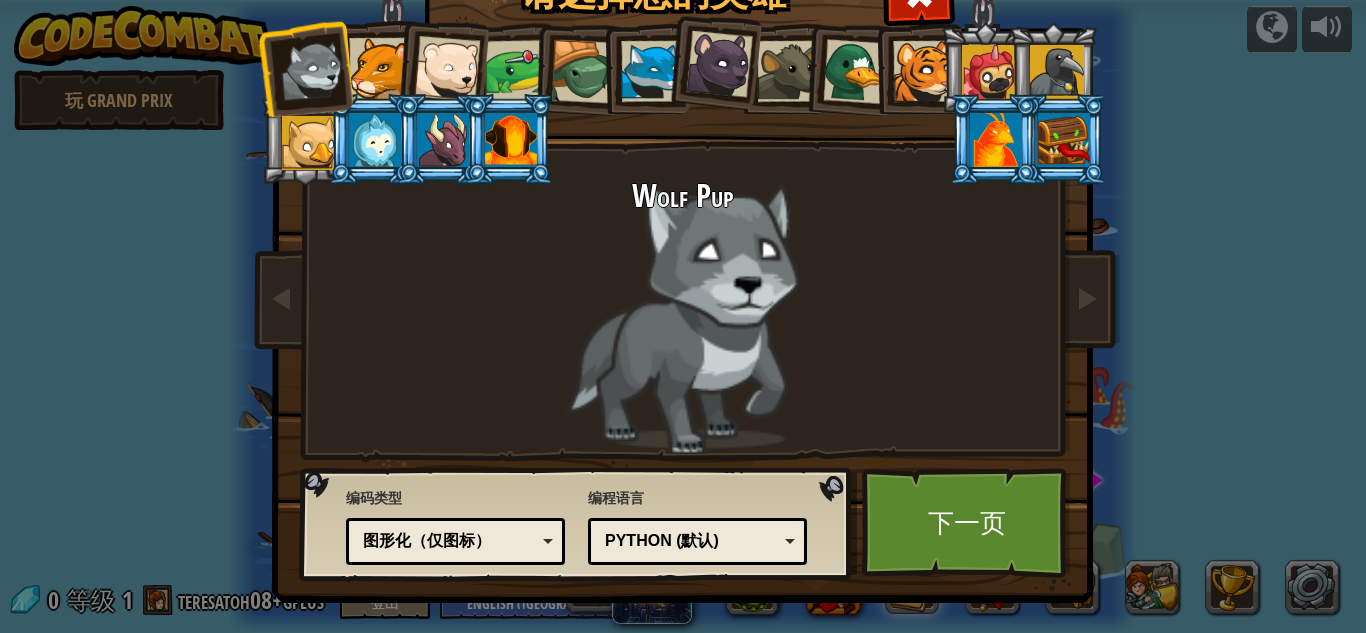 click on "图形化（仅图标）" at bounding box center (449, 541) 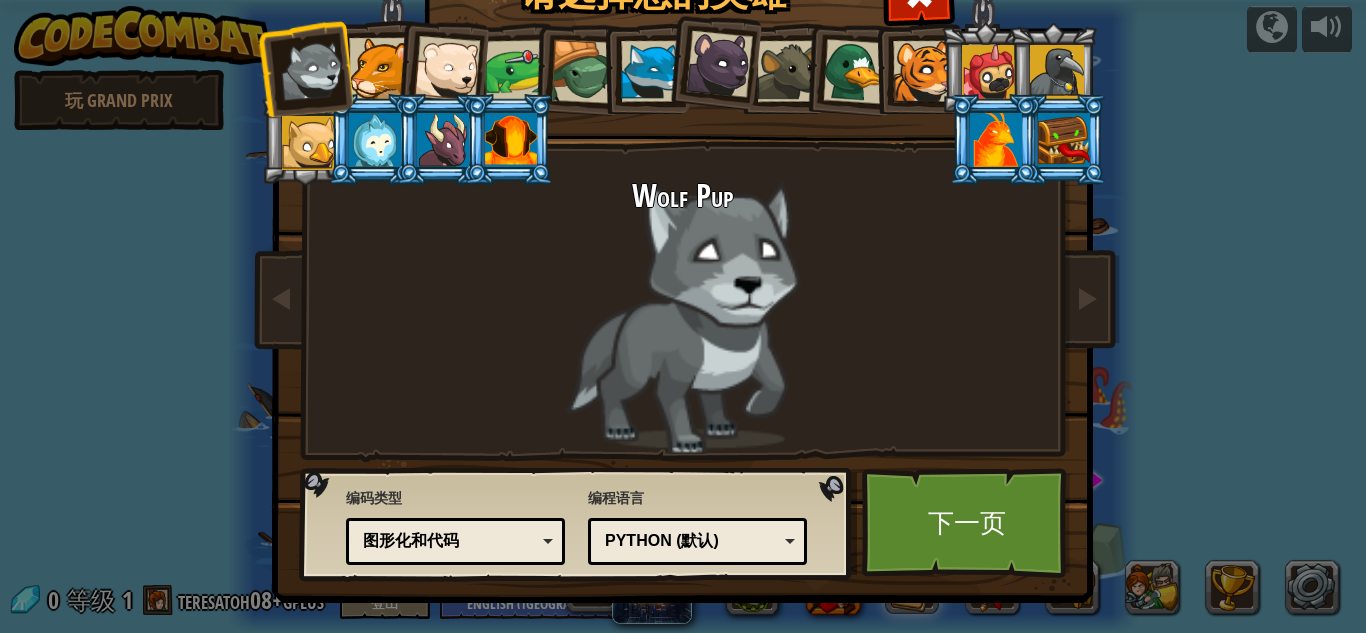 click on "图形化和代码" at bounding box center (455, 541) 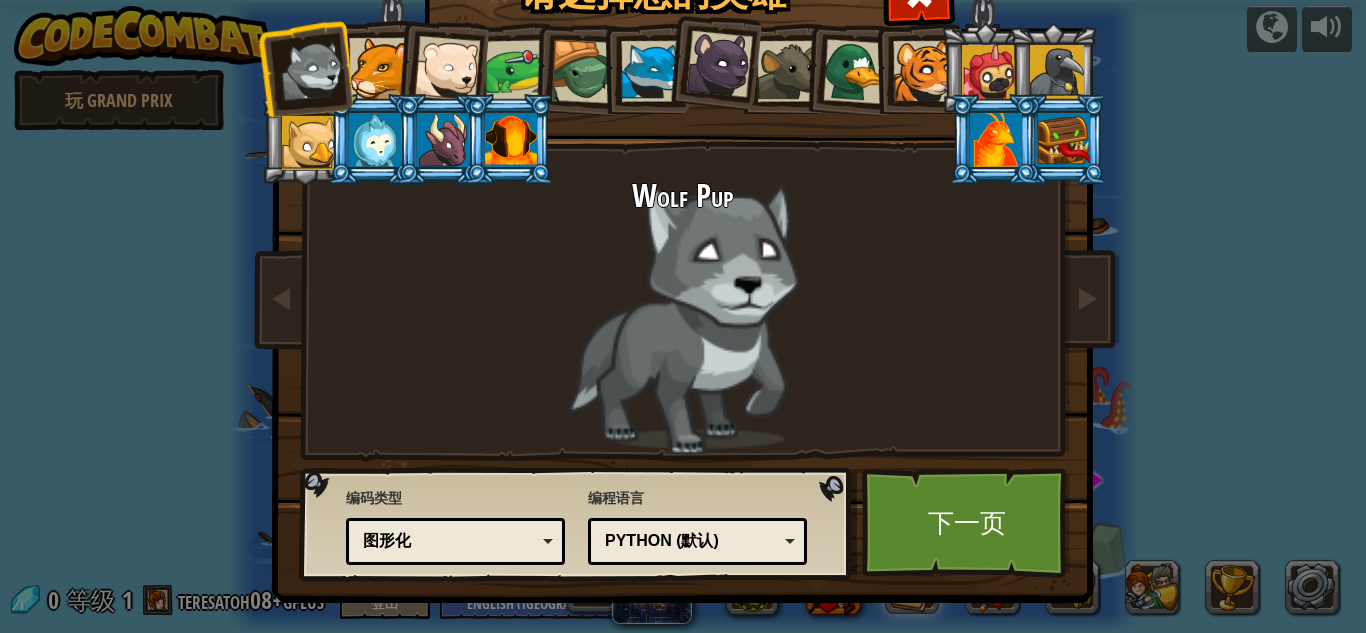 click at bounding box center [441, 65] 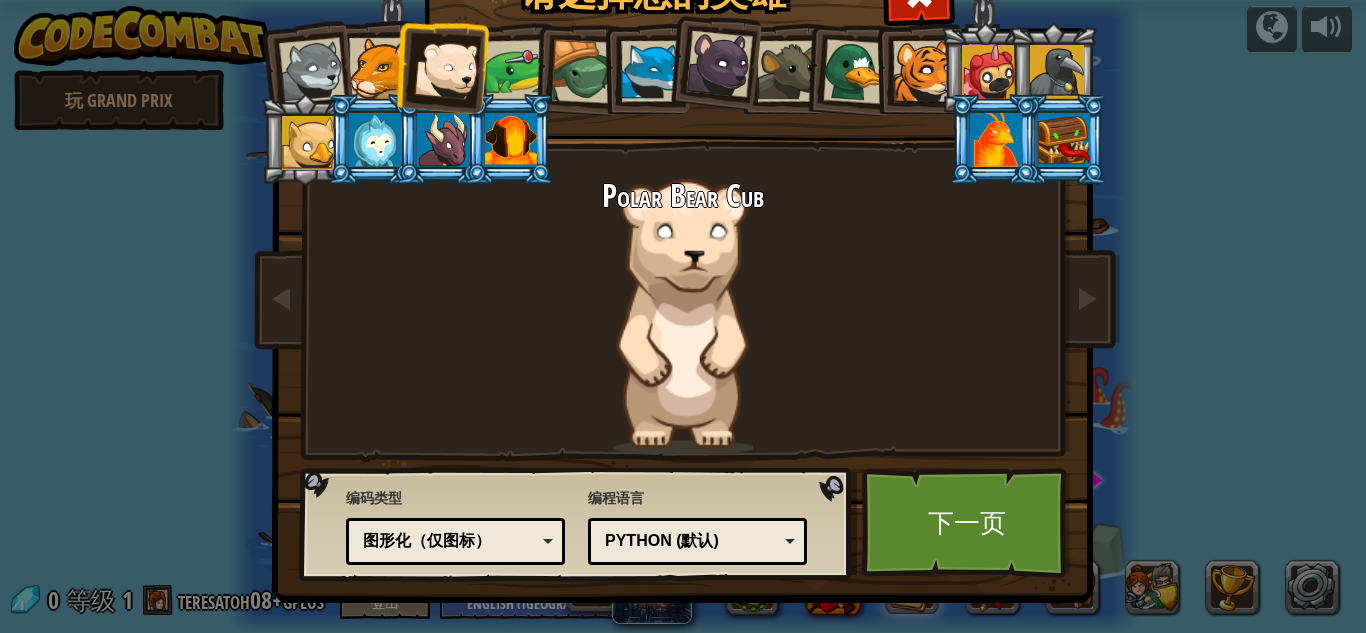 click at bounding box center [379, 68] 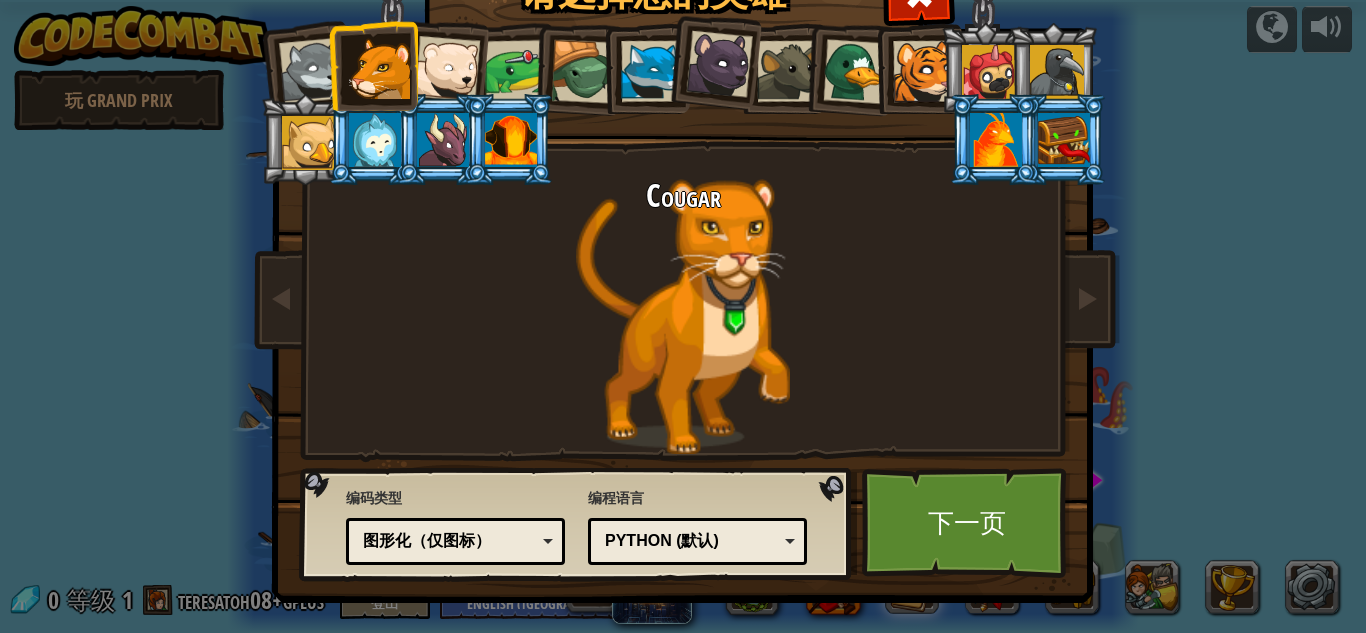 click at bounding box center (511, 140) 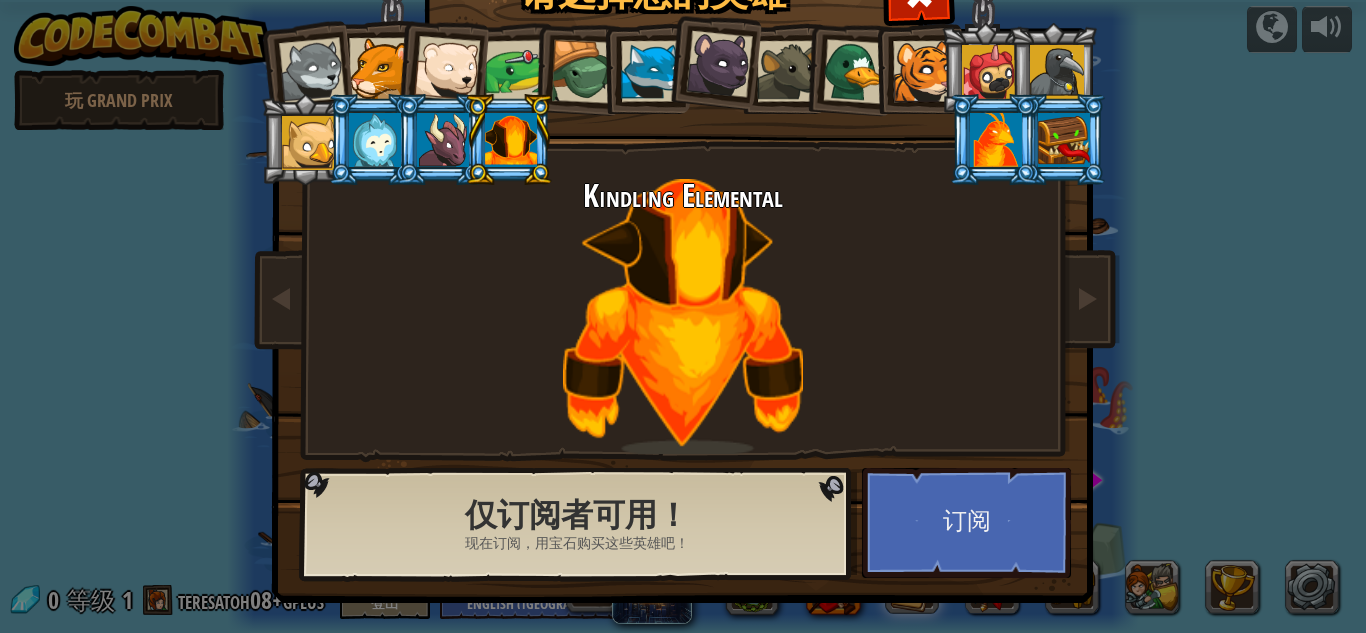 click at bounding box center (516, 71) 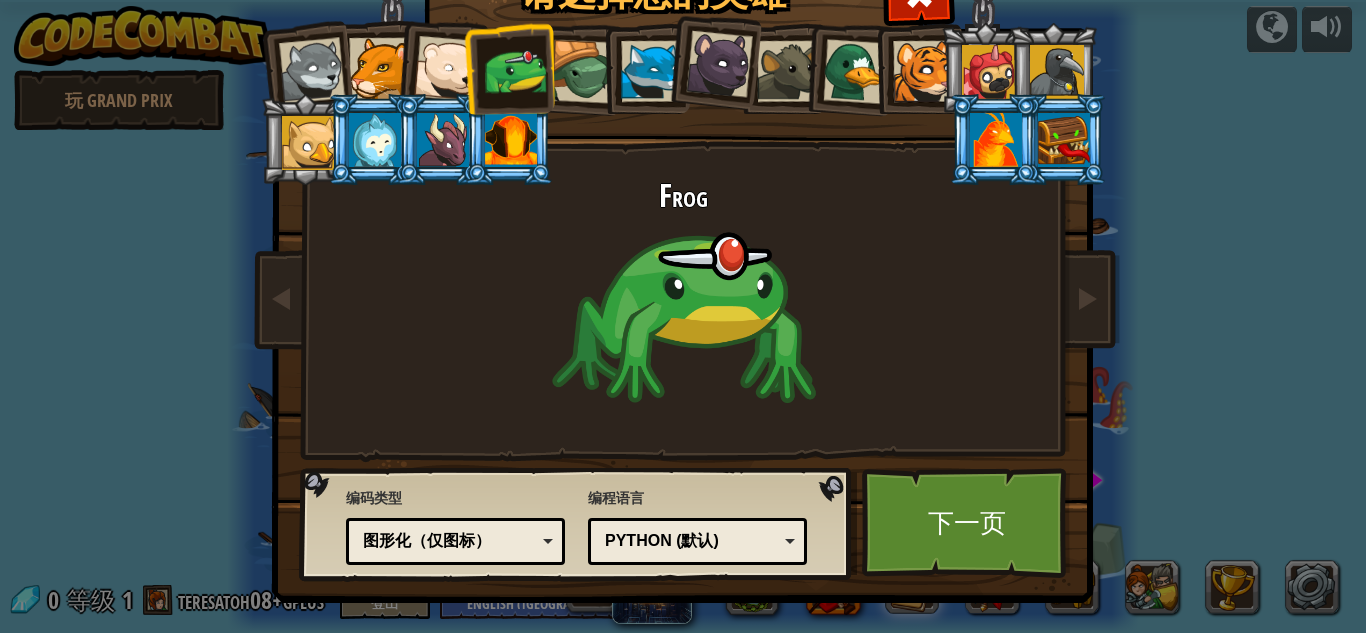 click at bounding box center (651, 71) 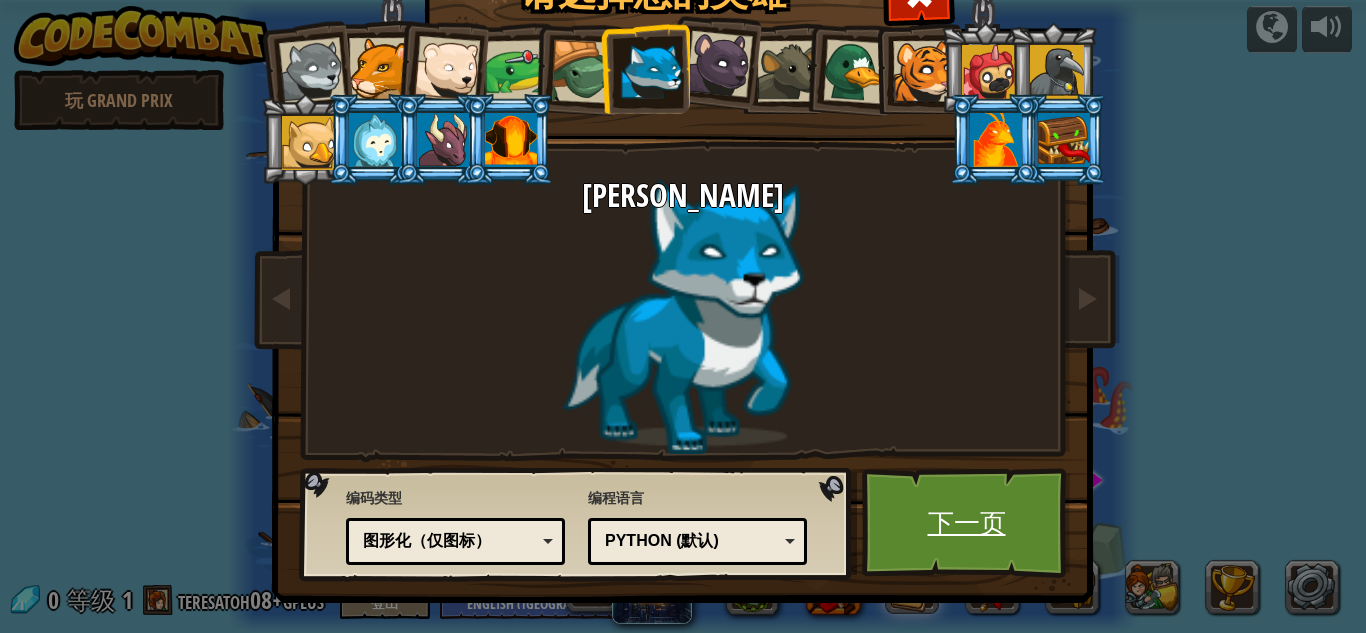 click on "下一页" at bounding box center (966, 523) 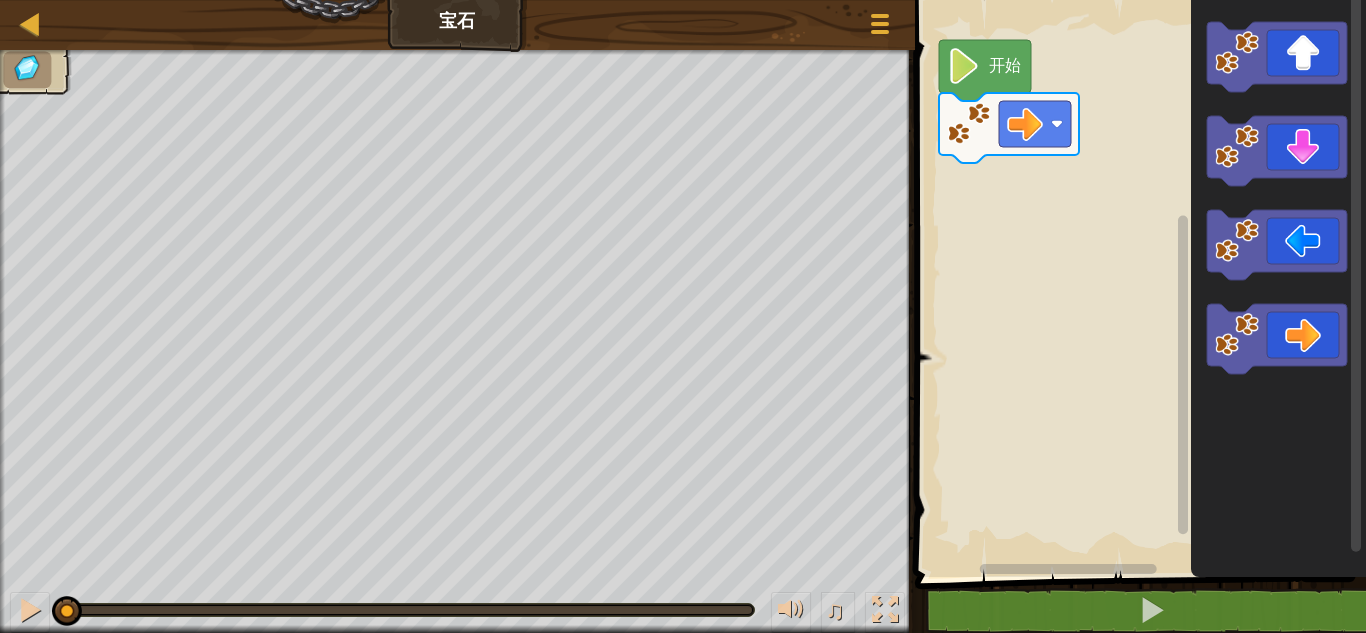 click 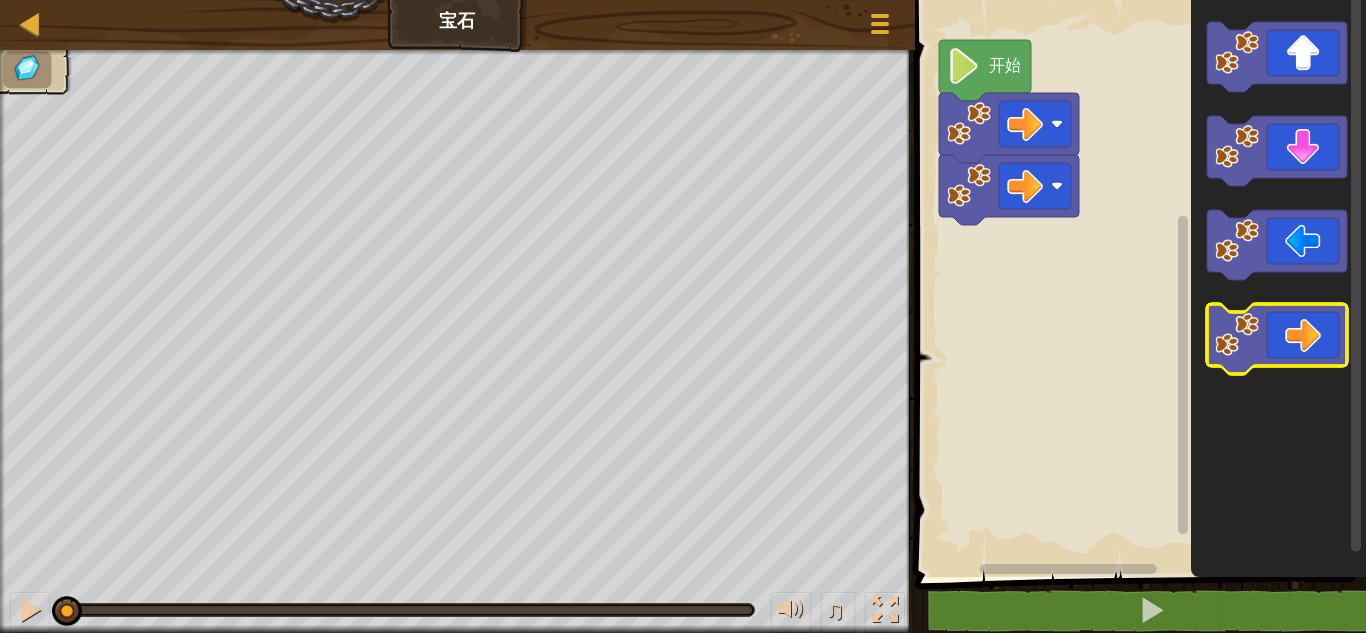 click 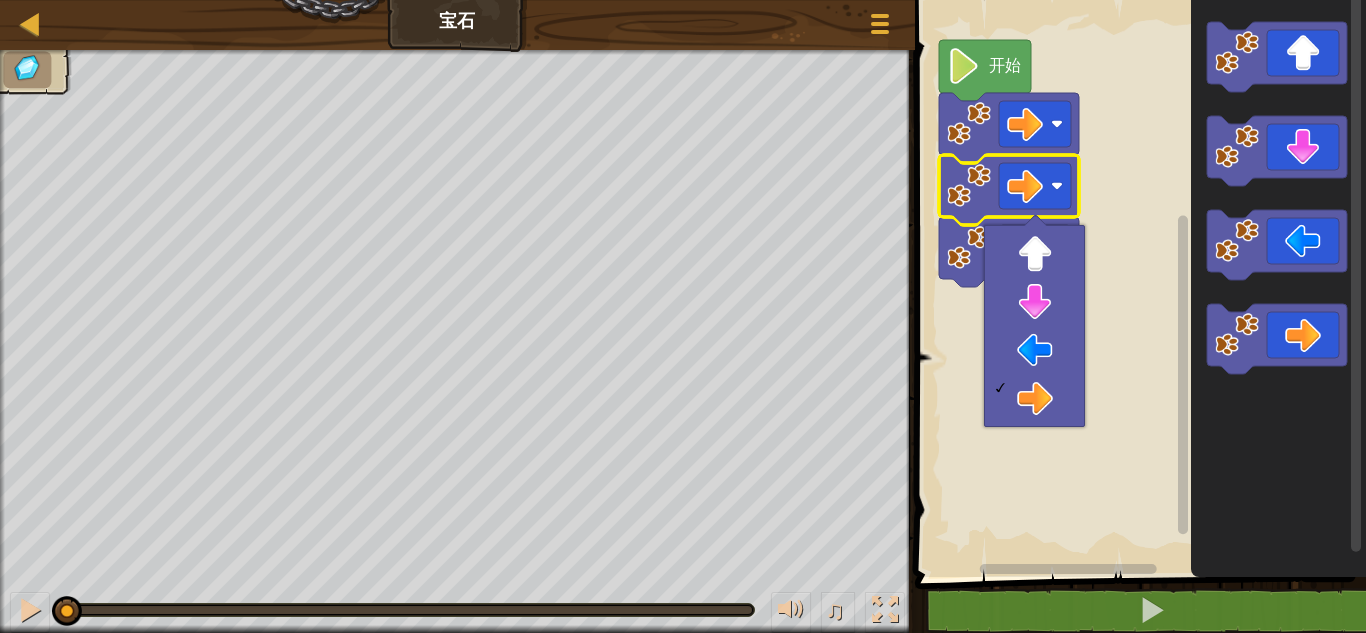 click 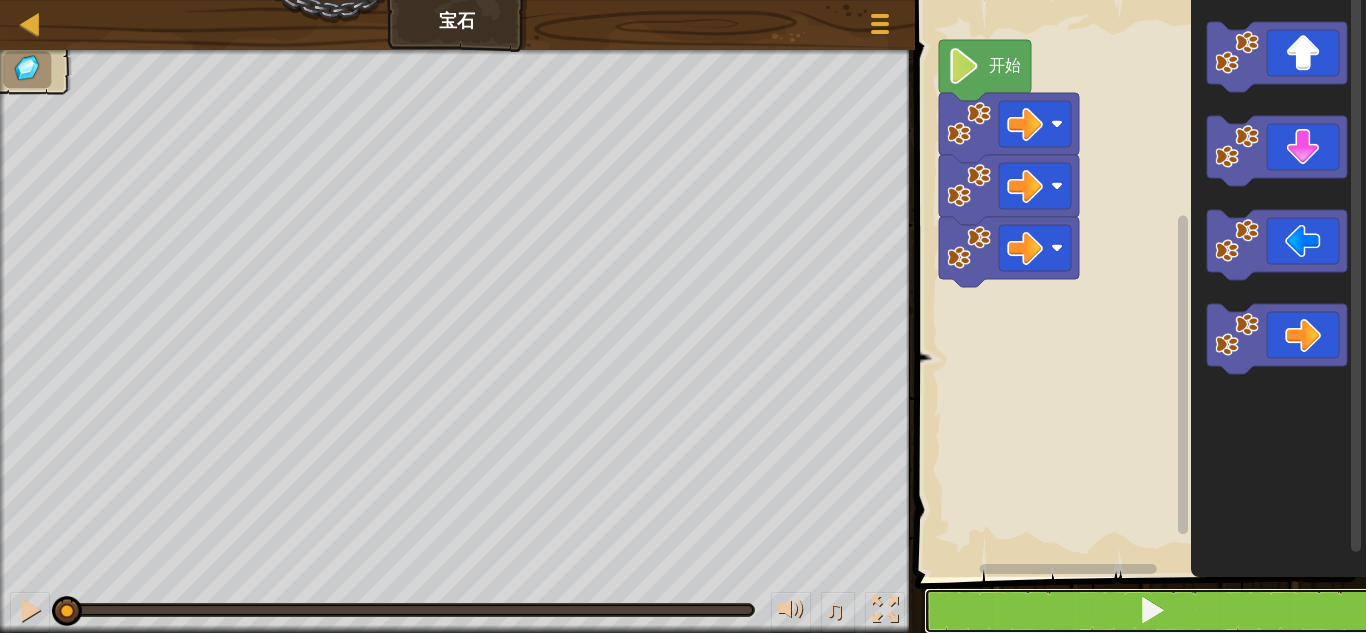 click at bounding box center [1152, 610] 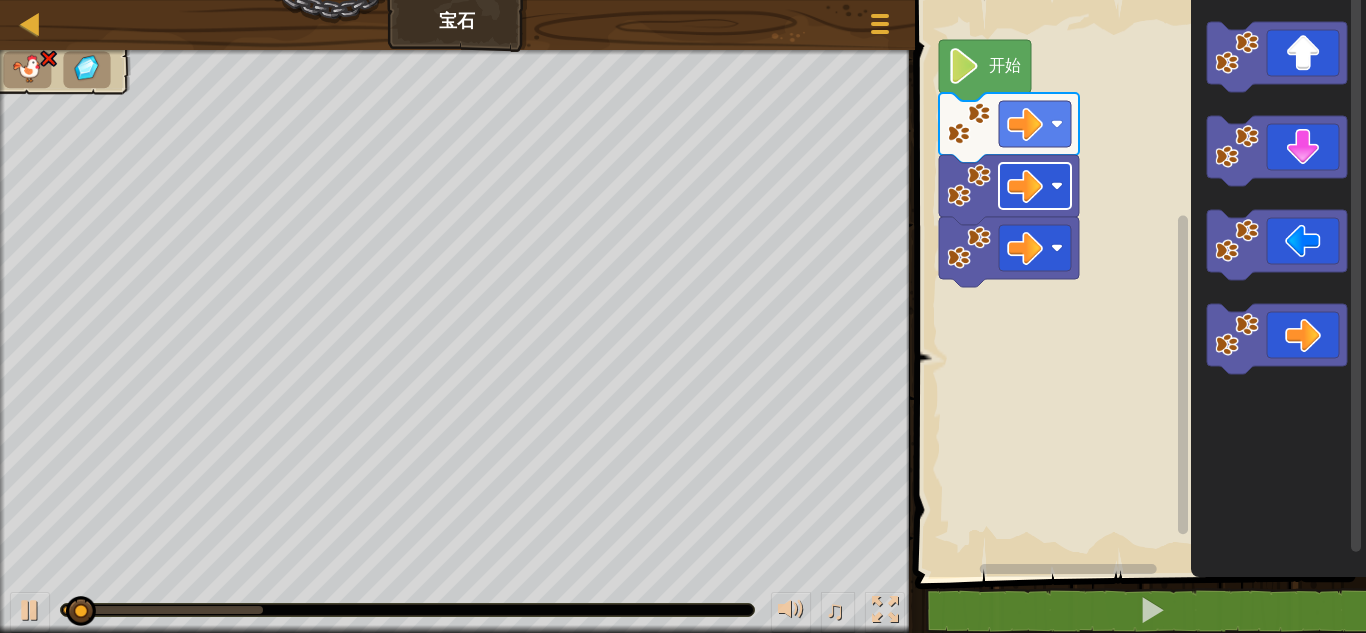 click 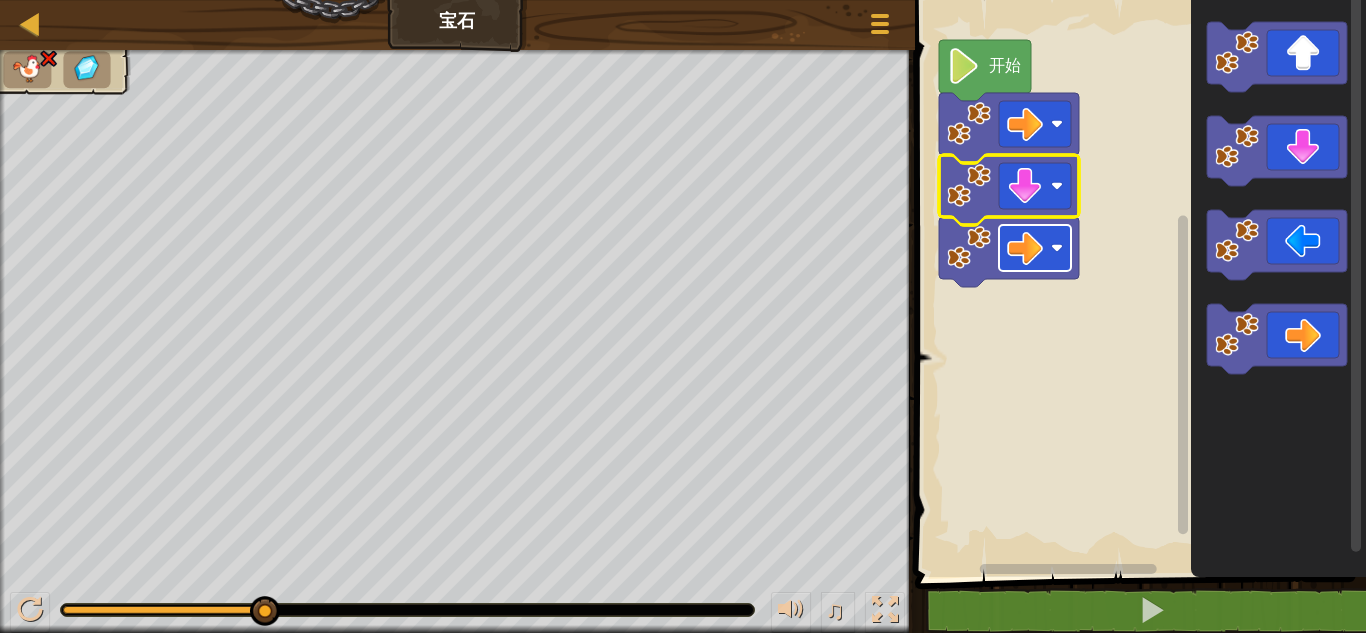 click 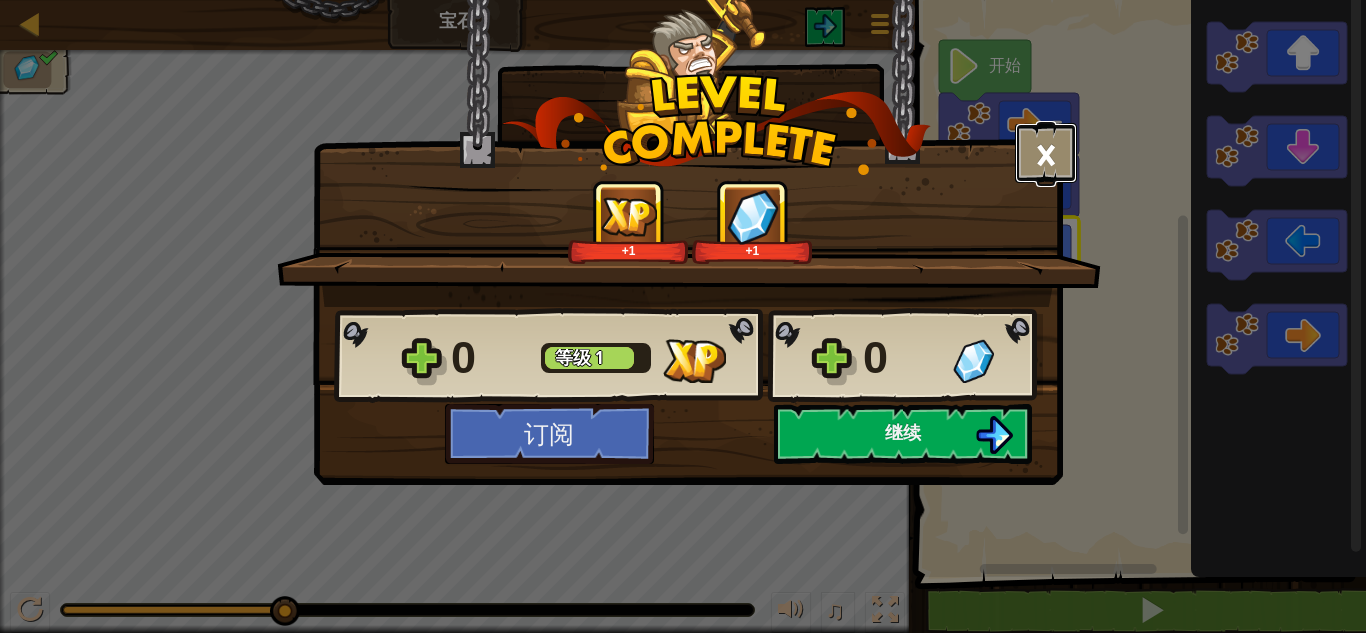 click on "×" at bounding box center [1046, 153] 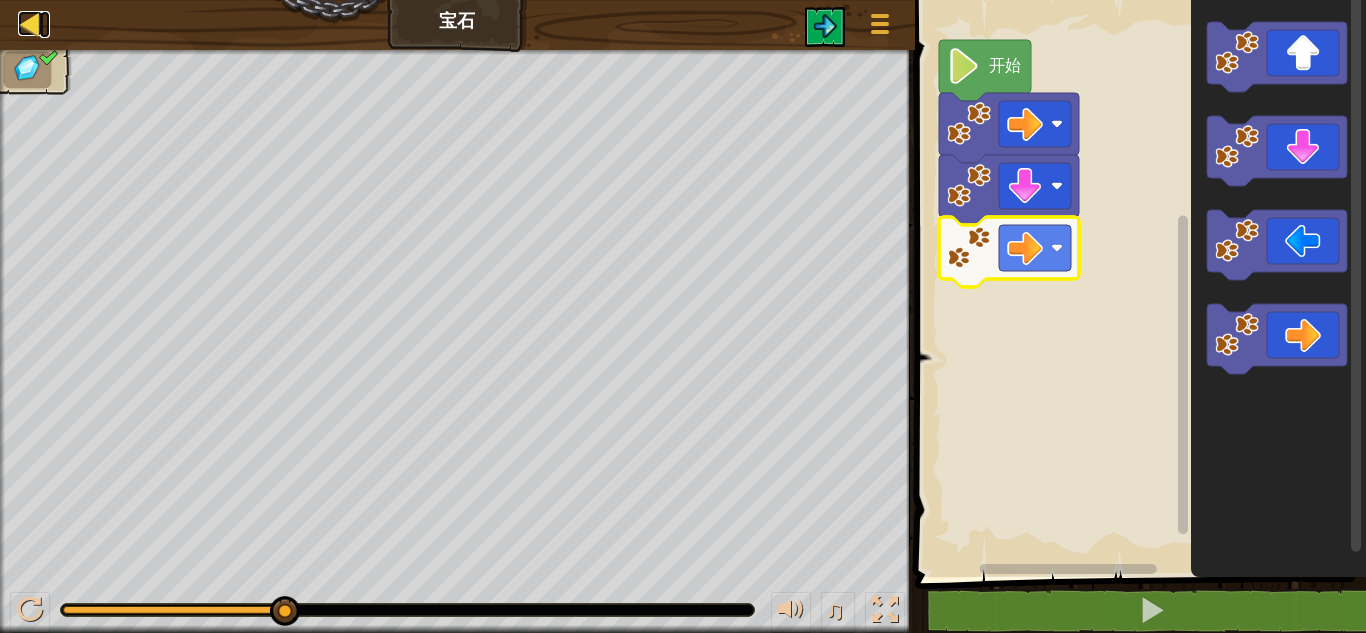 click at bounding box center (30, 23) 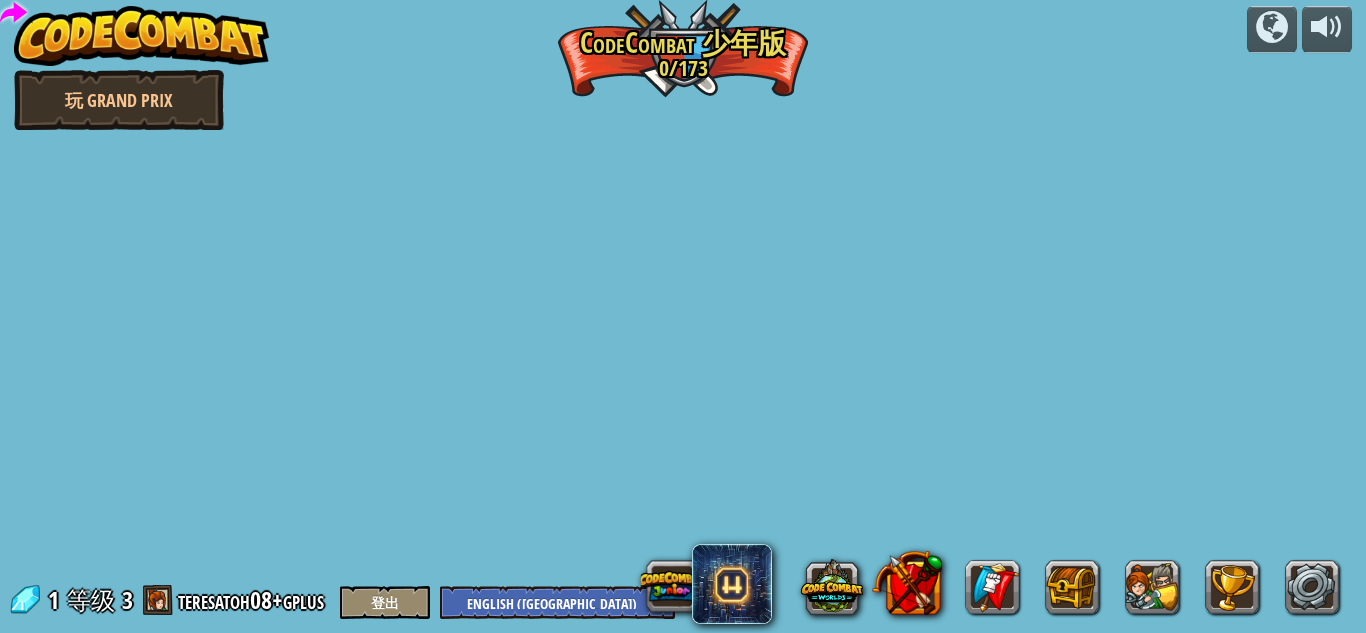 select on "zh-[PERSON_NAME]" 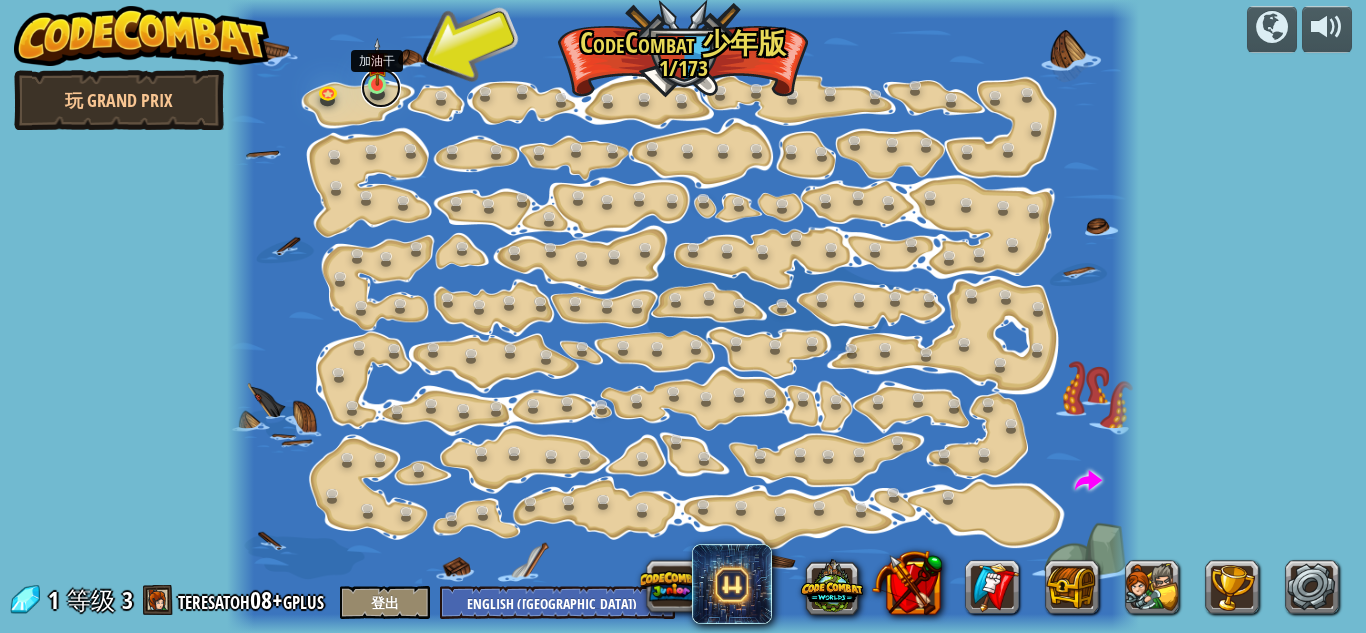 click at bounding box center [381, 88] 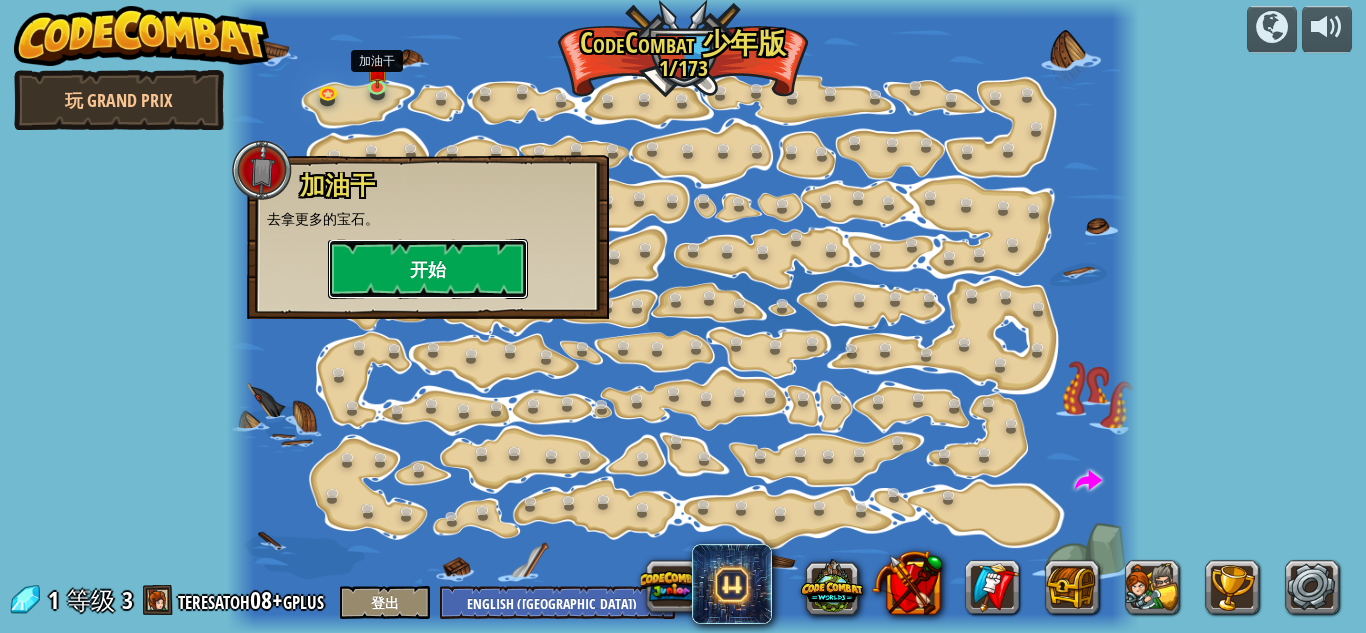 click on "开始" at bounding box center (428, 269) 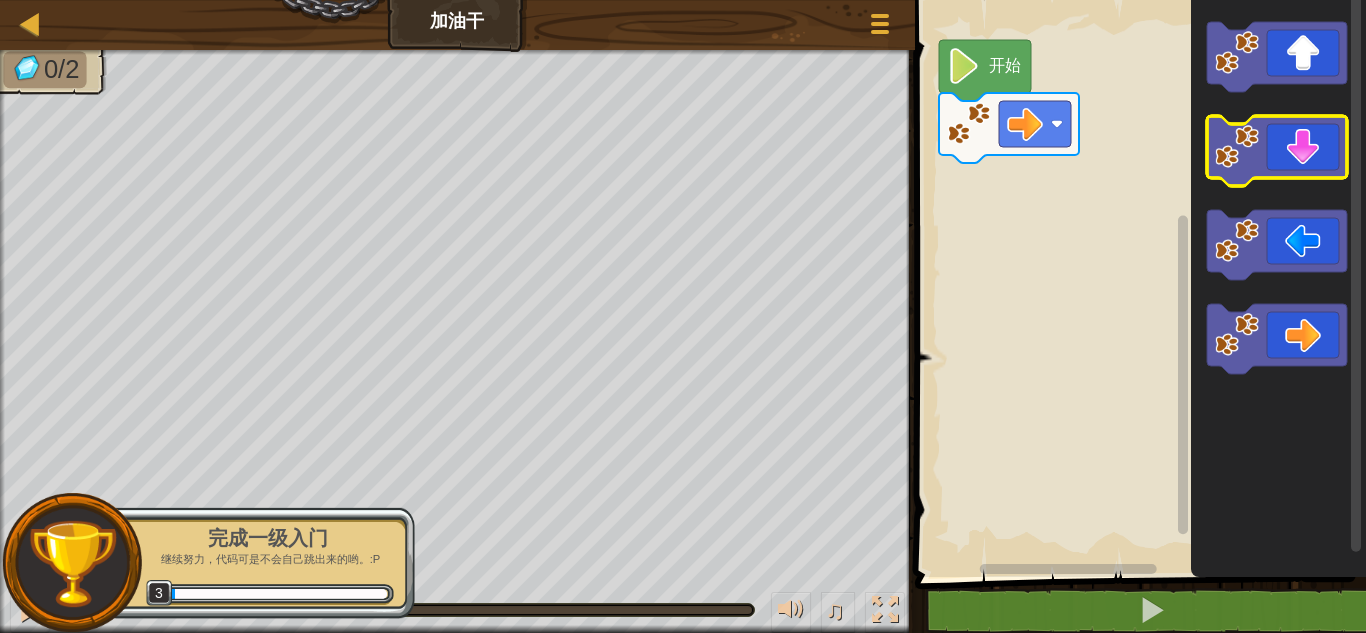 click 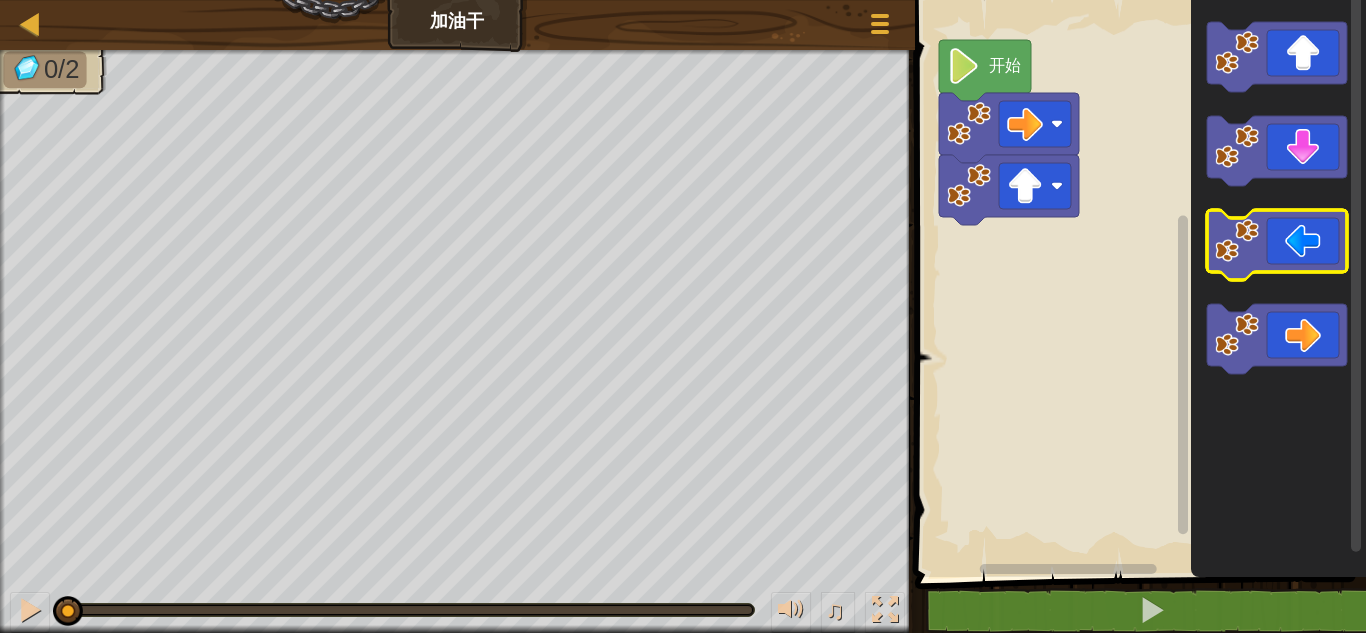click 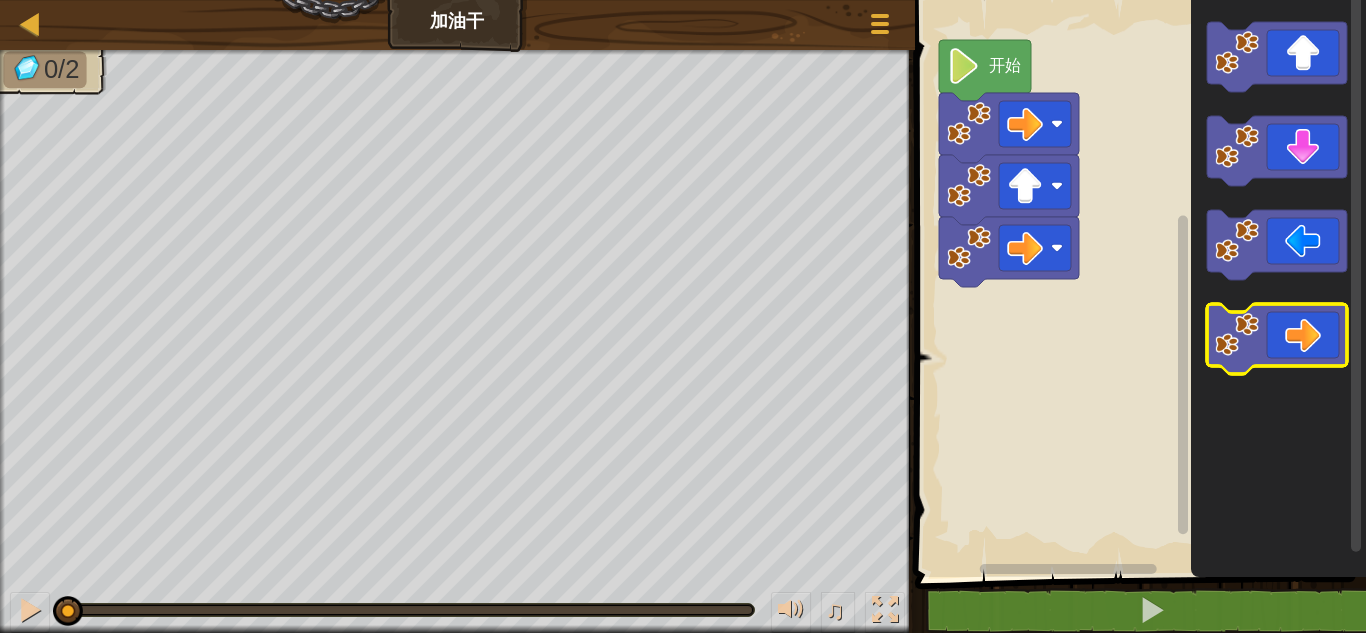 click 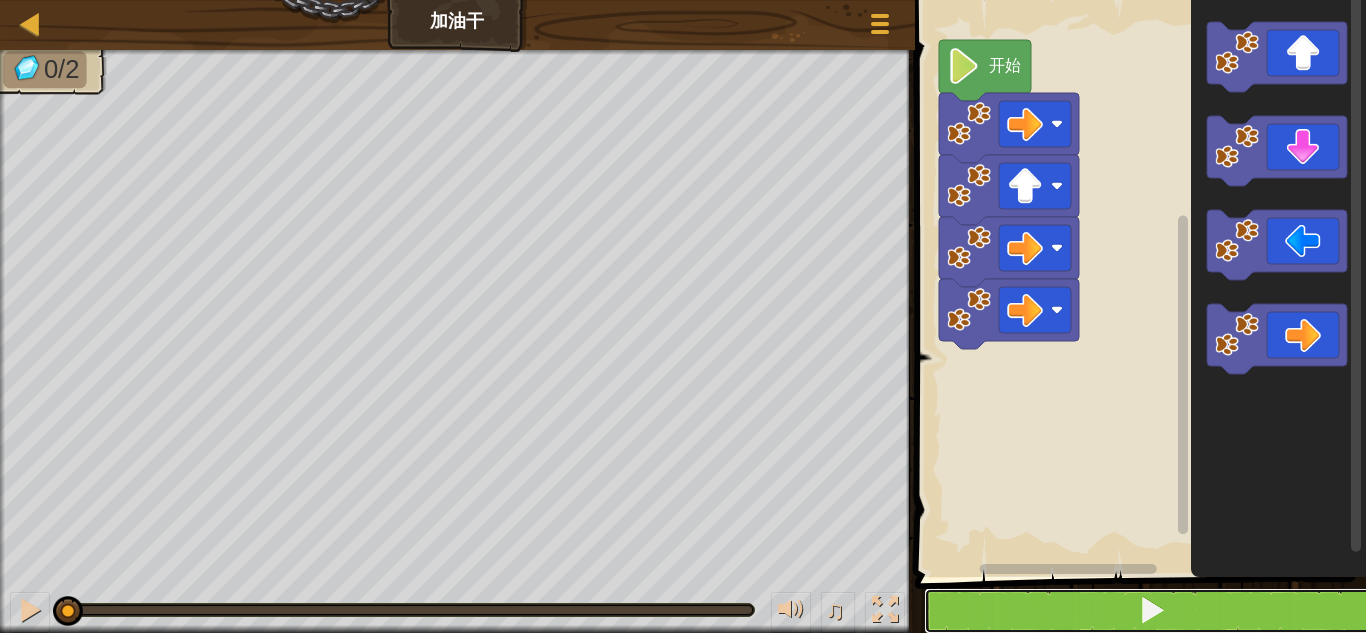 click at bounding box center [1152, 610] 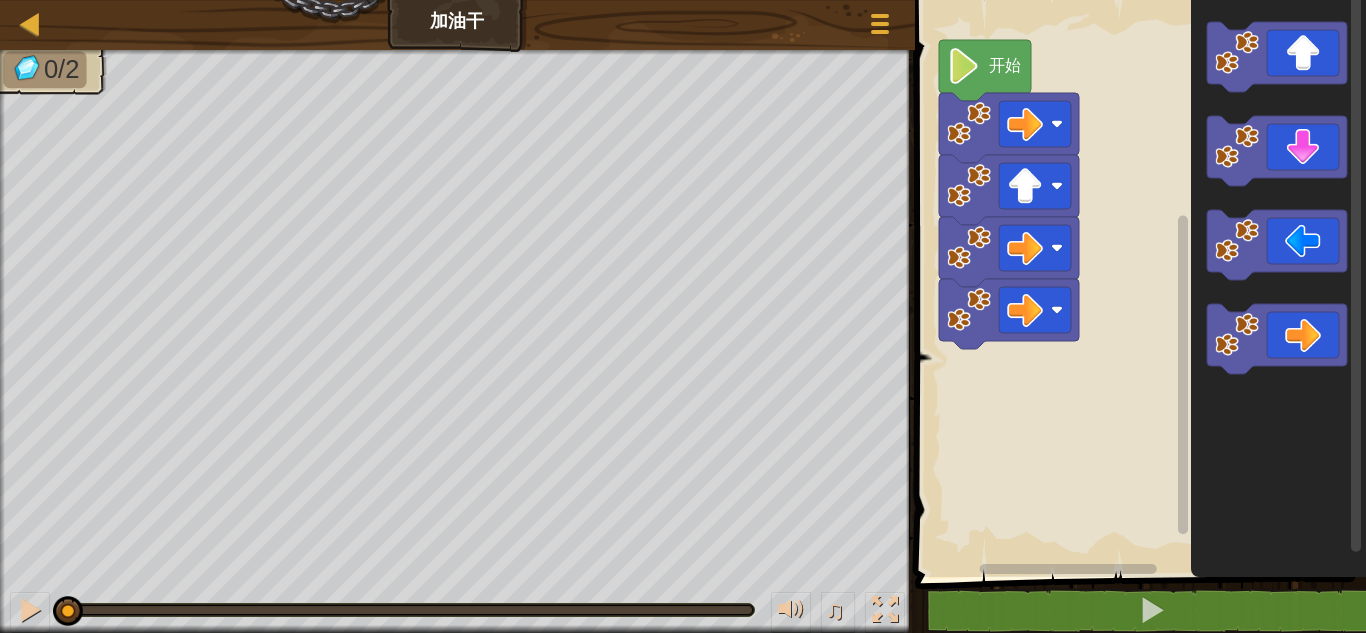 click 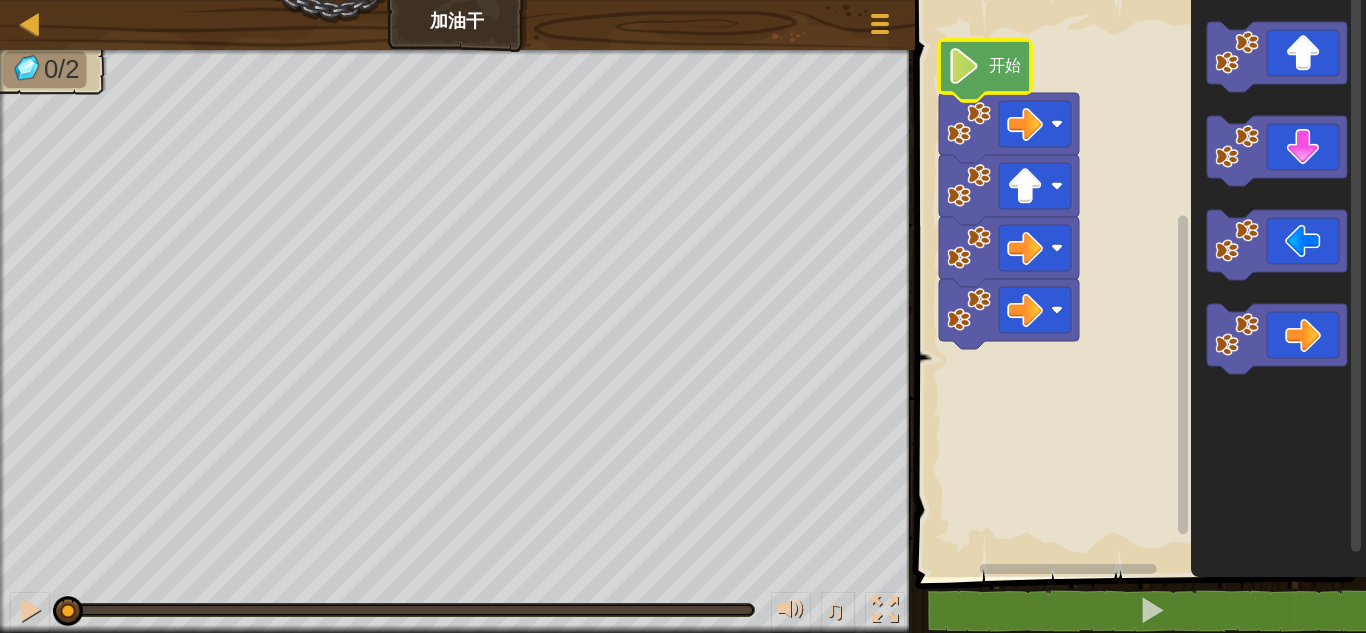 click 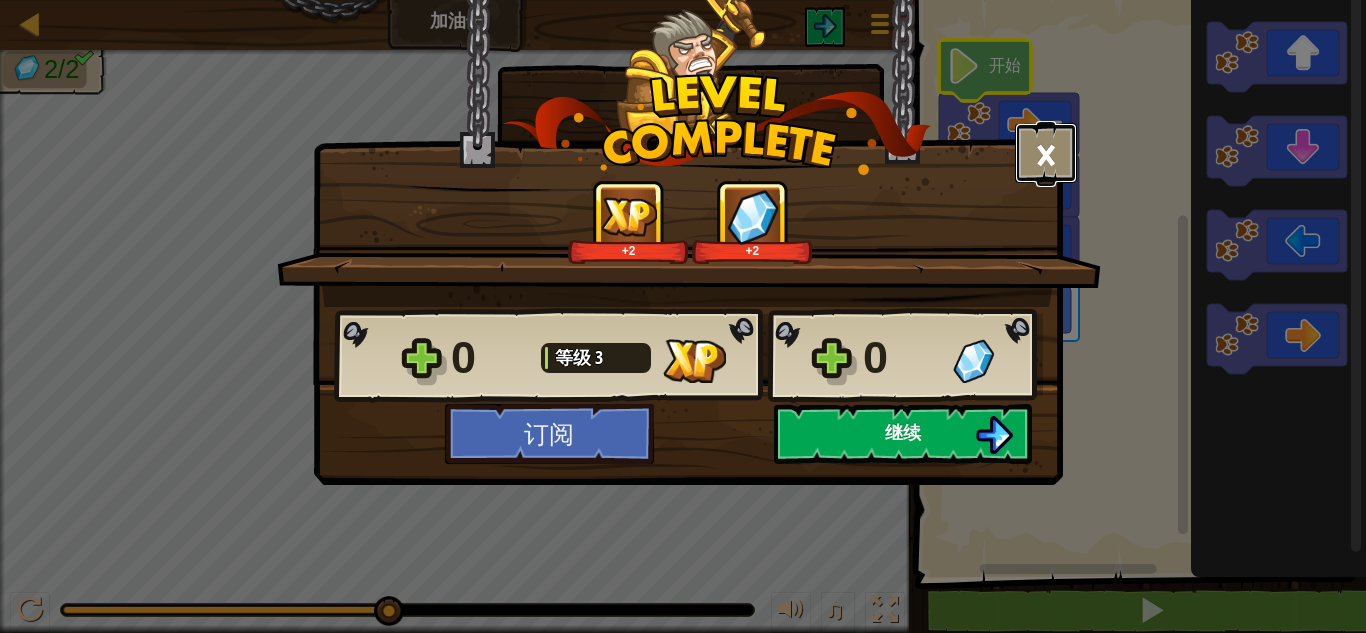 click on "×" at bounding box center [1046, 153] 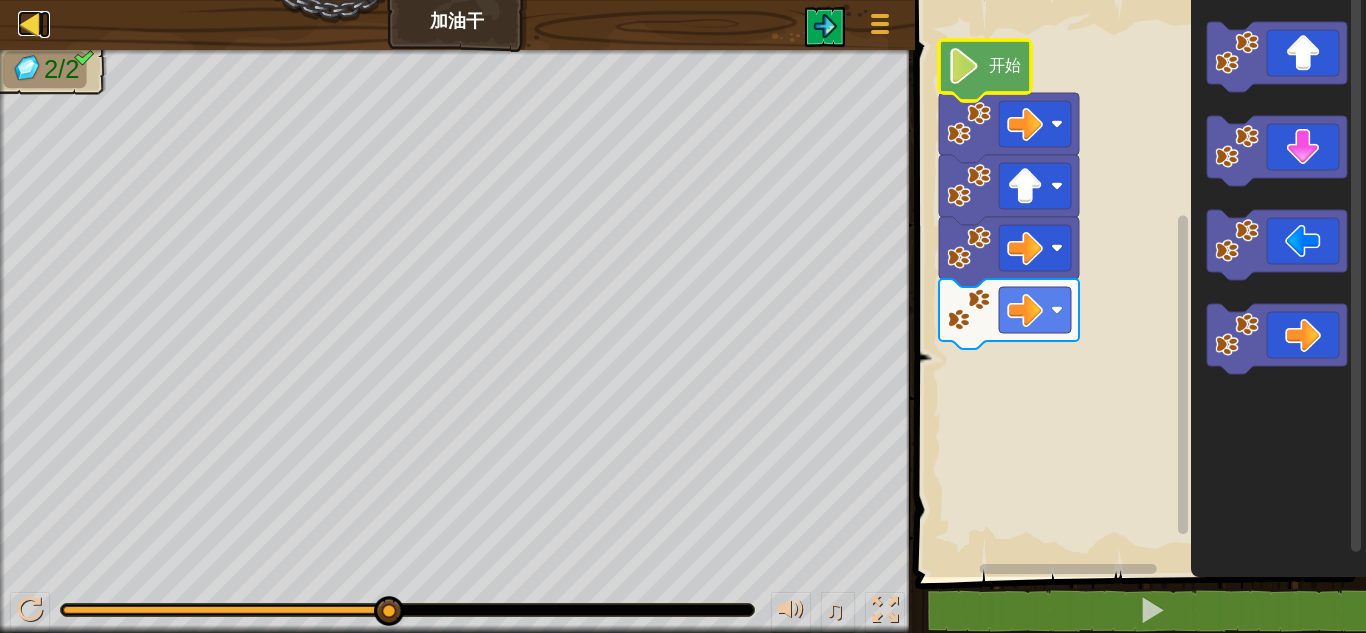 click at bounding box center (30, 23) 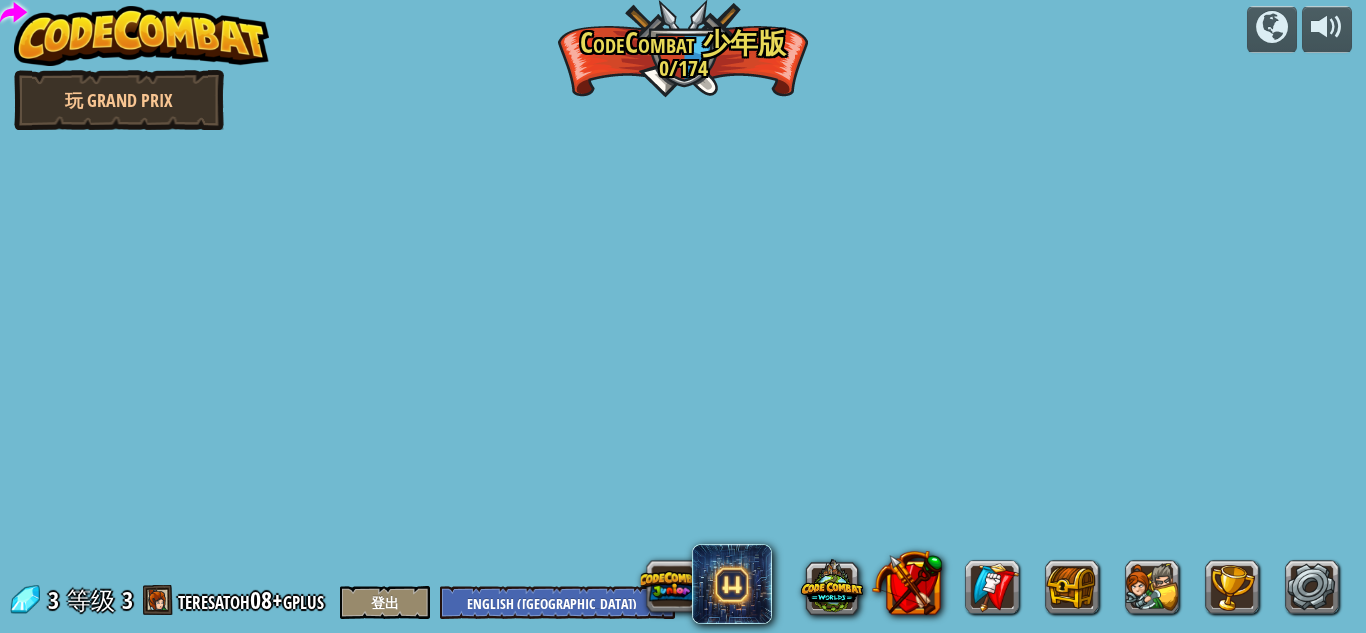 select on "zh-[PERSON_NAME]" 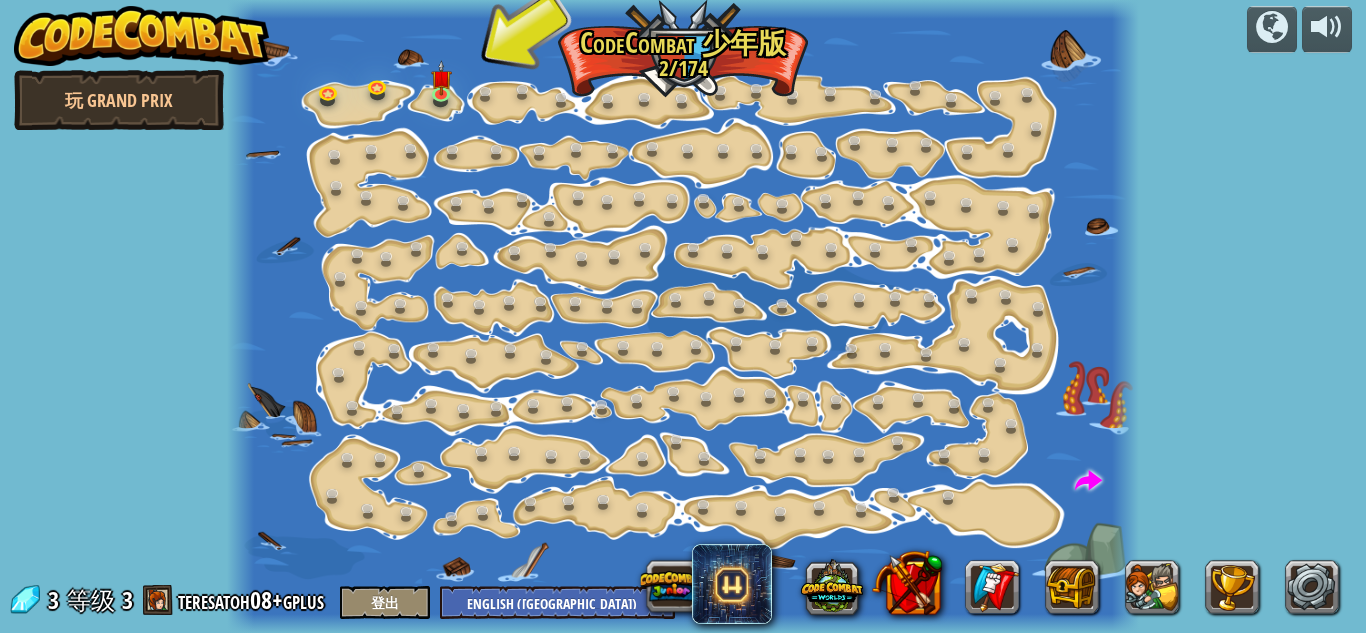 click at bounding box center (683, 316) 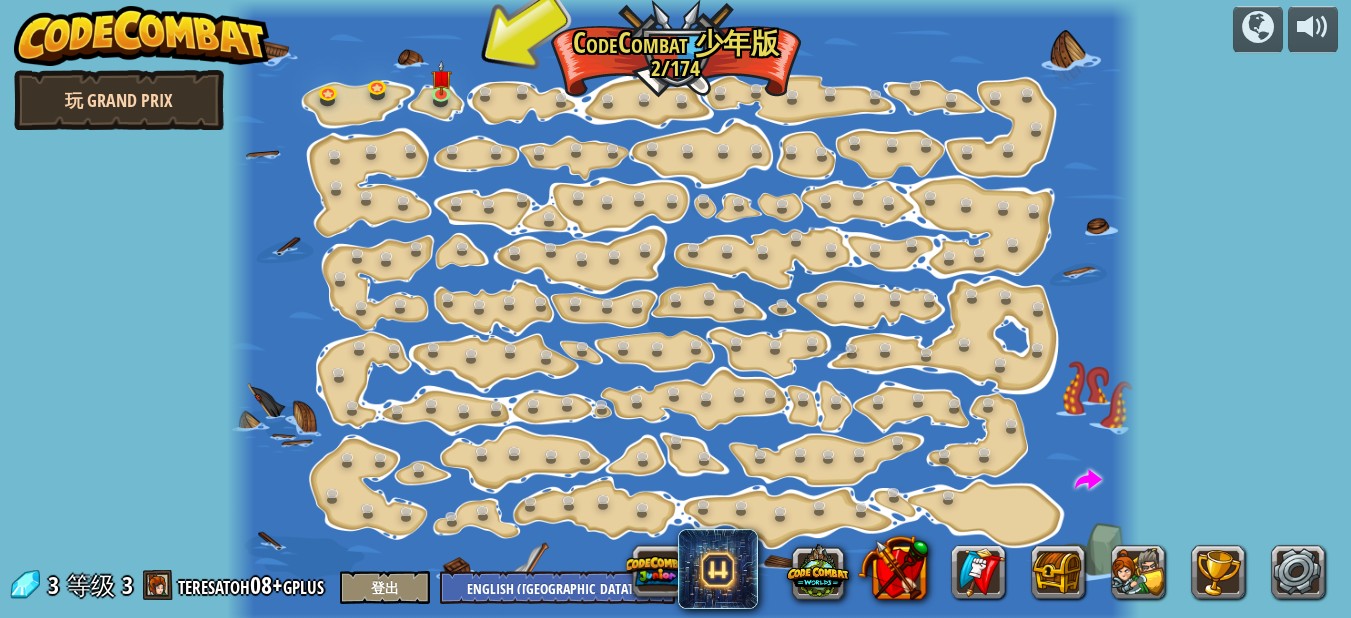 click on "玩 Grand Prix" at bounding box center (119, 100) 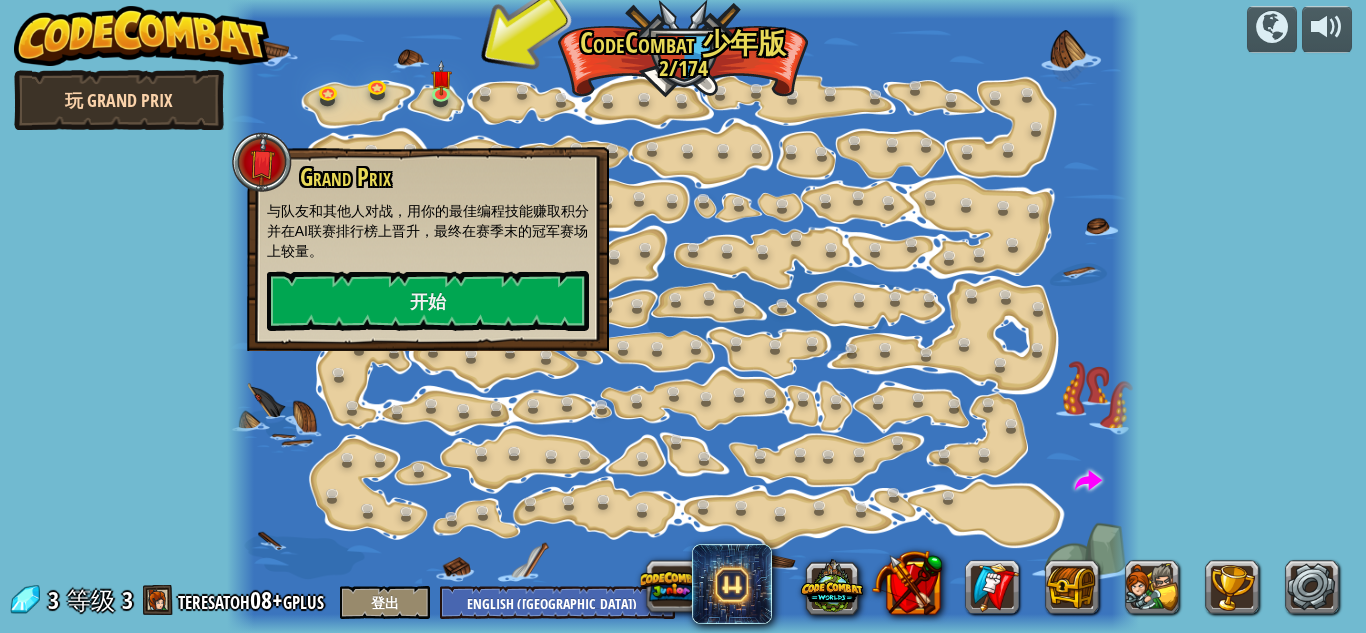 click on "玩 Grand Prix" at bounding box center [119, 100] 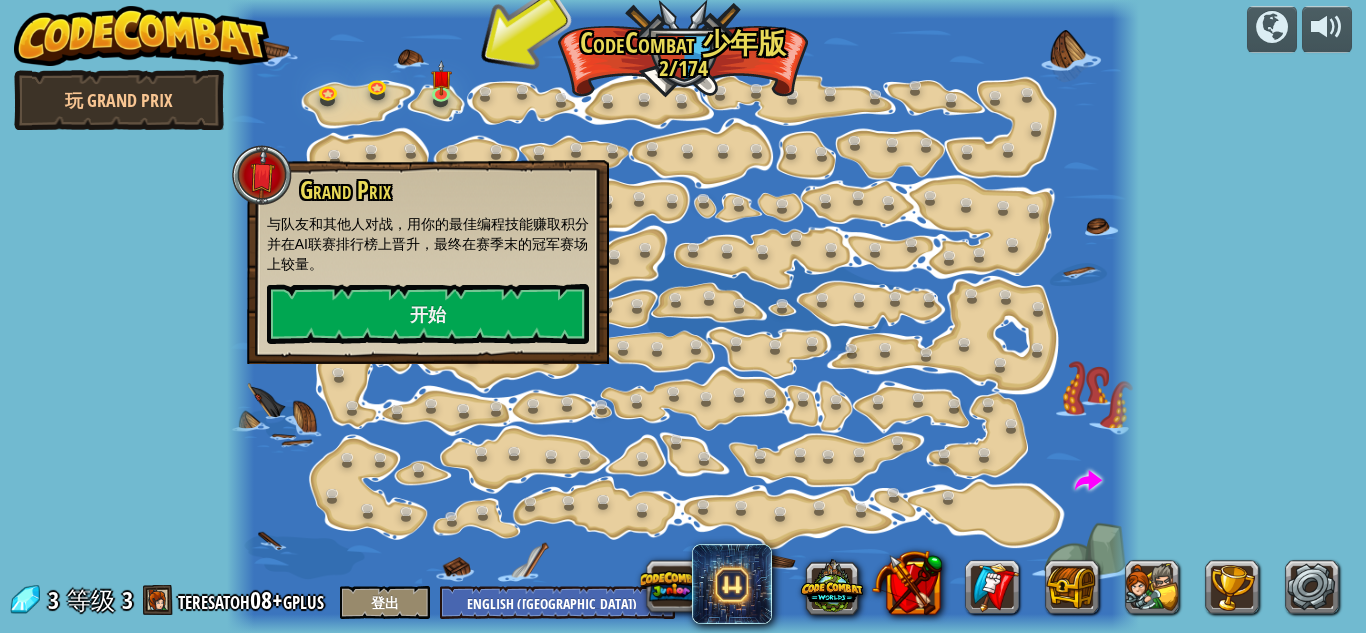 click on "powered by 玩 Grand Prix 逐步变化 (需解锁) 更改步骤参数。
聪明行动 (需解锁) 现在我们真的在走路了！
加油干 去拿更多的宝石。
2a. Go Go Go A (练习) 闪亮 (需解锁) 看看这些宝石！
走起来 (需解锁) 长途跋涉；我们能加快速度吗？
徒步旅行者 (需解锁) 练习这些步骤。
肘击 (需解锁) 每次跨两步。
转弯 (需解锁) 只要沿着岸边走就行了。
步骤 (需解锁) 一次走一步以上。
宝石 学习如何编写你的英雄代码！
1a. The Gem A (练习) 长厅 (需解锁) 编码聪明胜过编码繁琐！
两颗宝石 移动稍远一点以获取两个宝石！
开始 大宝石广场 (需解锁) 一次走一步以上。
X 标记位置 (需解锁) 到达红色 X 处！
宝石方块 (需解锁) 被宝石包围！
绕行 (需解锁) 不能通过它？绕过去。
宝石优先 (需解锁) 先拿宝石，然后是红色的X。
X (需解锁) X 表示退出。
蛇迷宫 (需解锁)" at bounding box center (683, 316) 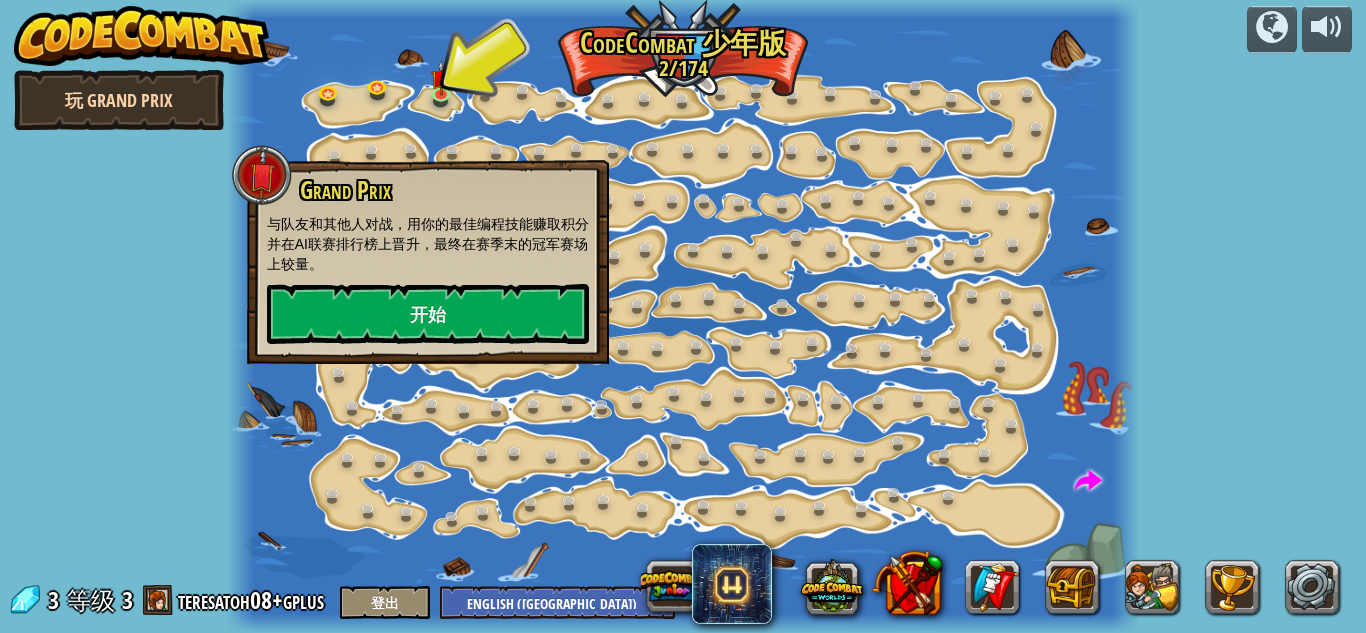 click on "玩 Grand Prix" at bounding box center [119, 100] 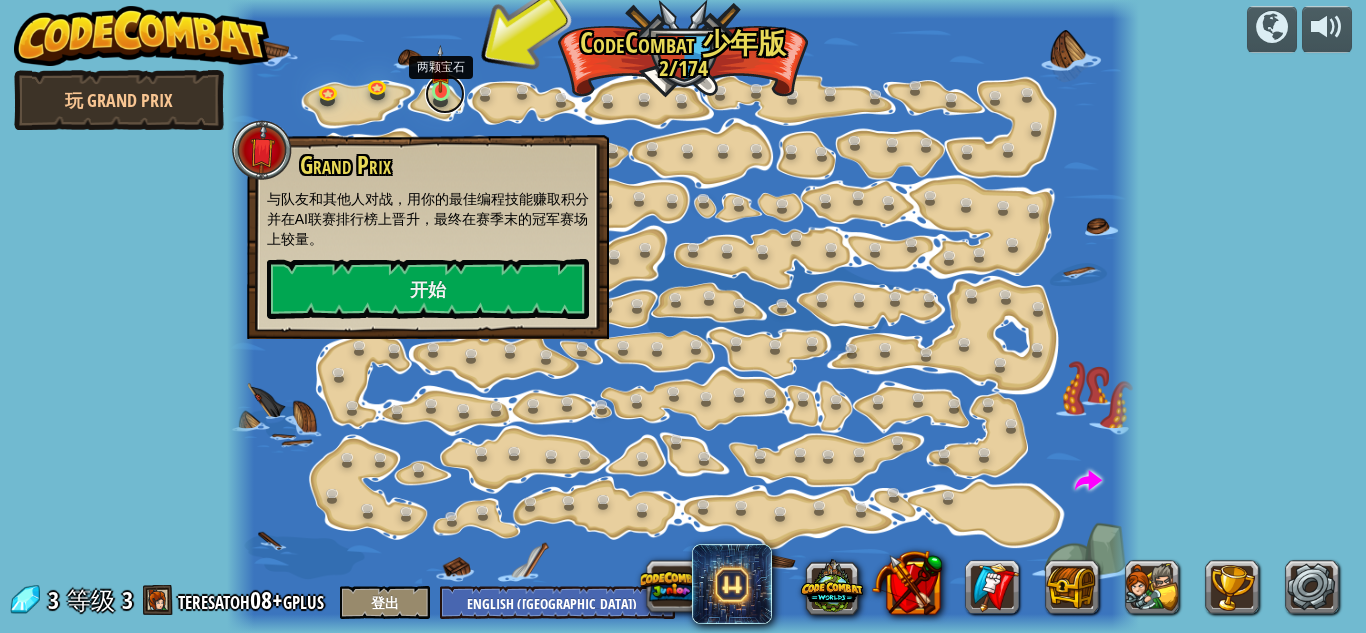 click at bounding box center [445, 94] 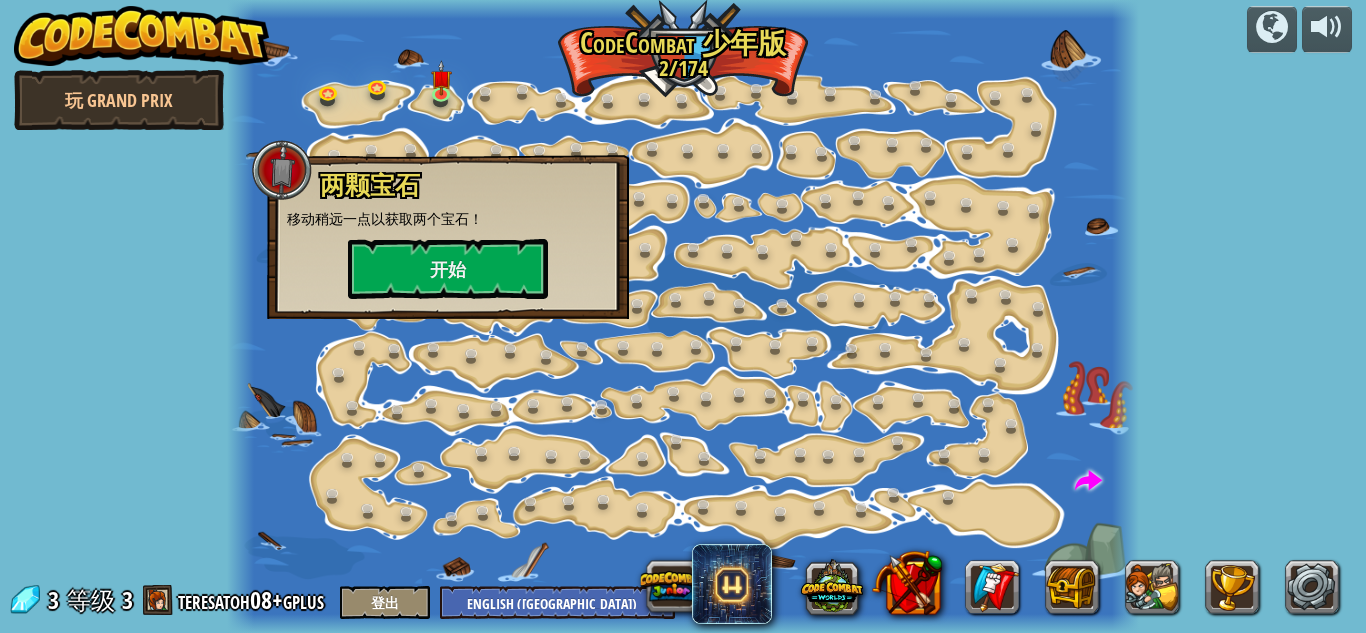 click on "等级" at bounding box center (91, 600) 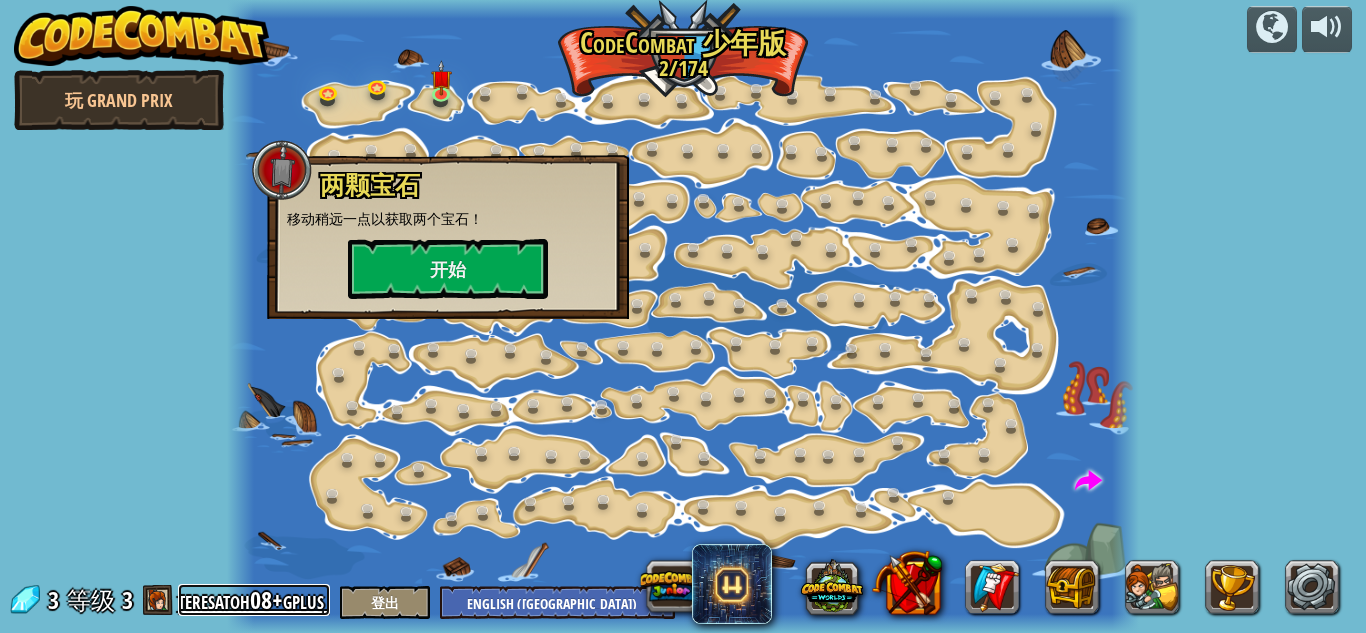 click on "teresatoh08+gplus" at bounding box center (254, 600) 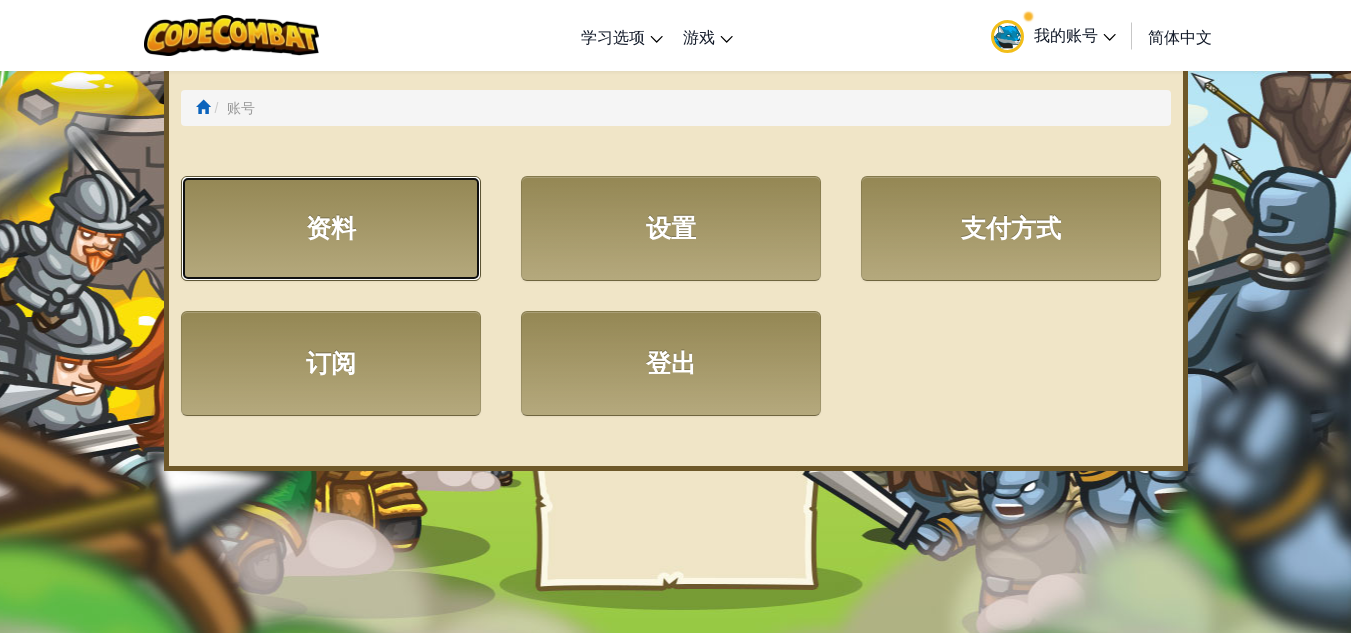 click on "资料" at bounding box center [331, 228] 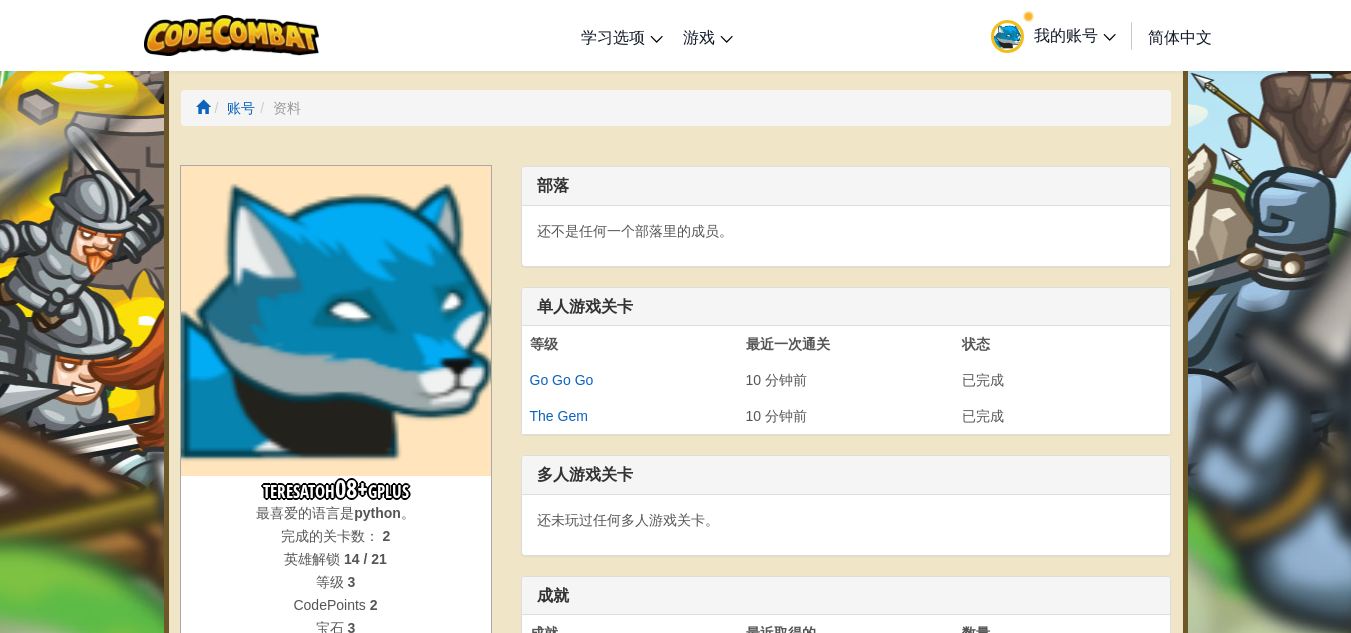 click on "游戏" at bounding box center (699, 36) 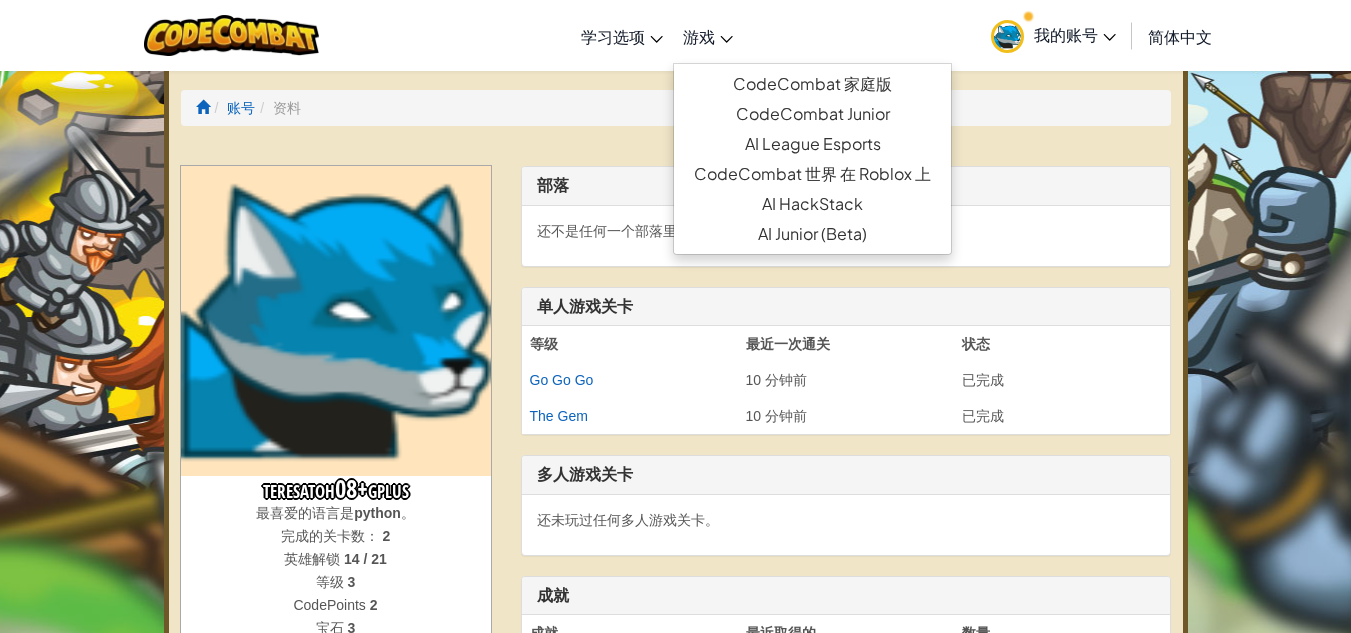 click at bounding box center (676, 156) 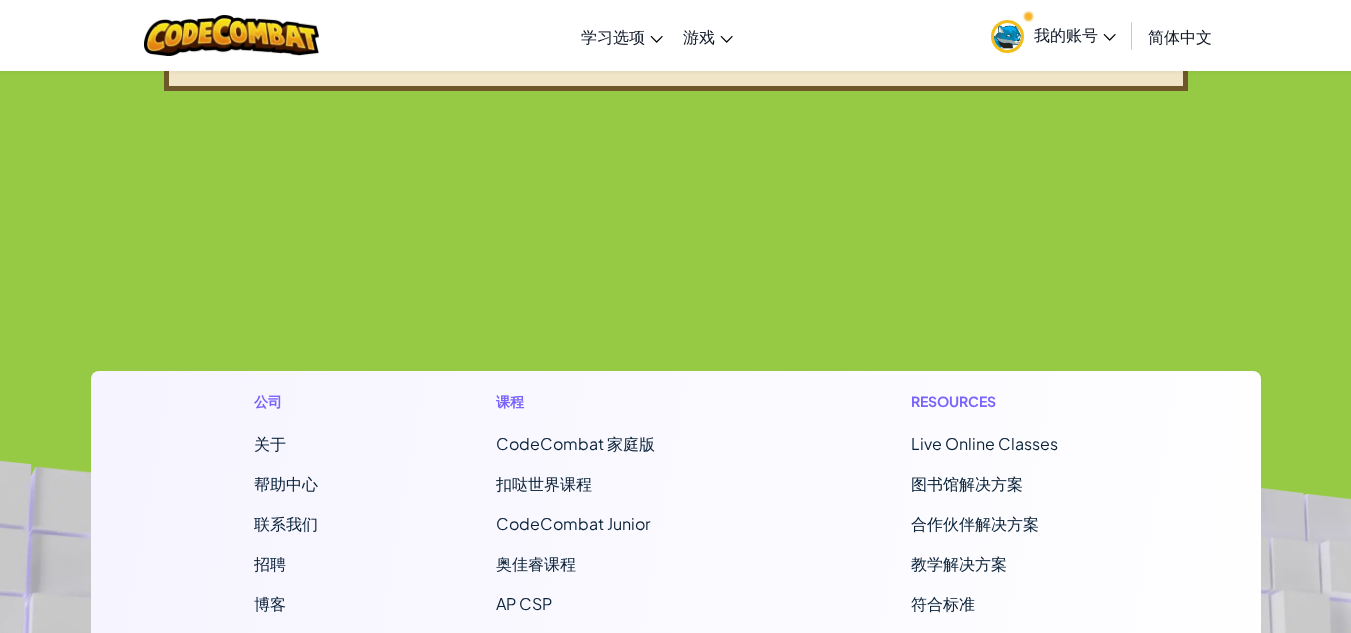 scroll, scrollTop: 1100, scrollLeft: 0, axis: vertical 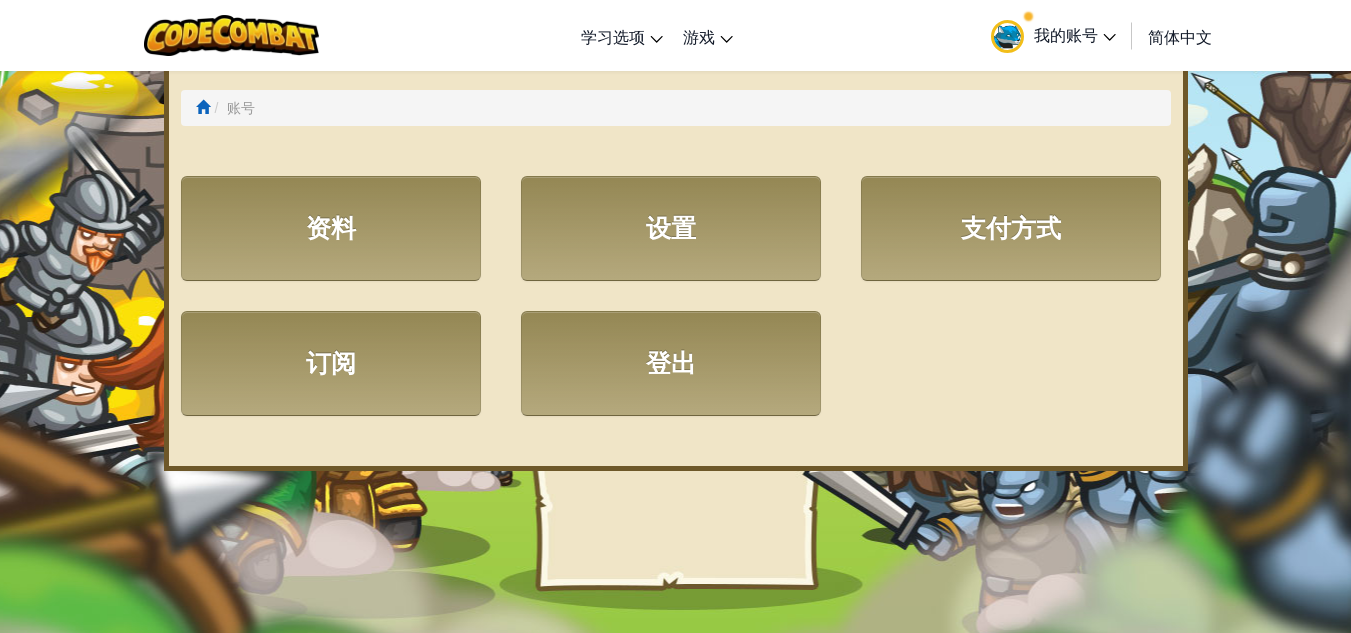 click on "我的账号" at bounding box center [1053, 35] 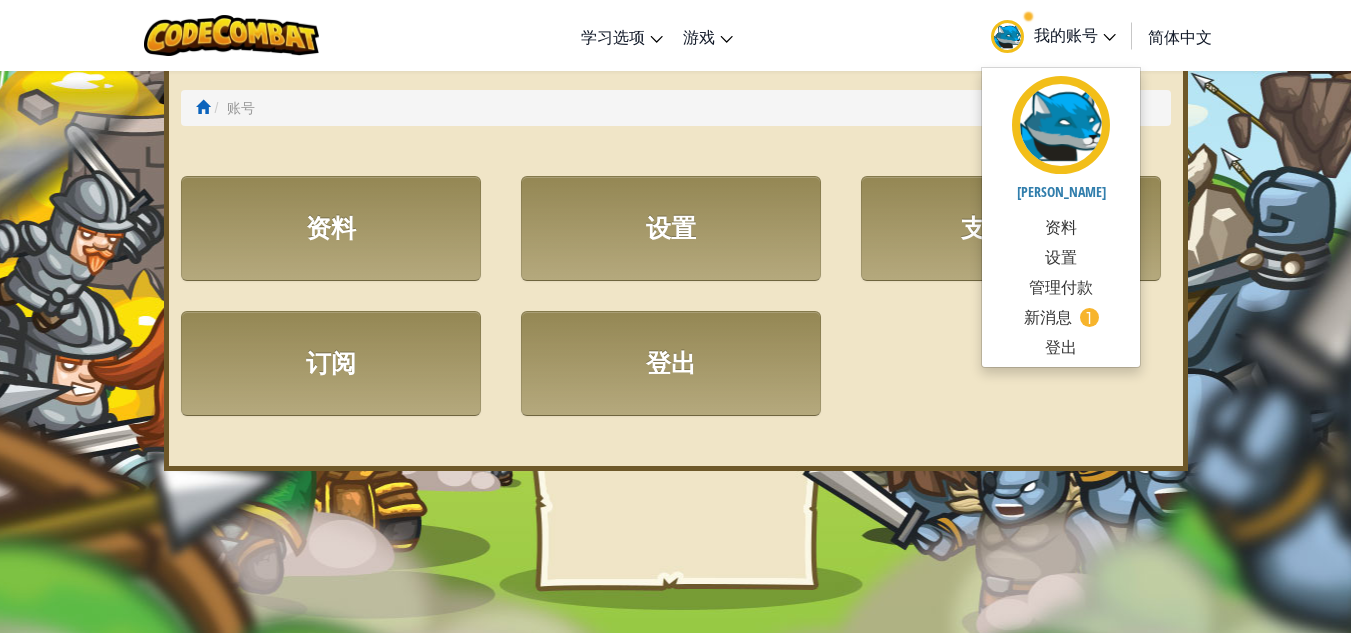 click on "公司 关于 帮助中心 联系我们 招聘 博客 播客 课程 CodeCombat 家庭版   扣哒世界课程 CodeCombat Junior 奥佳睿课程 AP CSP AI League Esports CodeCombat 世界 在 Roblox 上   AI HackStack   AI Junior (Beta) Resources Live Online Classes 图书馆解决方案 合作伙伴解决方案
教学解决方案   符合标准 有效性研究 成功故事 专业发展 编码一小时 资助和资金资源 Accessibility (ACR/VPAT) 隐私 版权  ©2024 CodeCombat Inc.  版权所有." at bounding box center [675, 993] 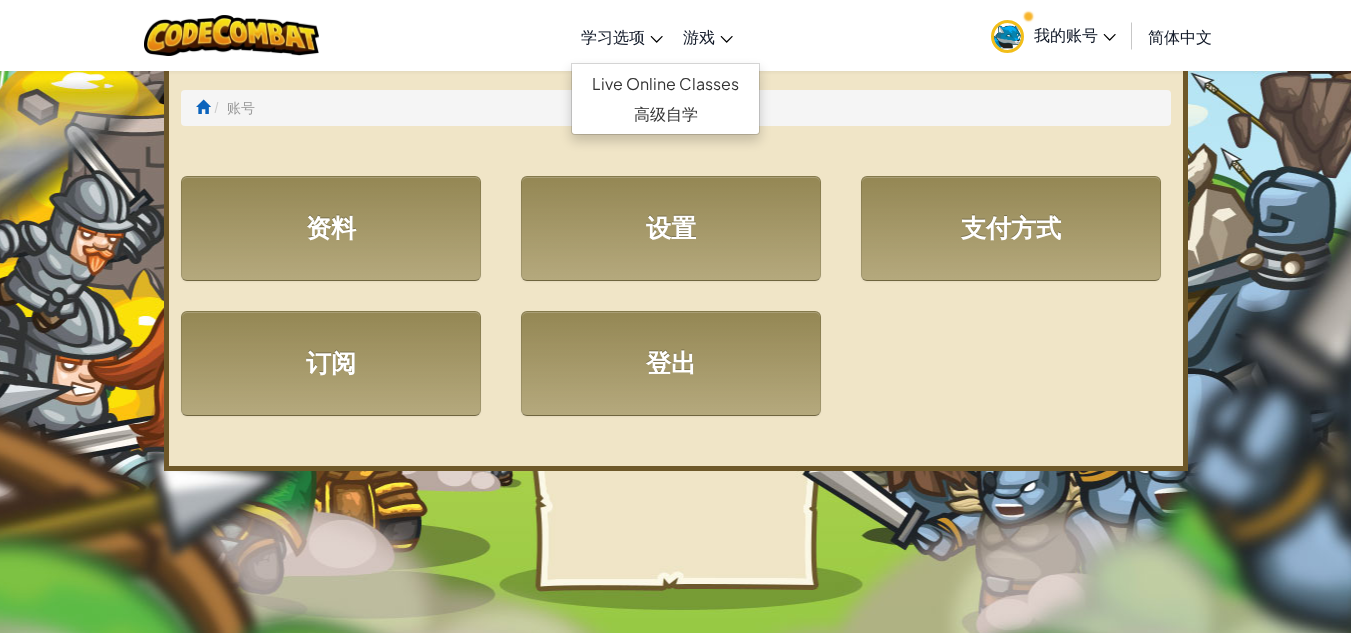 click on "学习选项" at bounding box center (622, 36) 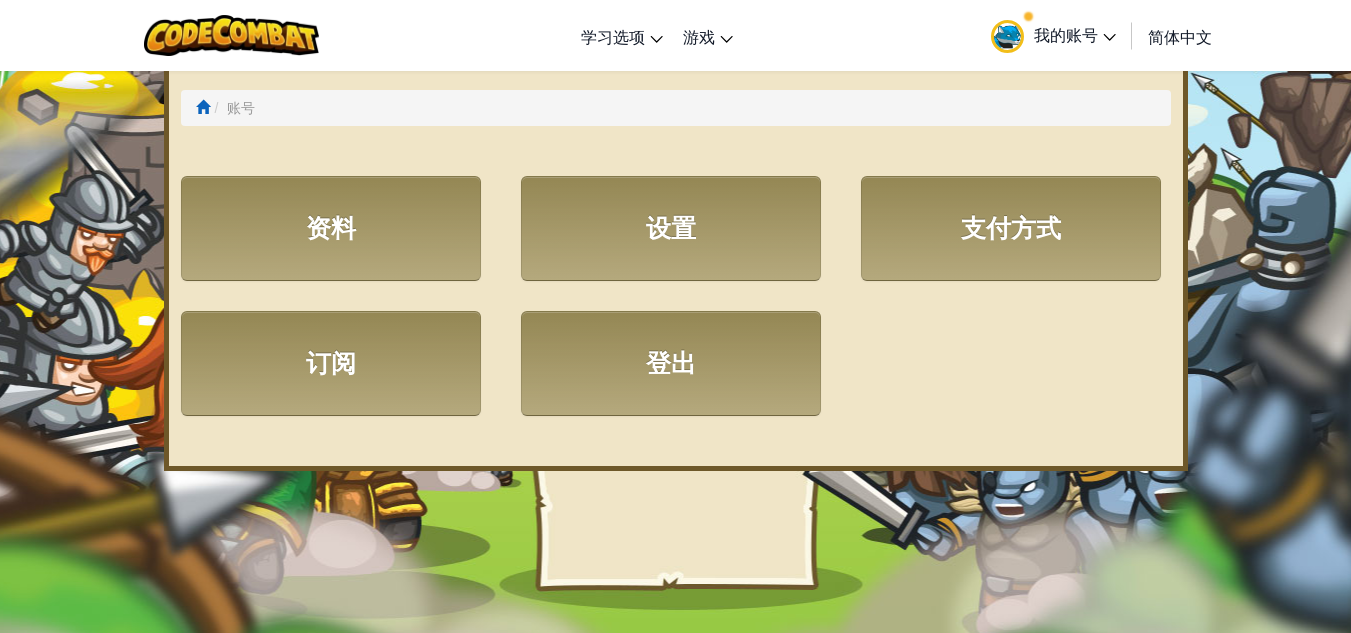 click on "公司 关于 帮助中心 联系我们 招聘 博客 播客 课程 CodeCombat 家庭版   扣哒世界课程 CodeCombat Junior 奥佳睿课程 AP CSP AI League Esports CodeCombat 世界 在 Roblox 上   AI HackStack   AI Junior (Beta) Resources Live Online Classes 图书馆解决方案 合作伙伴解决方案
教学解决方案   符合标准 有效性研究 成功故事 专业发展 编码一小时 资助和资金资源 Accessibility (ACR/VPAT) 隐私 版权  ©2024 CodeCombat Inc.  版权所有." at bounding box center [675, 993] 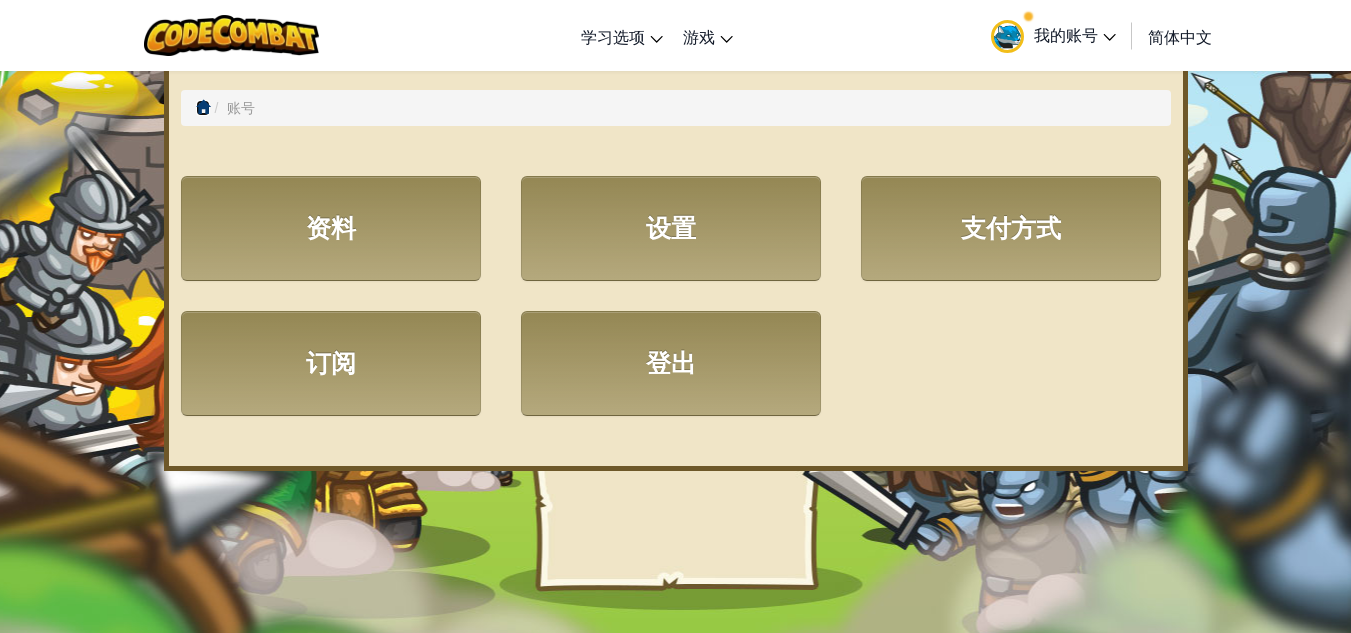 click at bounding box center (203, 107) 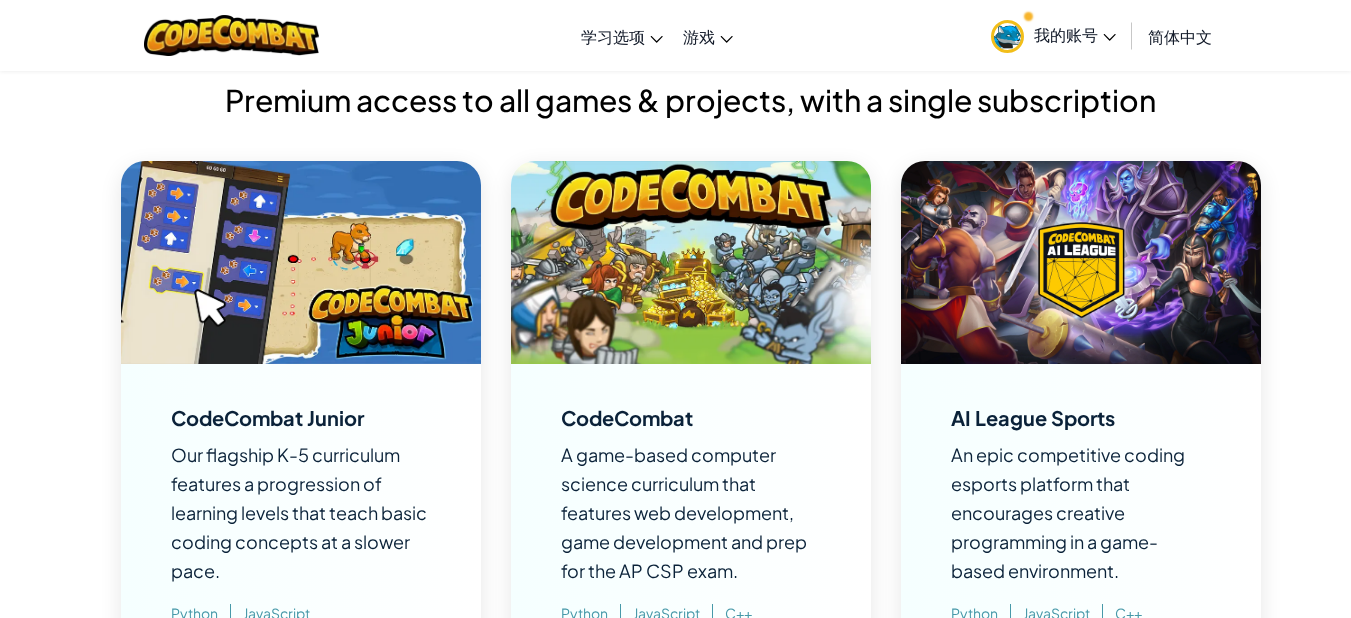 scroll, scrollTop: 1300, scrollLeft: 0, axis: vertical 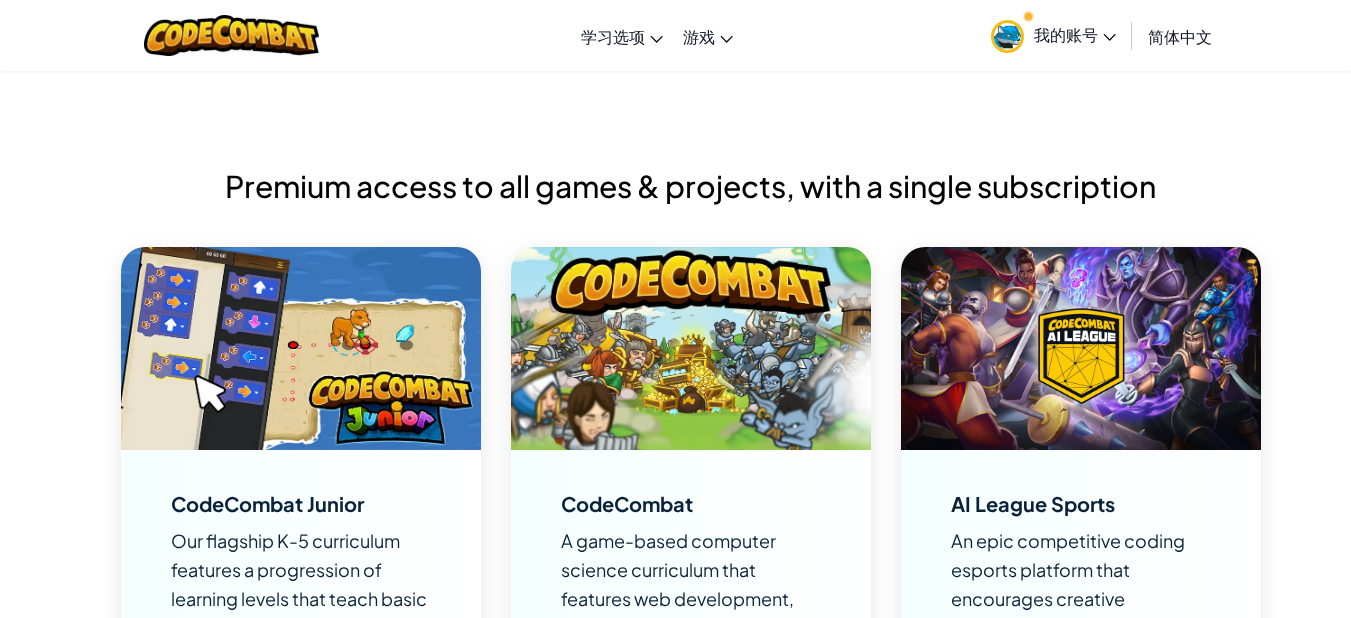 click at bounding box center [691, 348] 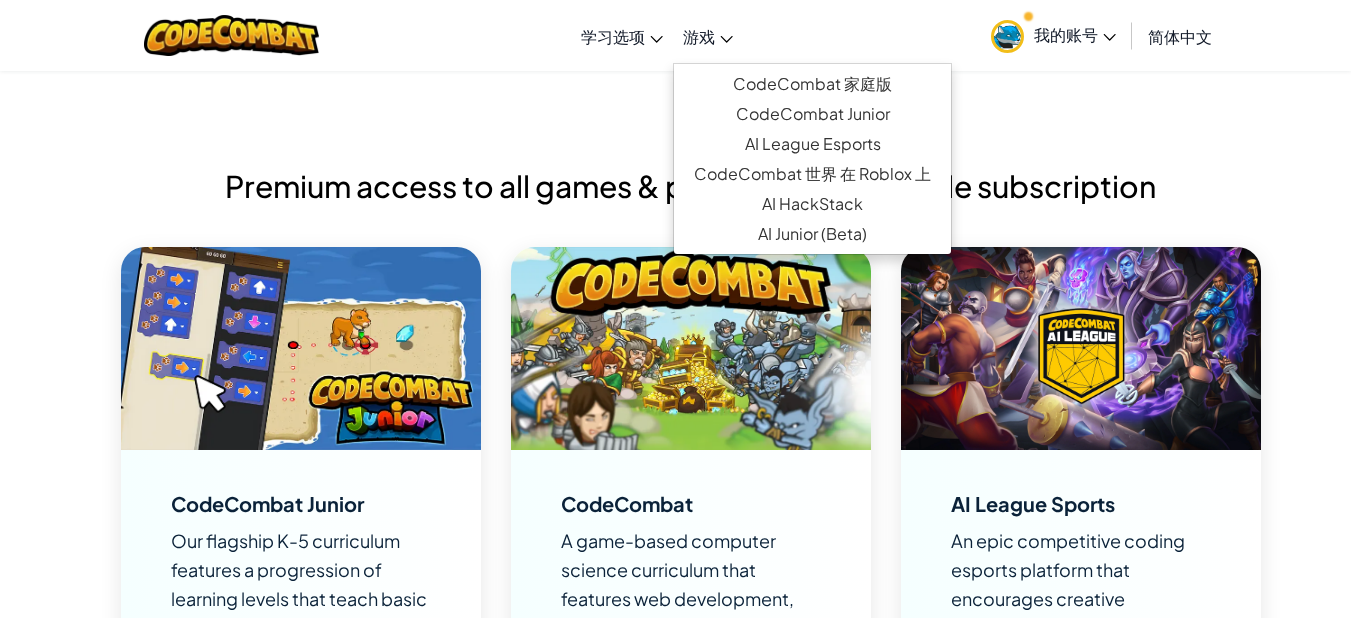 click on "游戏" at bounding box center (708, 36) 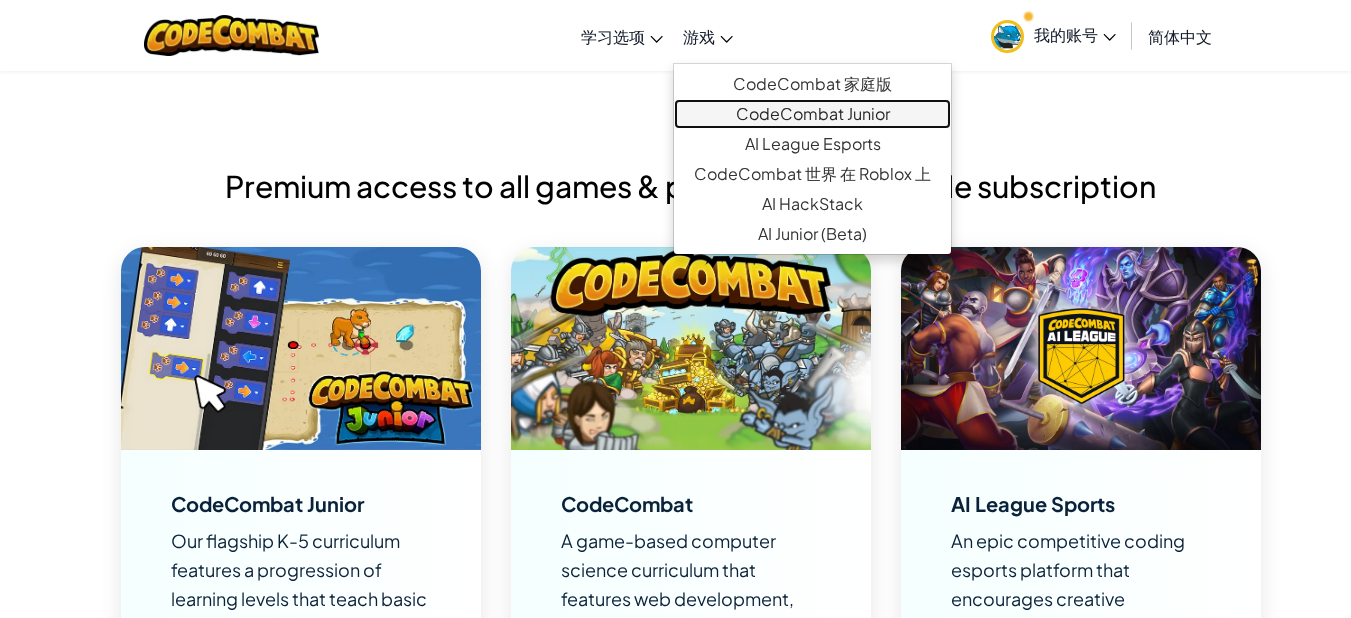 click on "CodeCombat Junior" at bounding box center (812, 114) 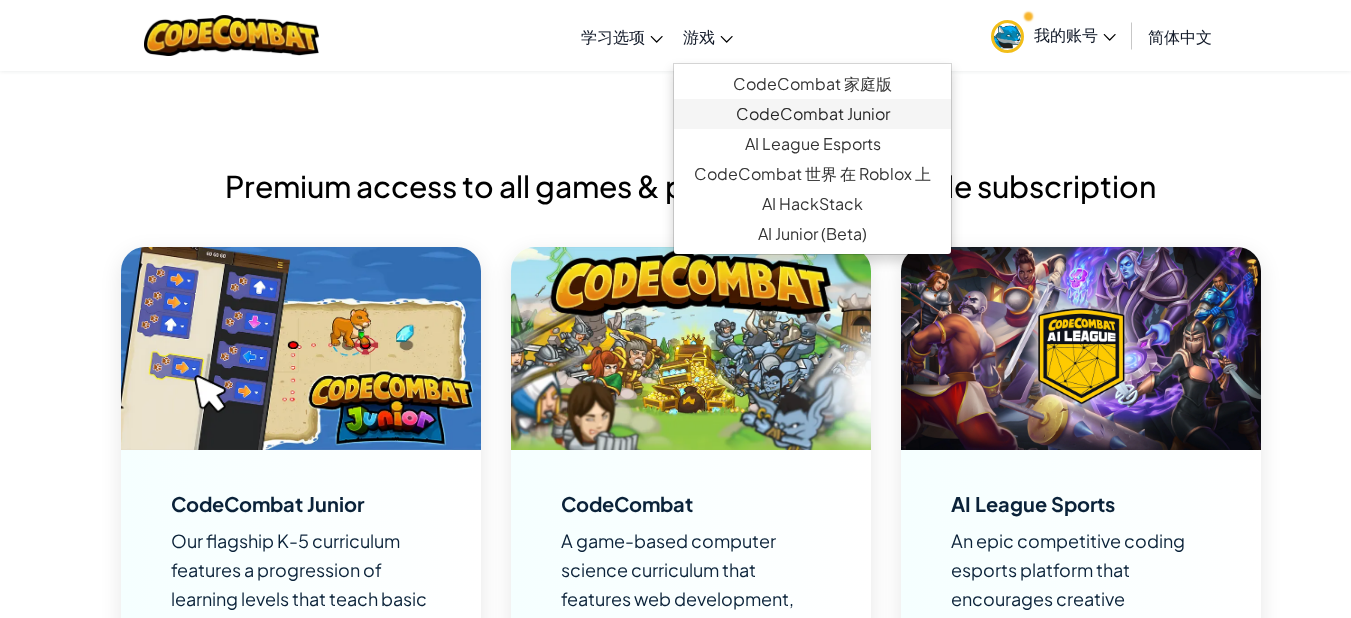 select on "zh-[PERSON_NAME]" 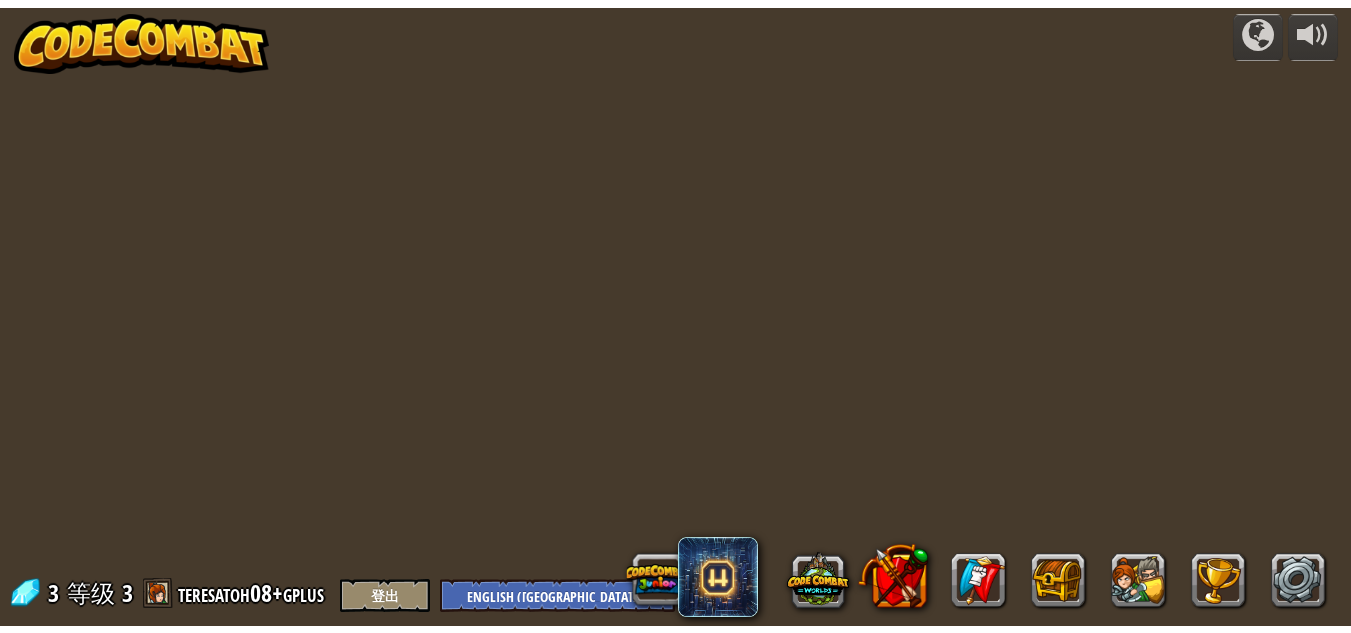 scroll, scrollTop: 0, scrollLeft: 0, axis: both 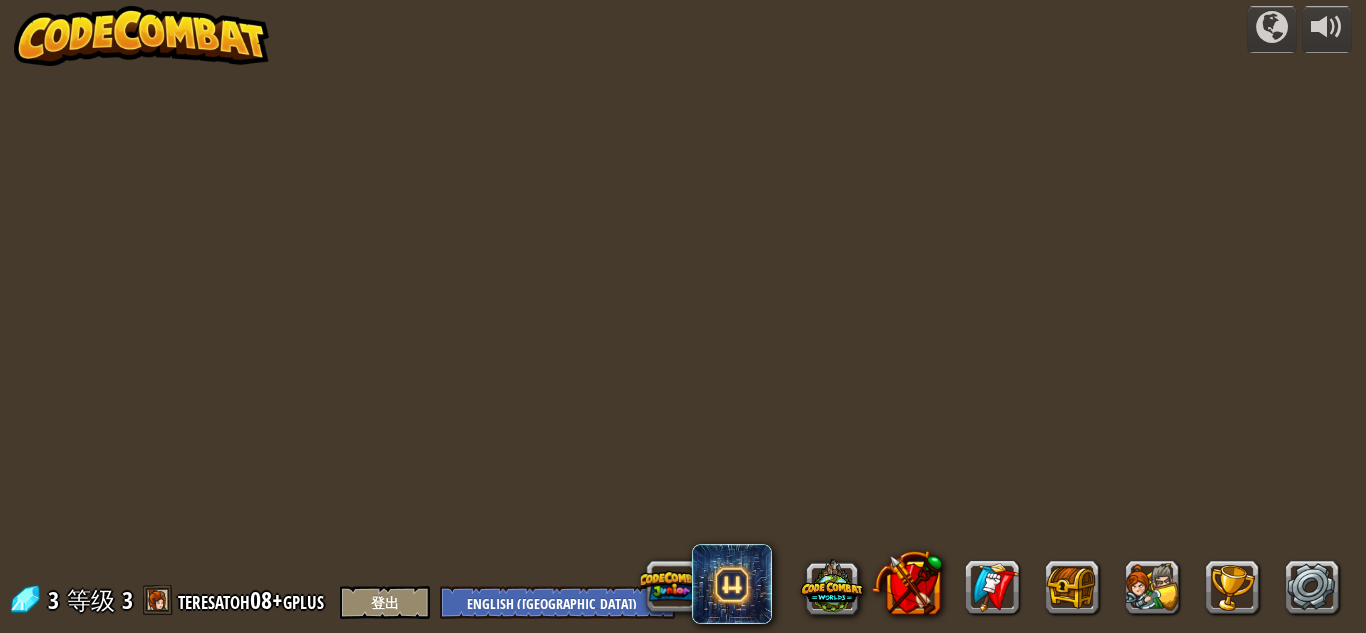 select on "zh-[PERSON_NAME]" 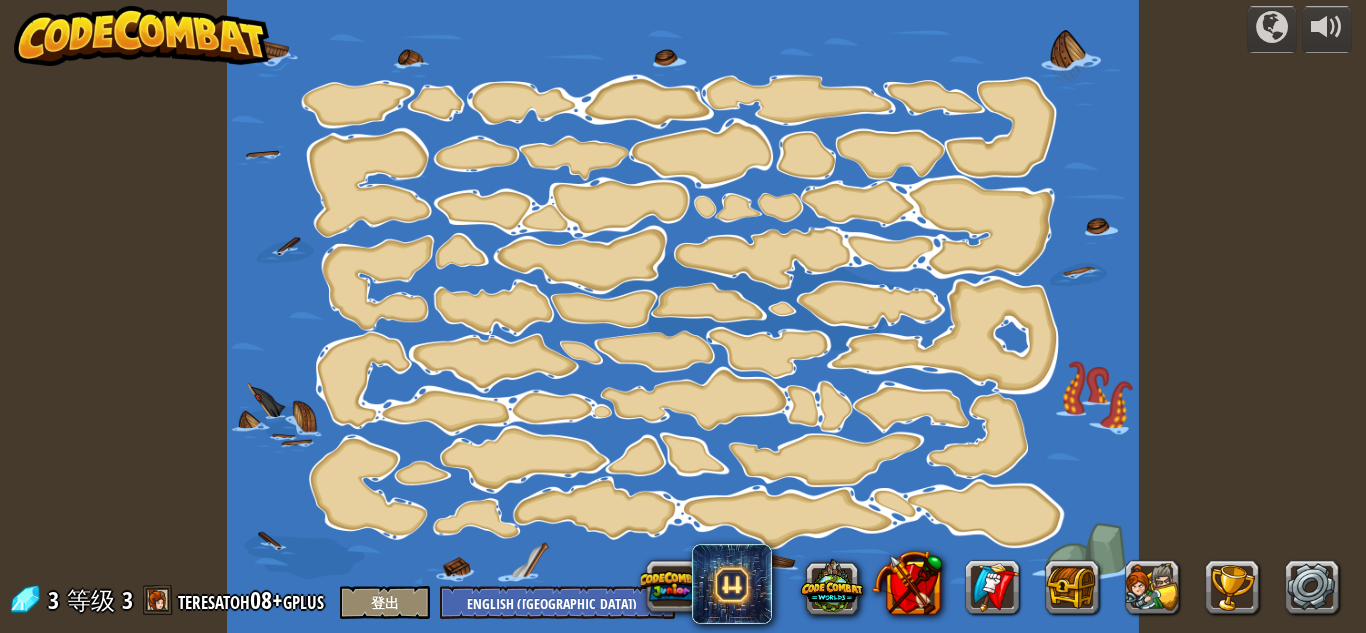 select on "zh-[PERSON_NAME]" 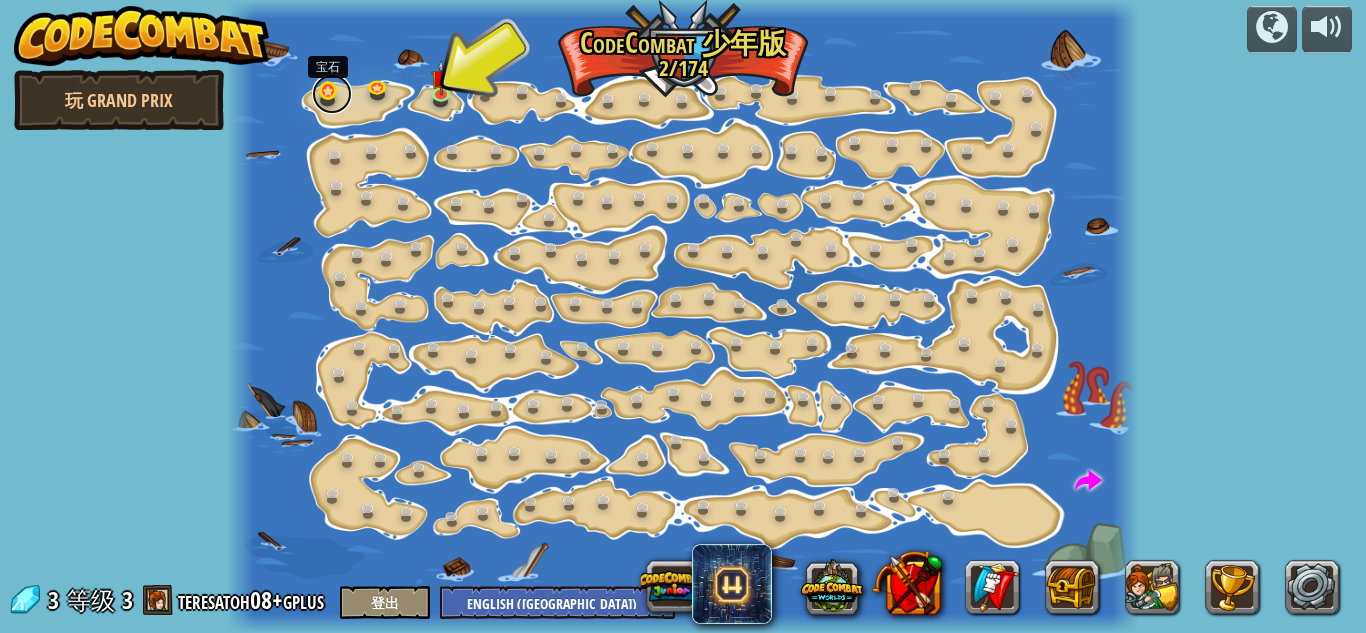 click at bounding box center (332, 94) 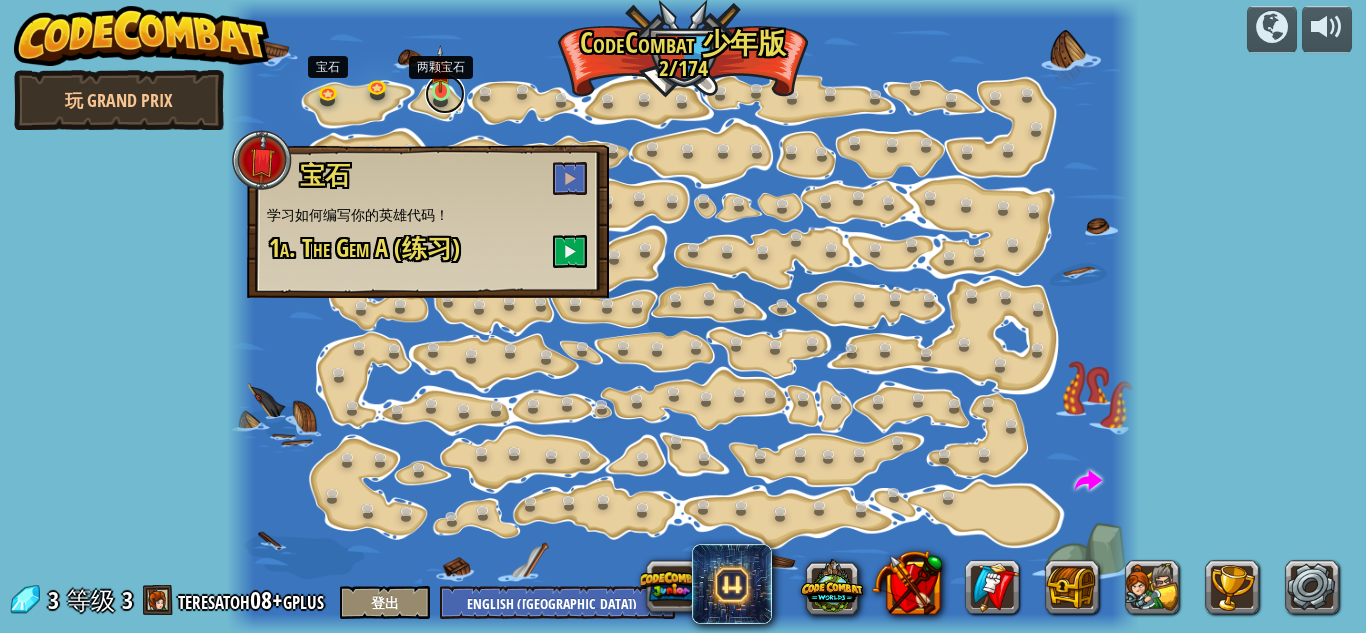 click at bounding box center [445, 94] 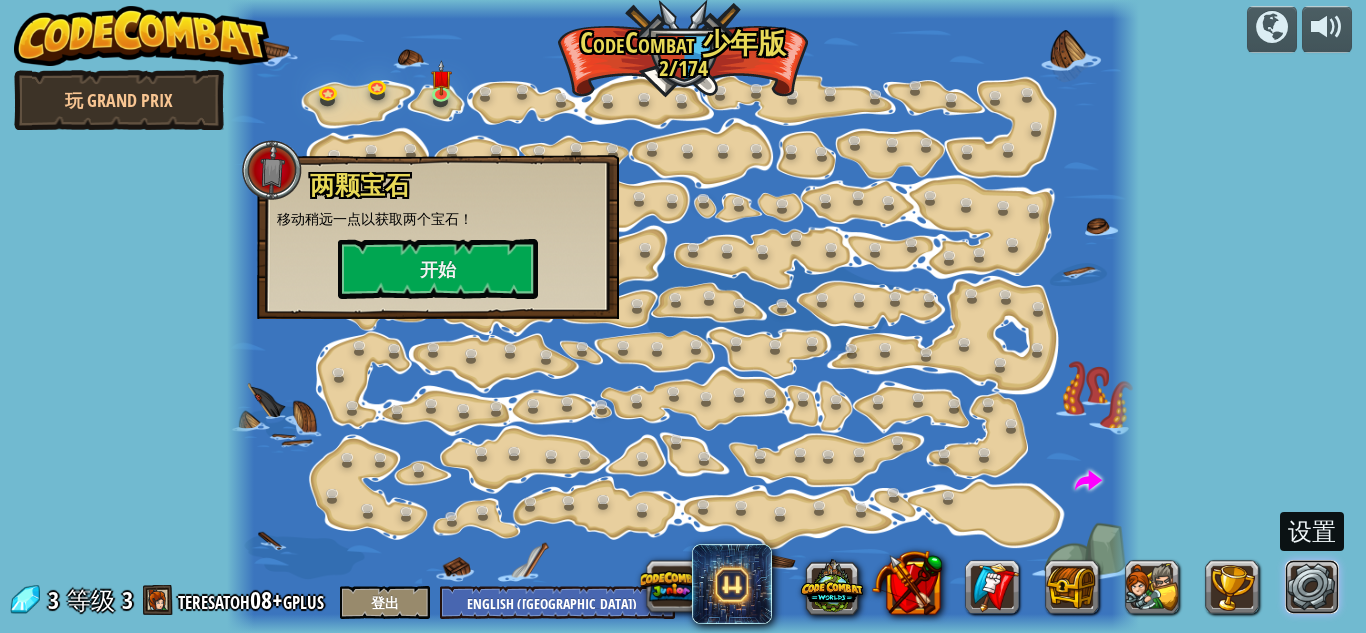 click at bounding box center (1313, 587) 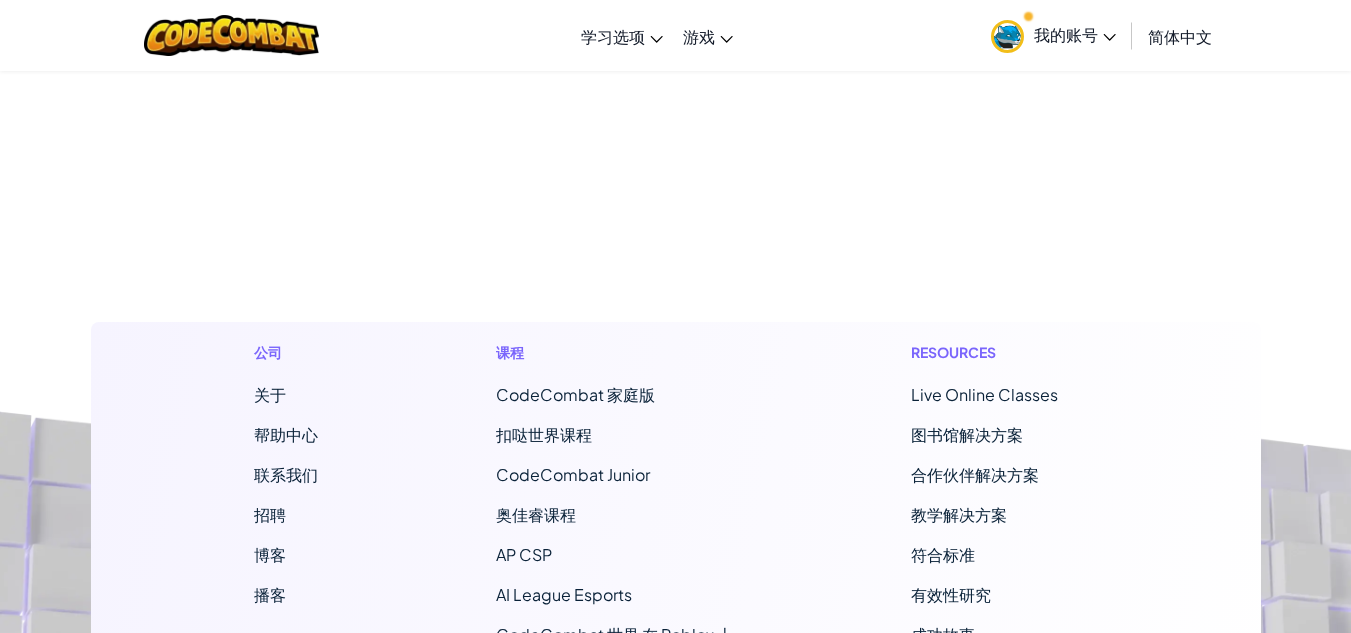 scroll, scrollTop: 1700, scrollLeft: 0, axis: vertical 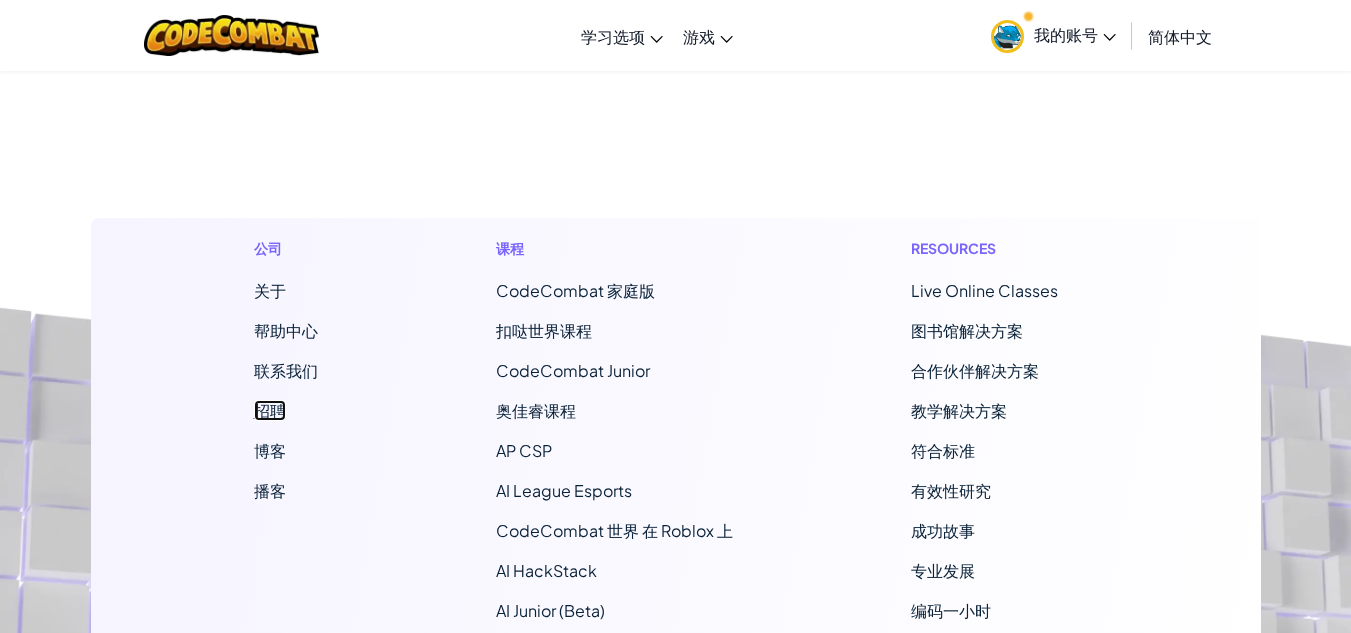 click on "招聘" at bounding box center [270, 410] 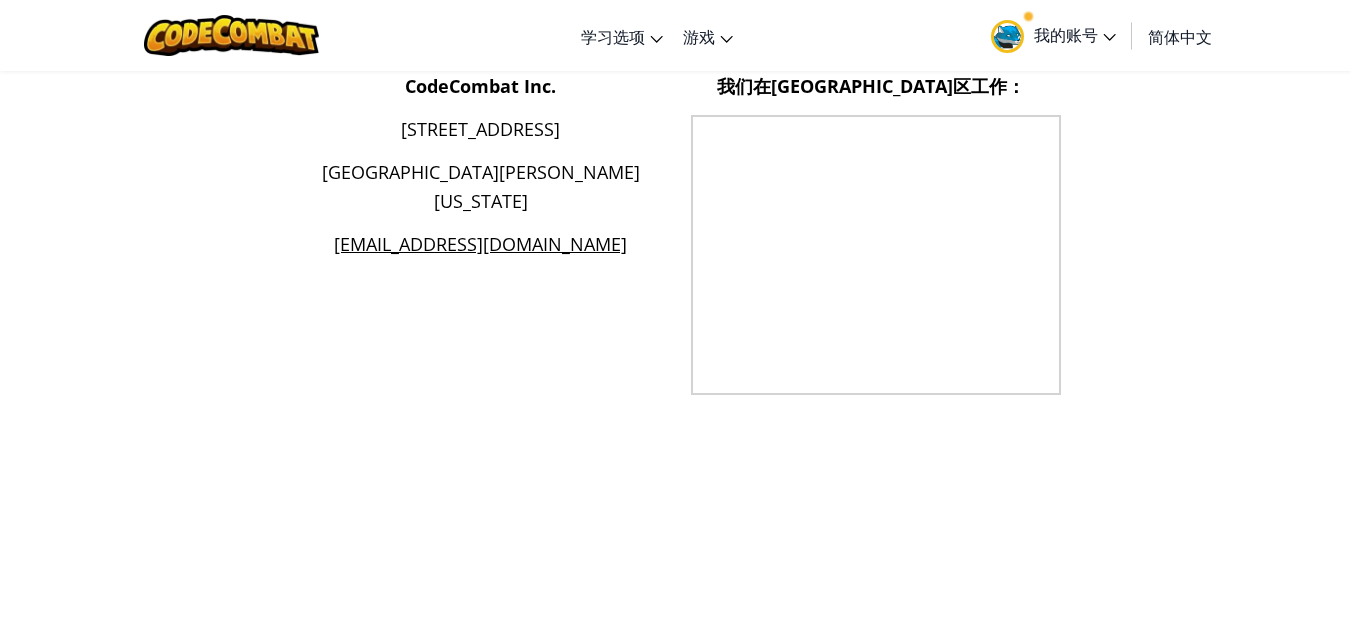 scroll, scrollTop: 5411, scrollLeft: 0, axis: vertical 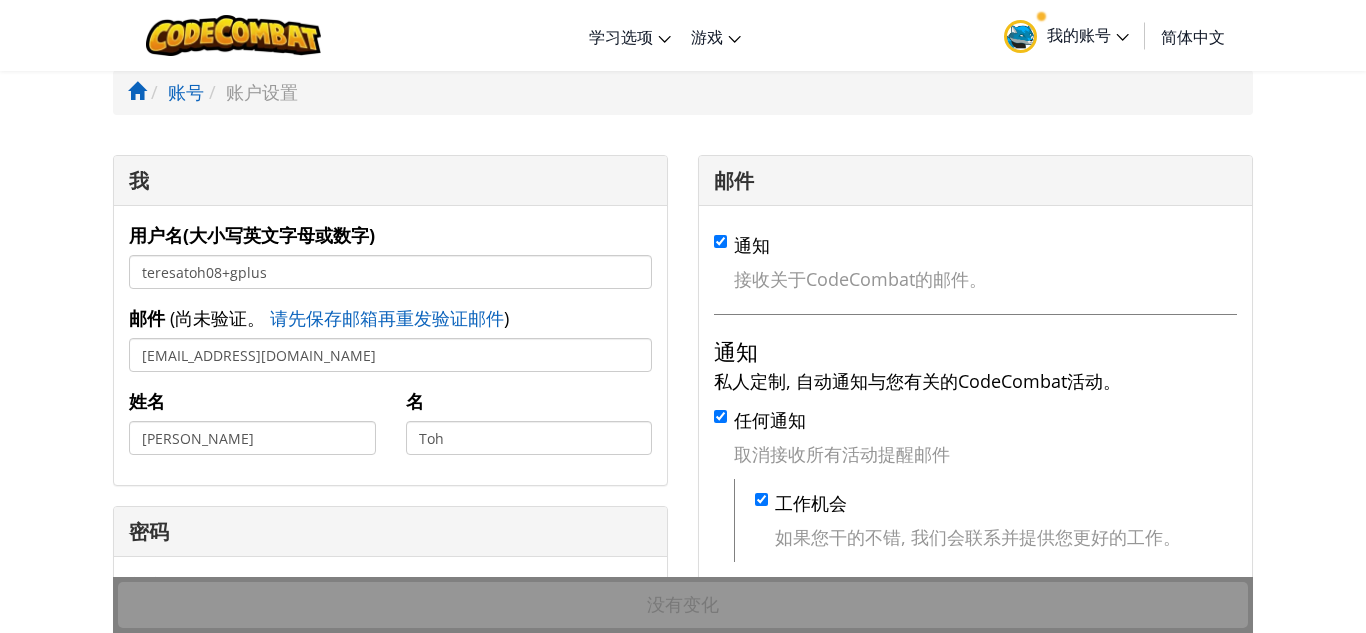 select on "zh-[PERSON_NAME]" 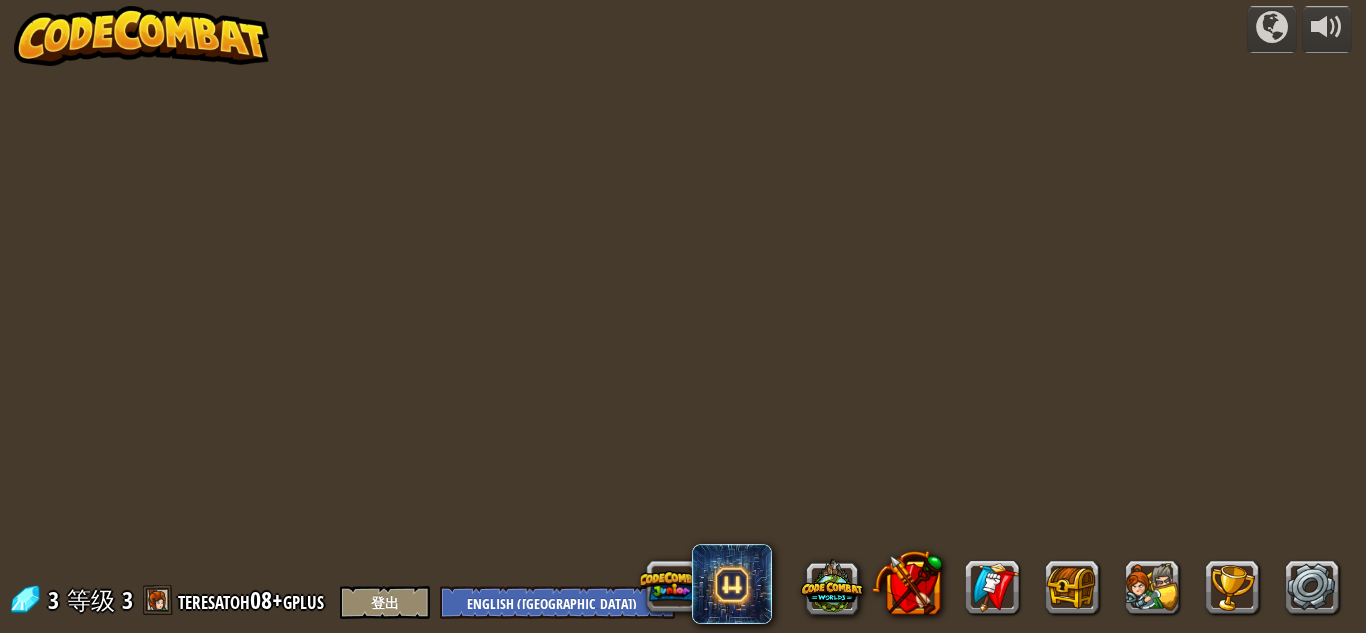 select on "zh-[PERSON_NAME]" 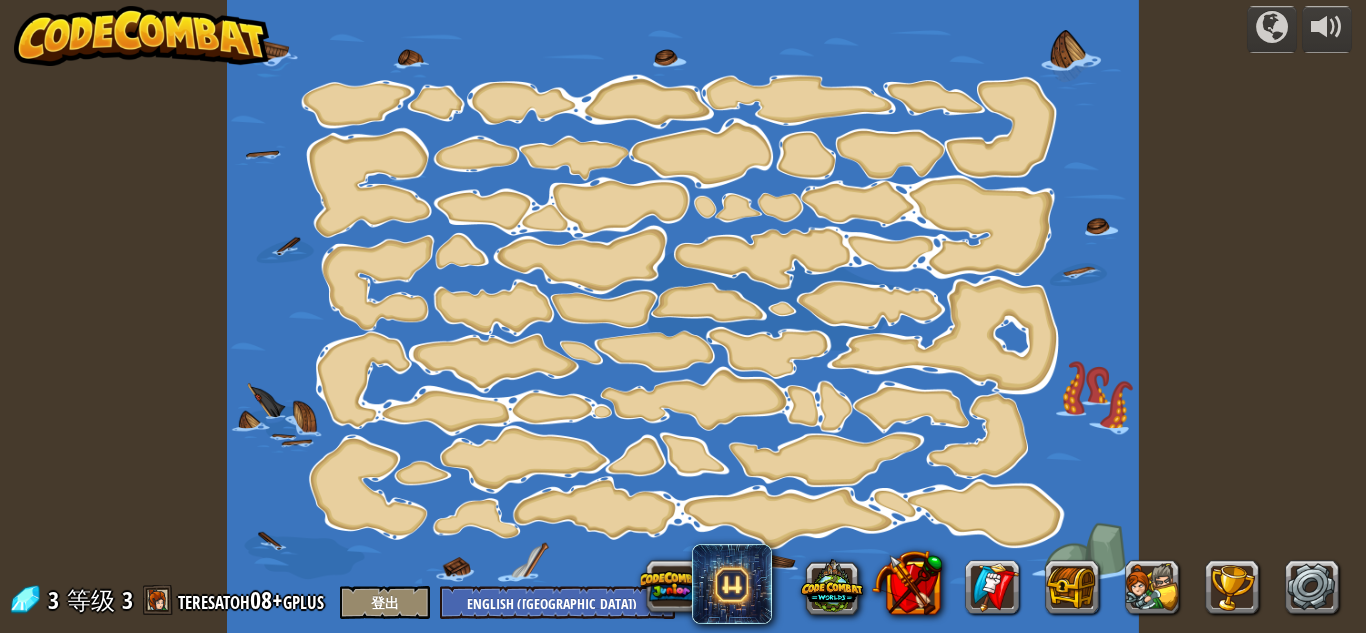 select on "zh-[PERSON_NAME]" 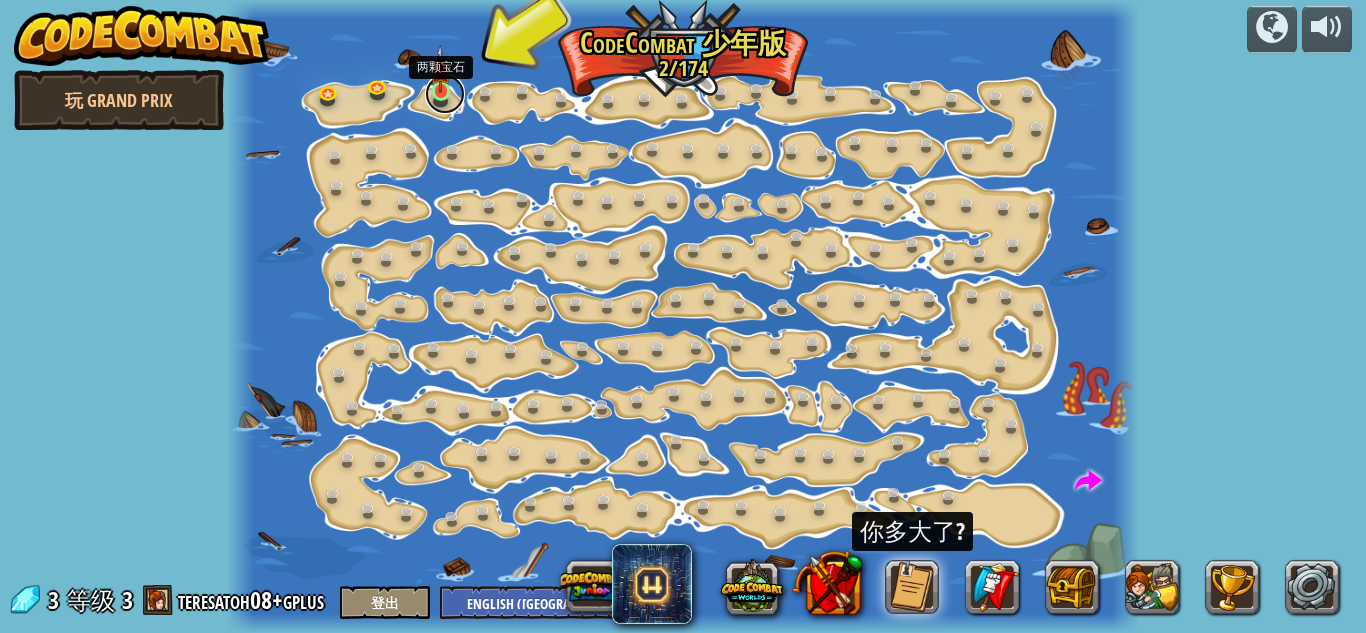 click at bounding box center [445, 94] 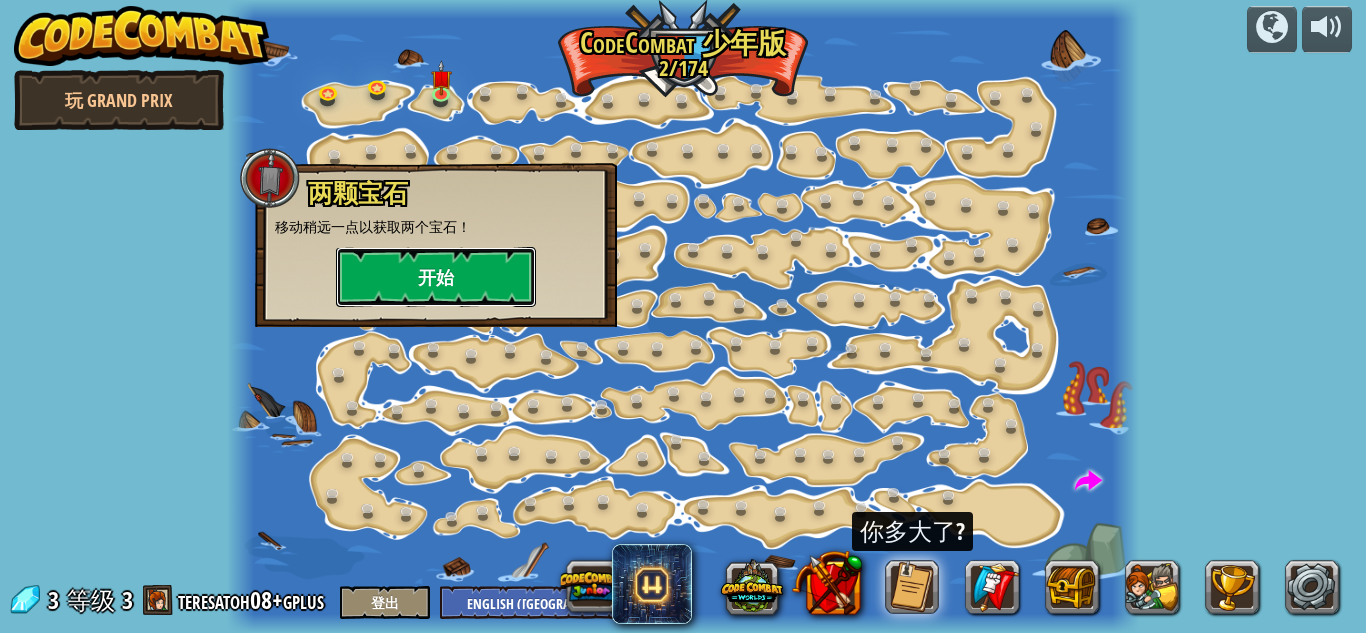 click on "开始" at bounding box center [436, 277] 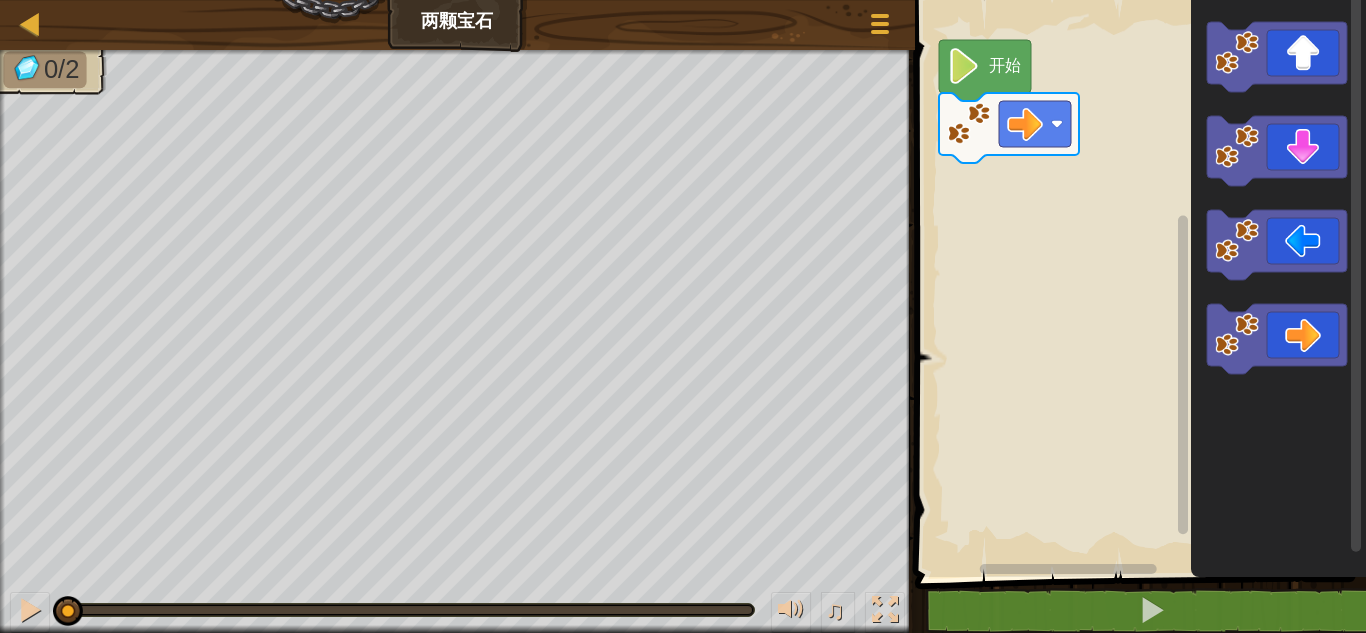 click 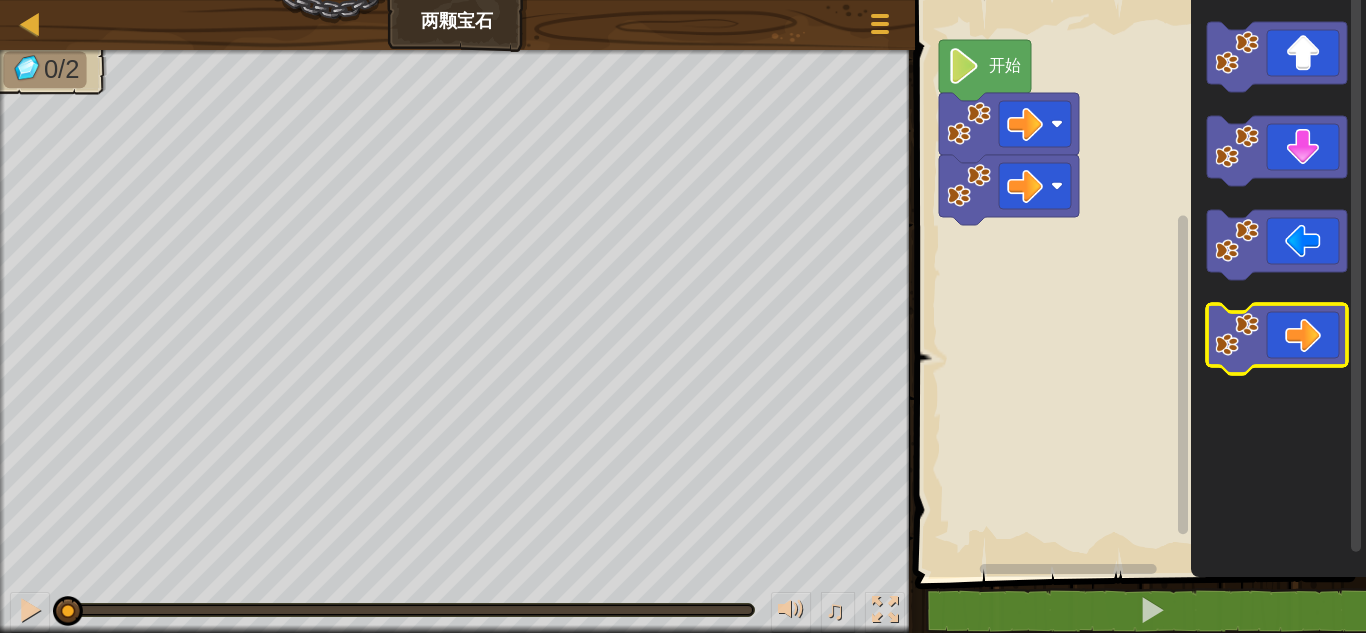 click 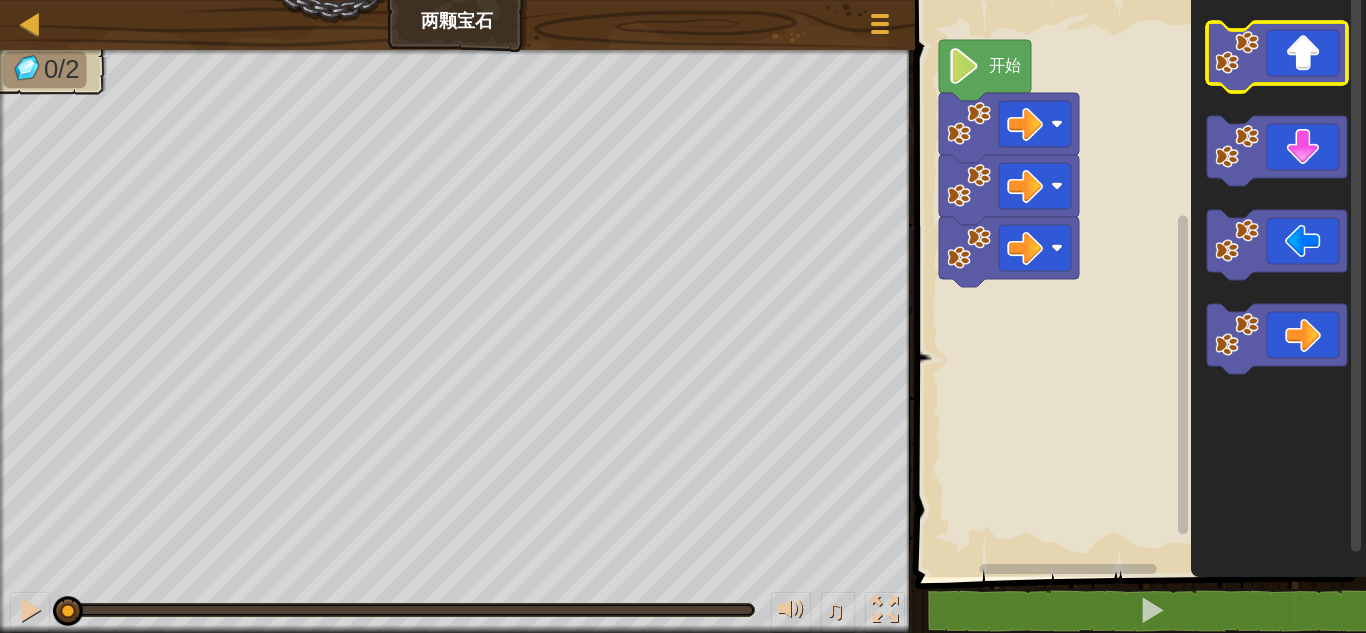 click 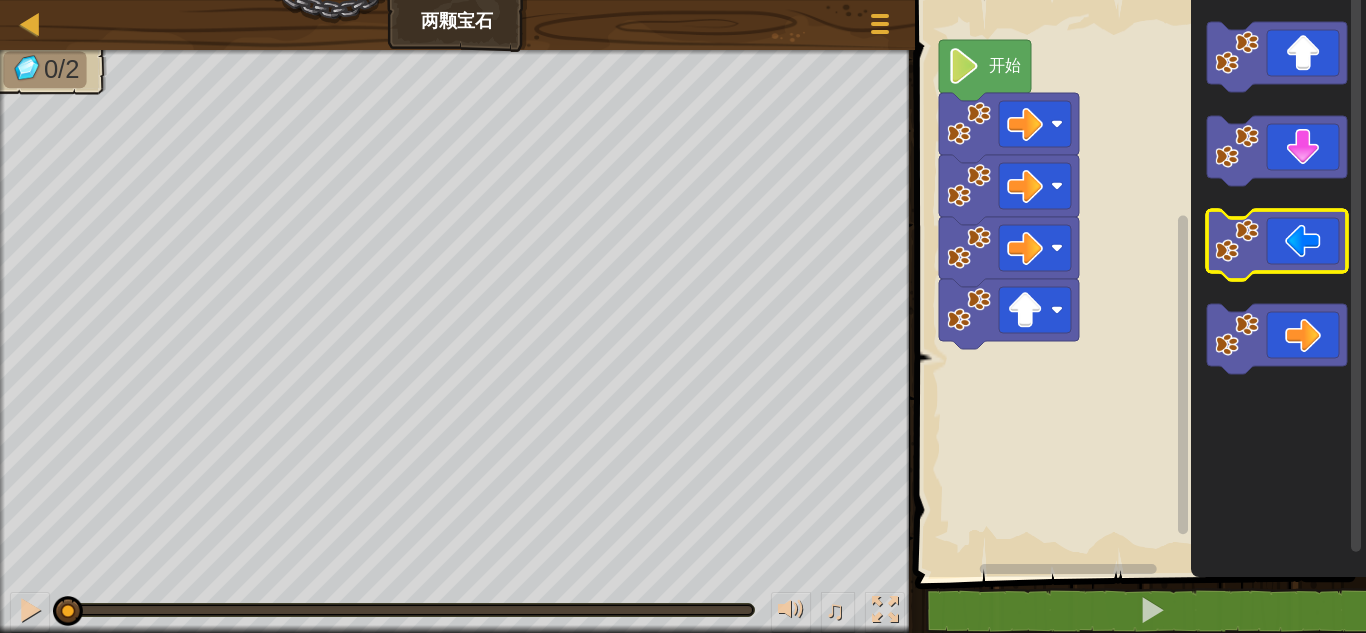 click 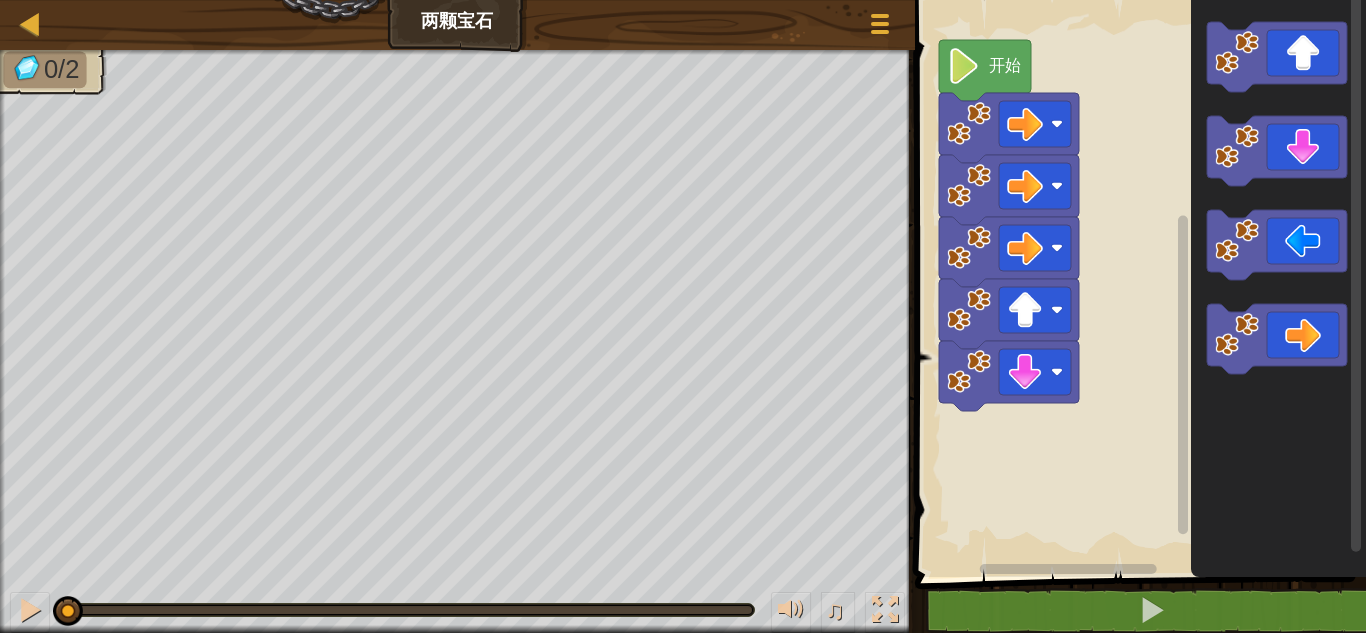 click 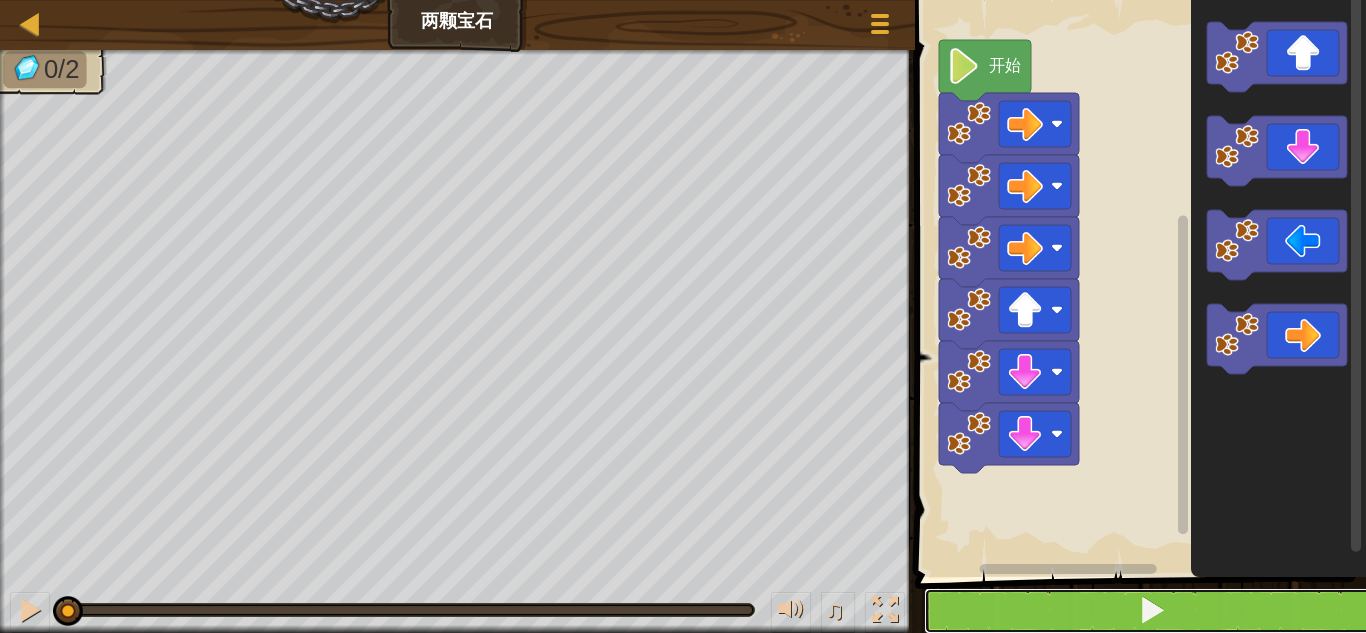 click at bounding box center (1152, 610) 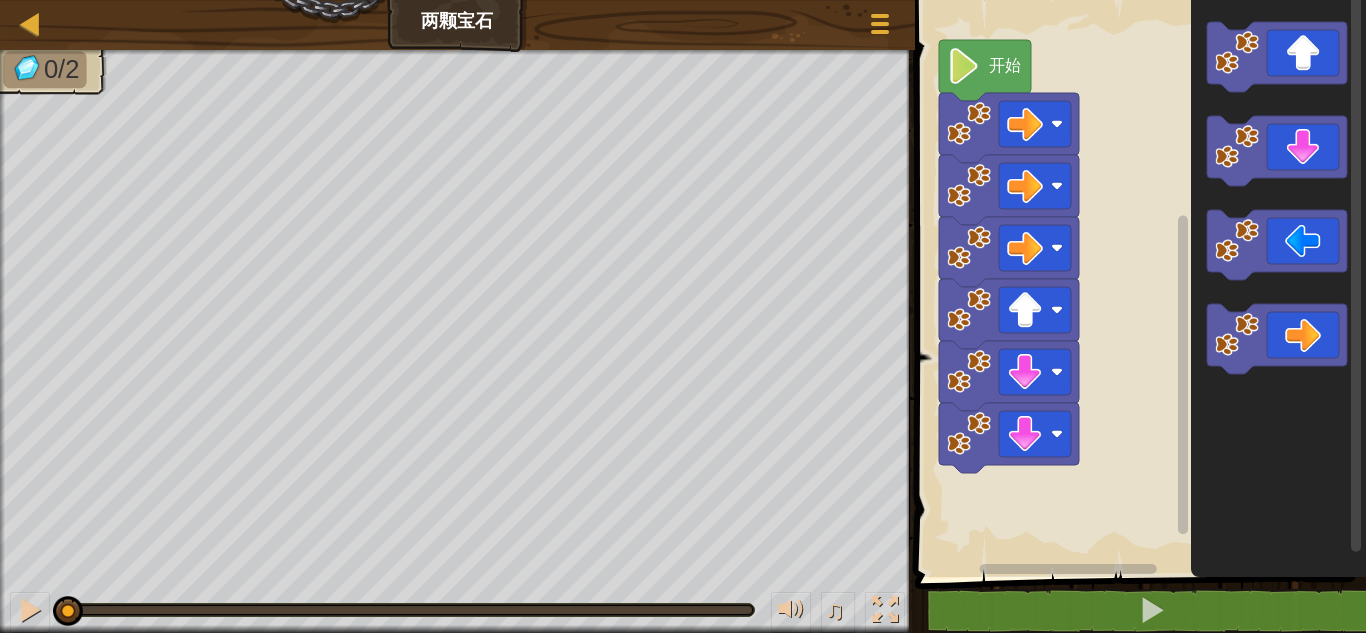 click 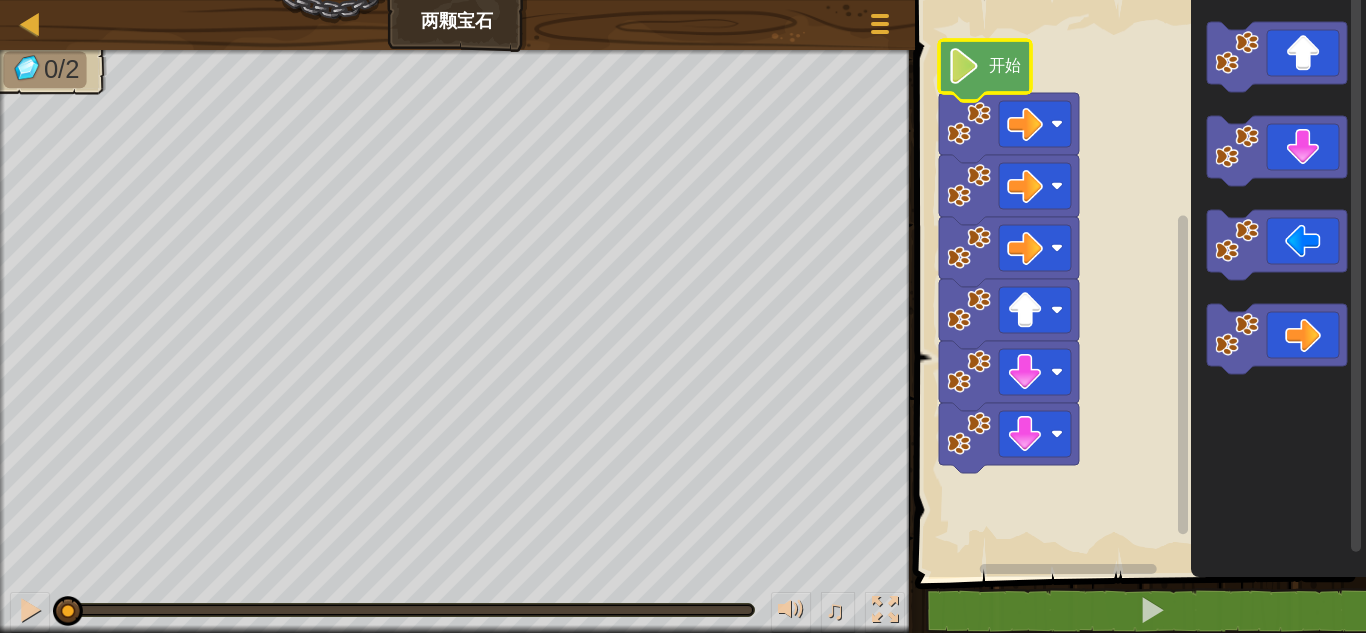 click on "开始" 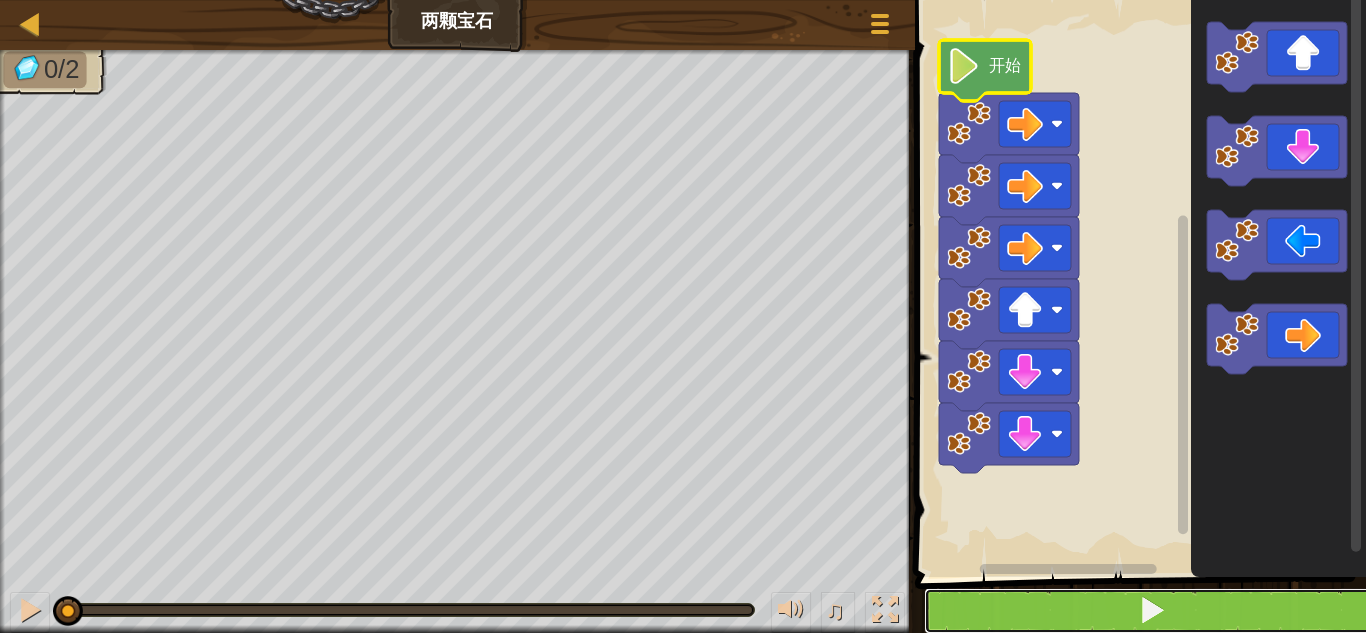 click at bounding box center (1152, 611) 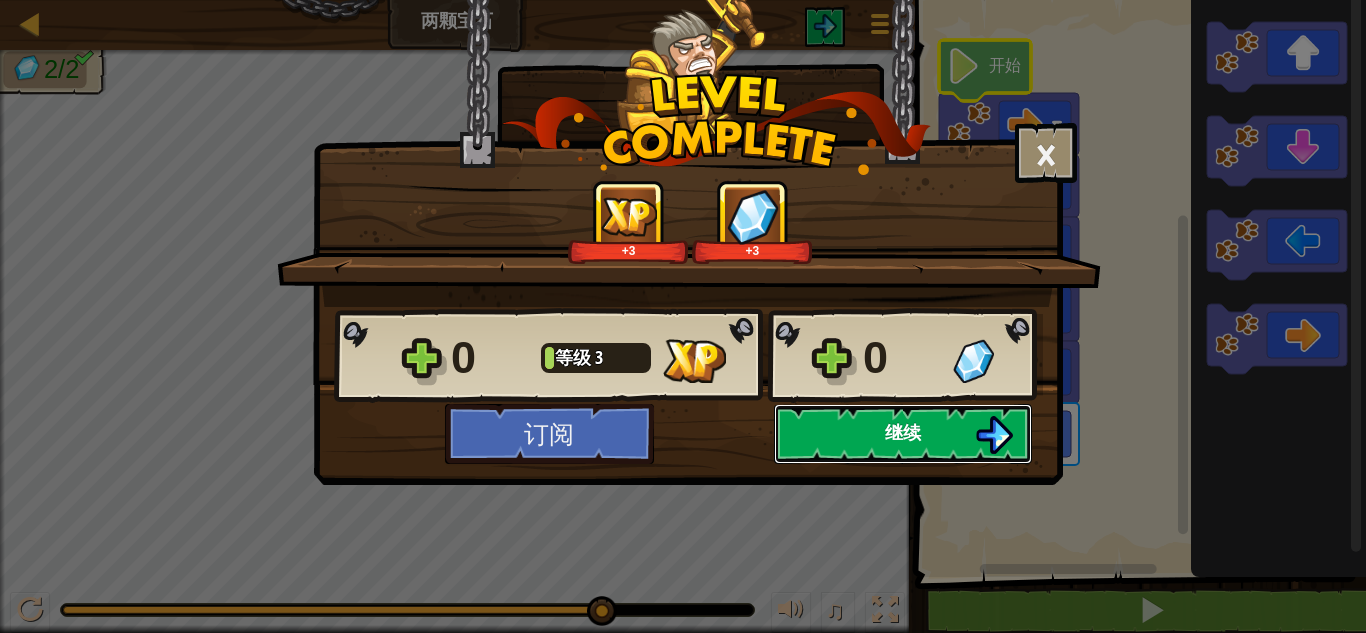 click on "继续" at bounding box center [903, 434] 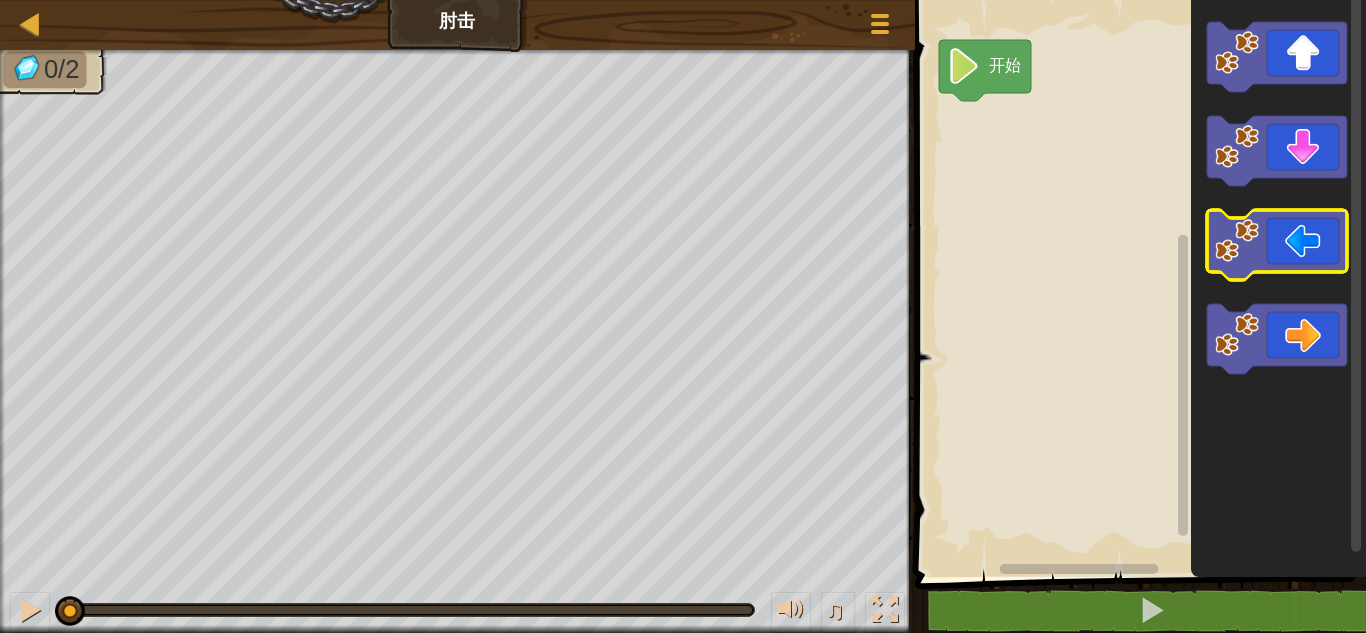 click 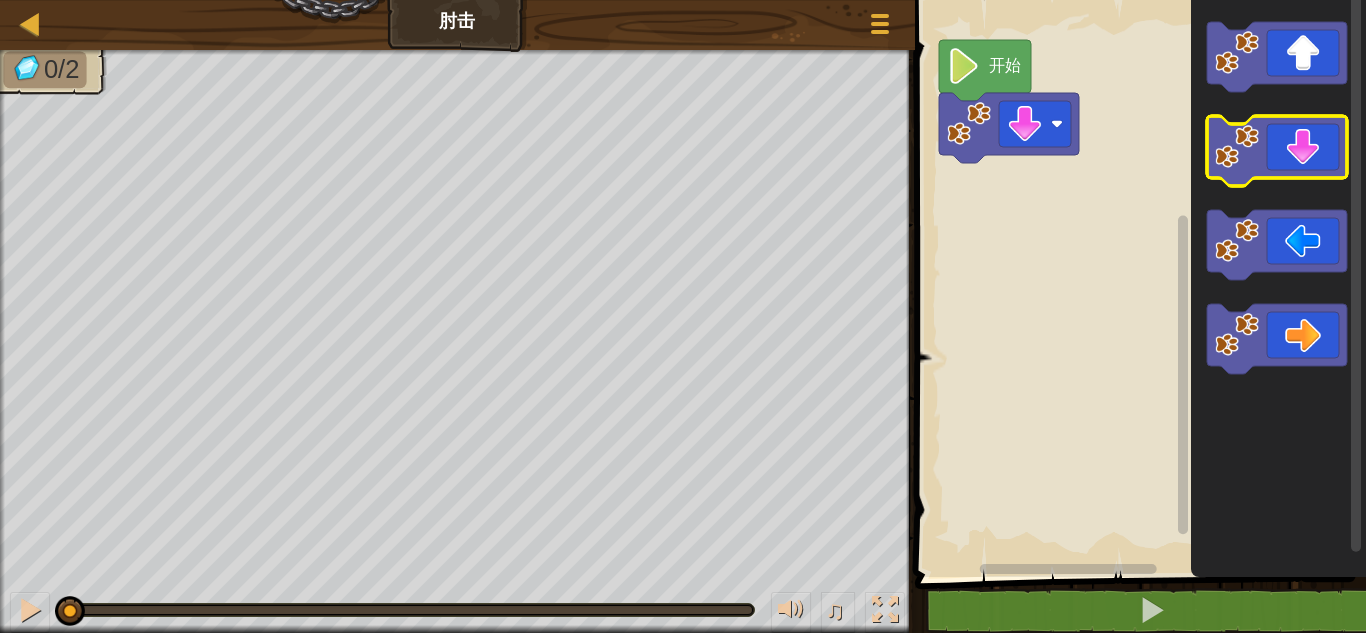 click 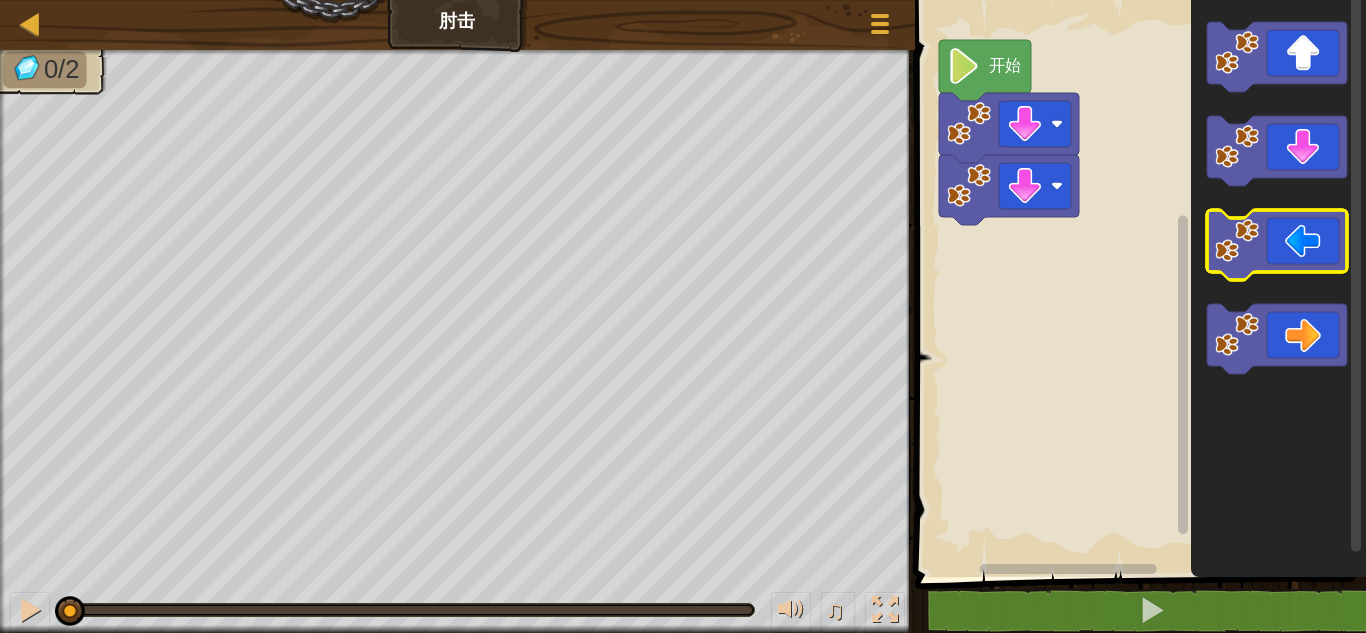 click 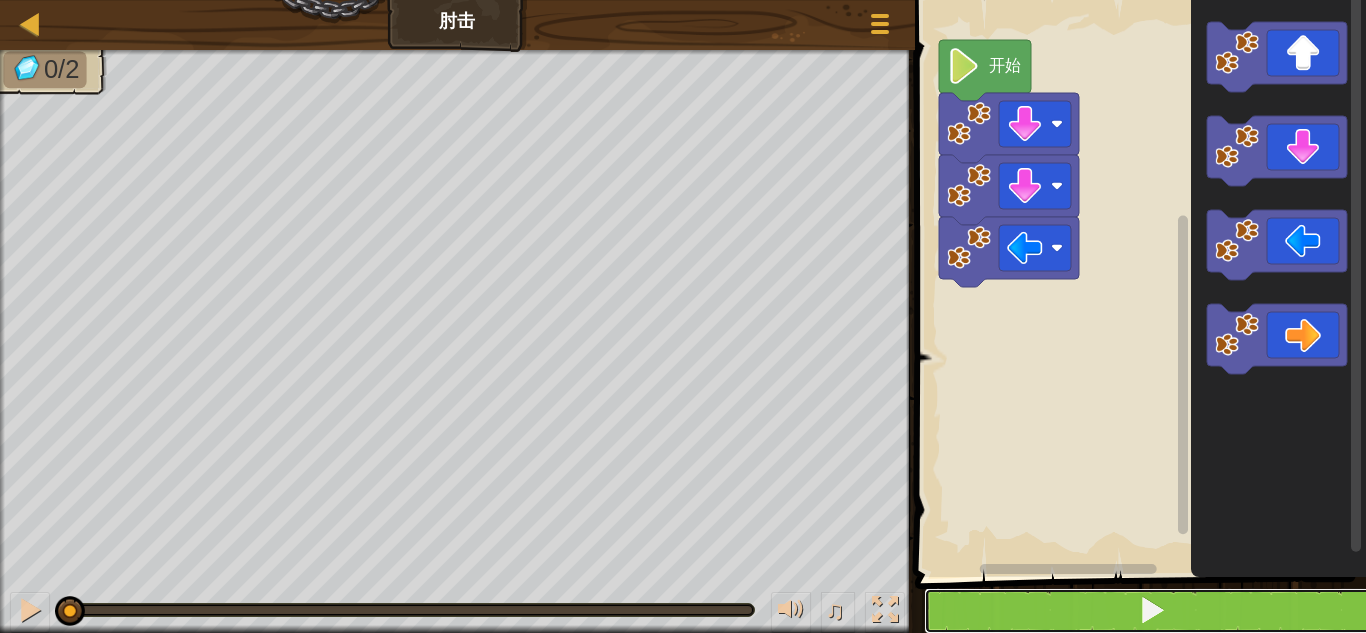click at bounding box center [1152, 611] 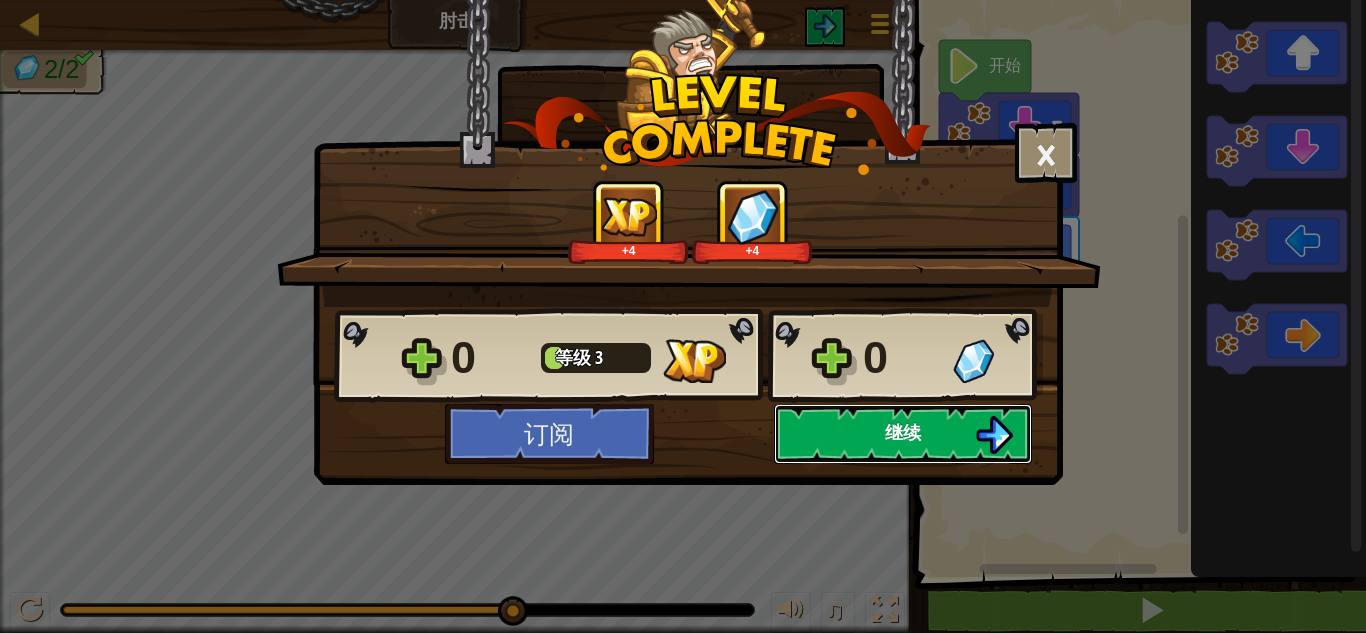 click on "继续" at bounding box center [903, 434] 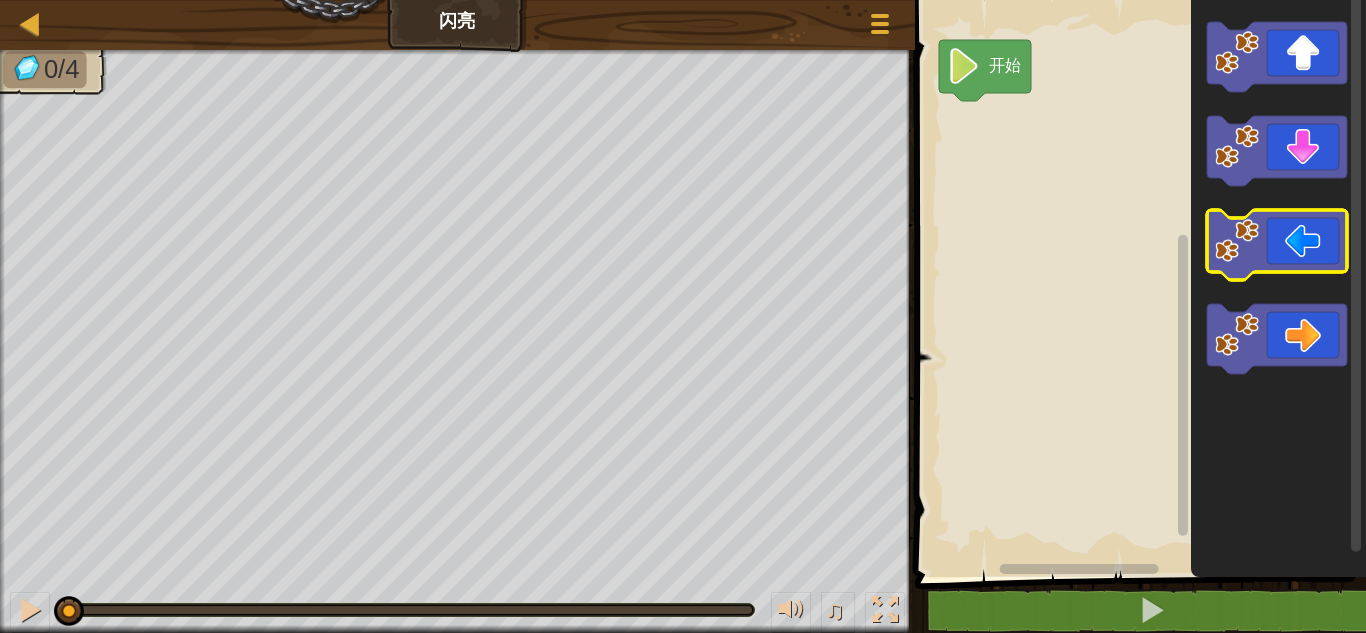 click 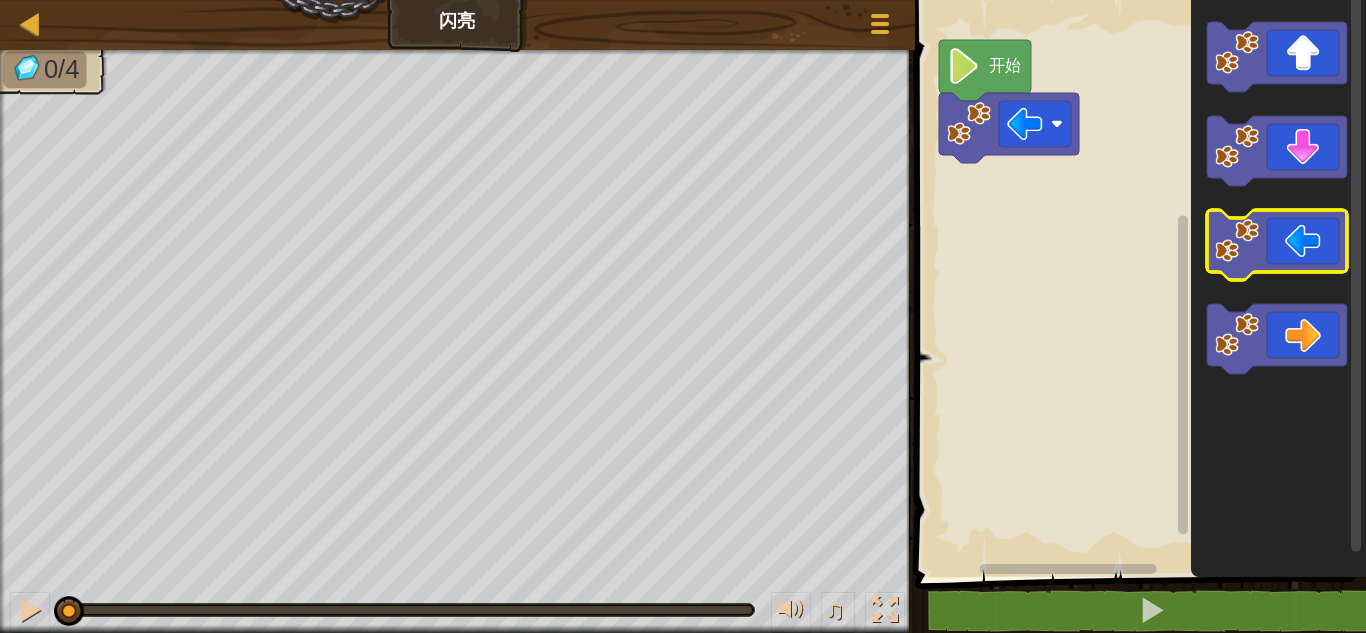 click 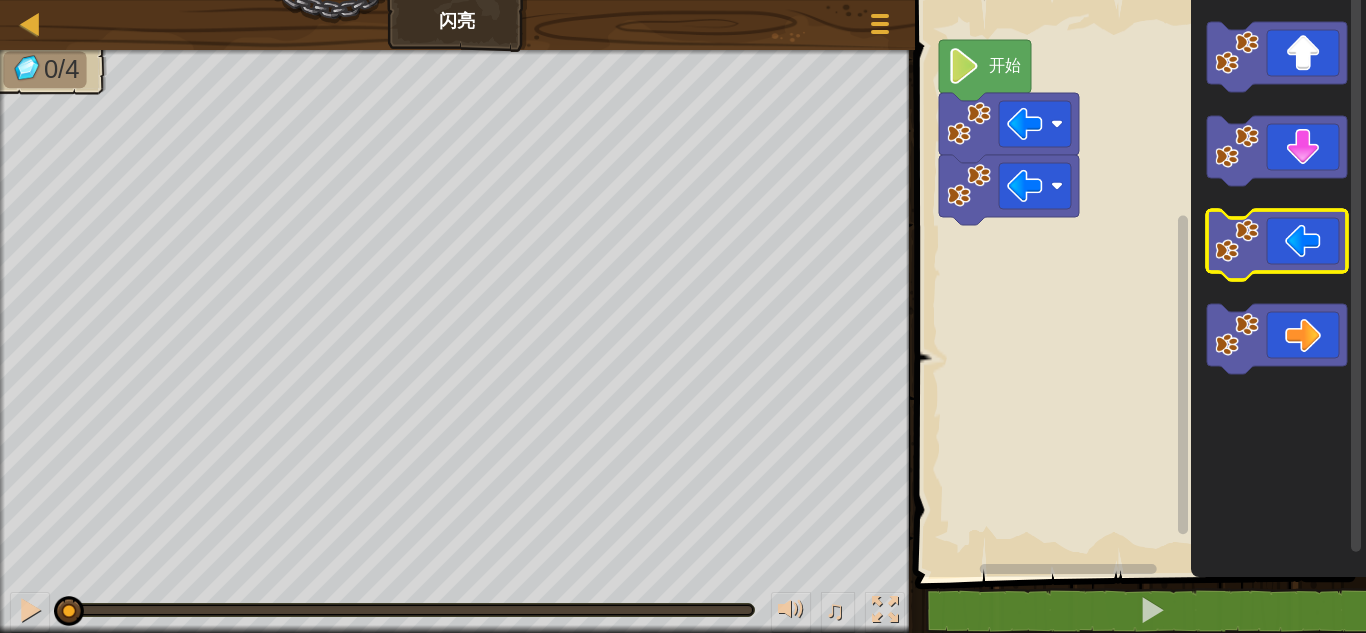 click 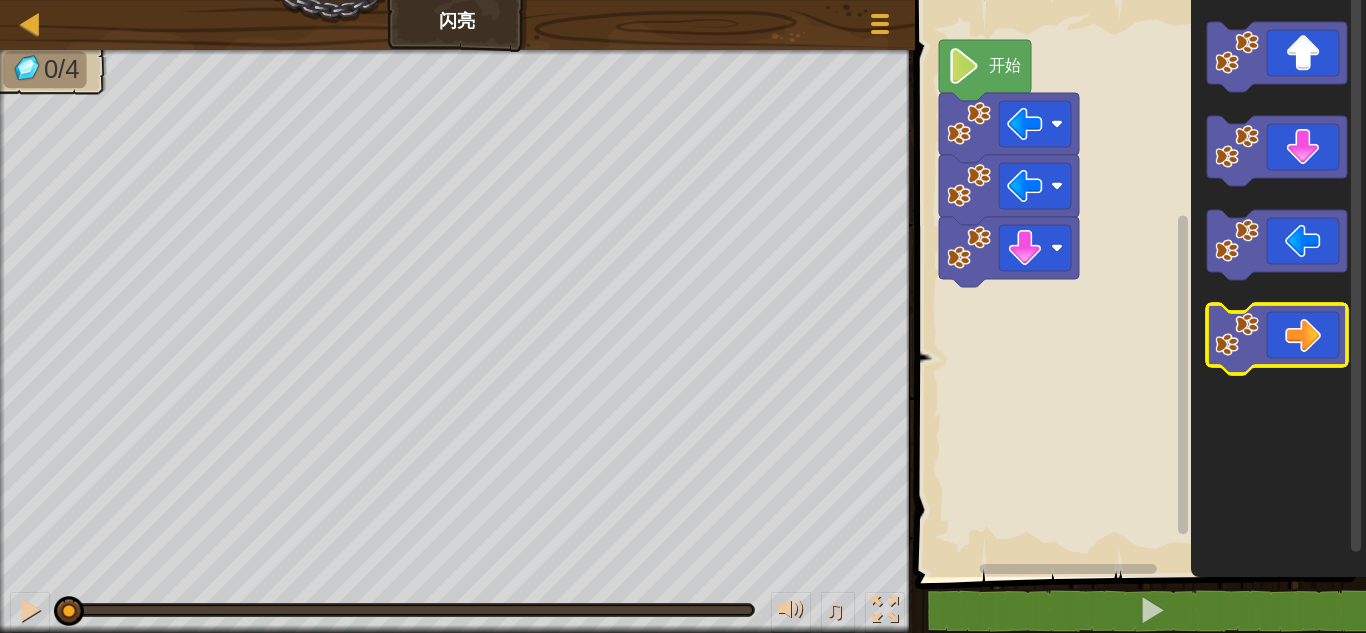 click 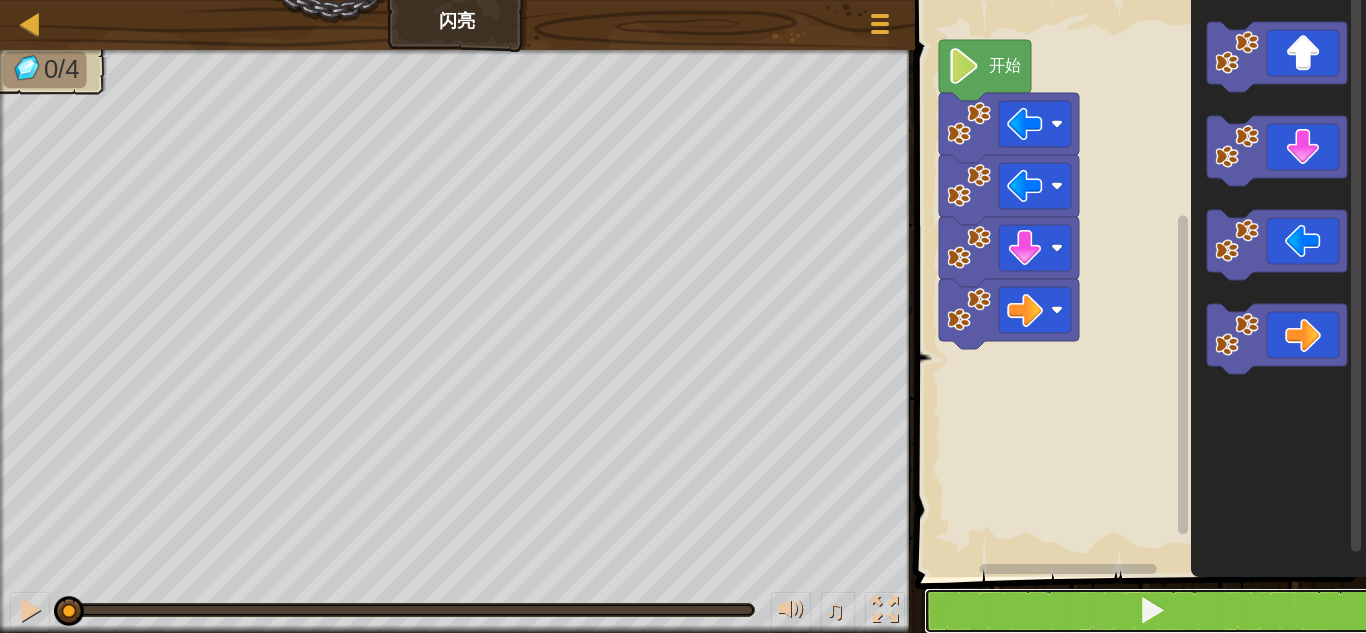 click at bounding box center (1152, 611) 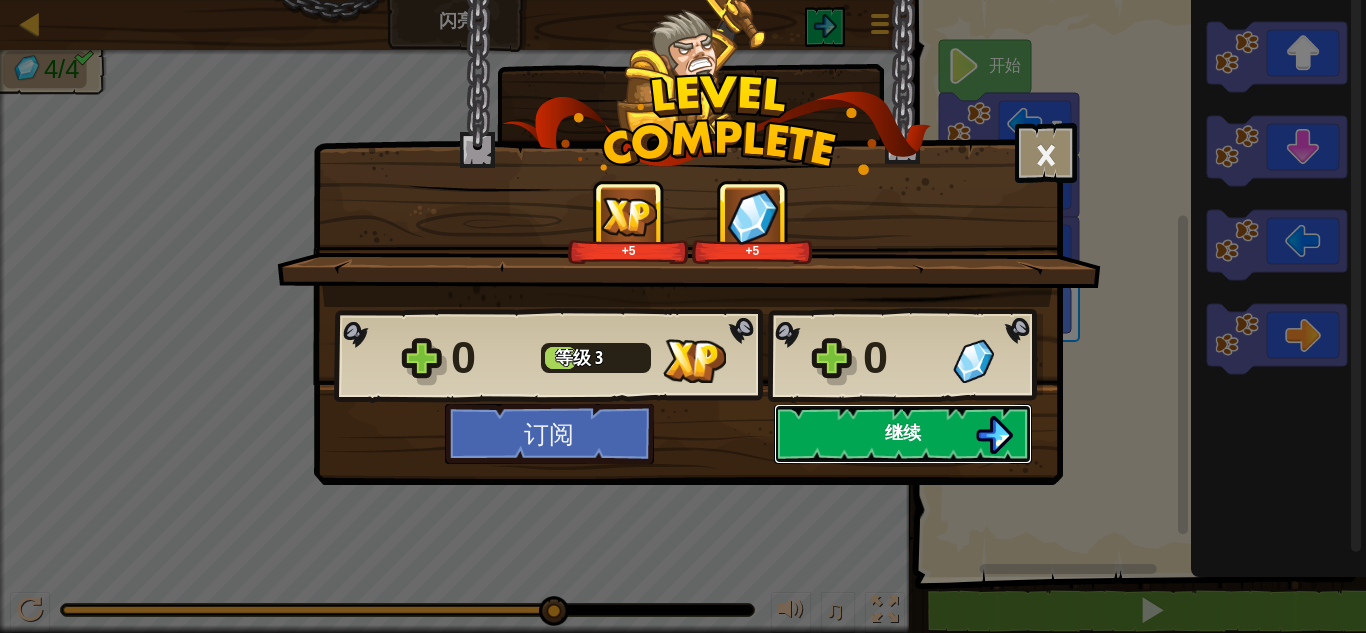 click on "继续" at bounding box center (903, 432) 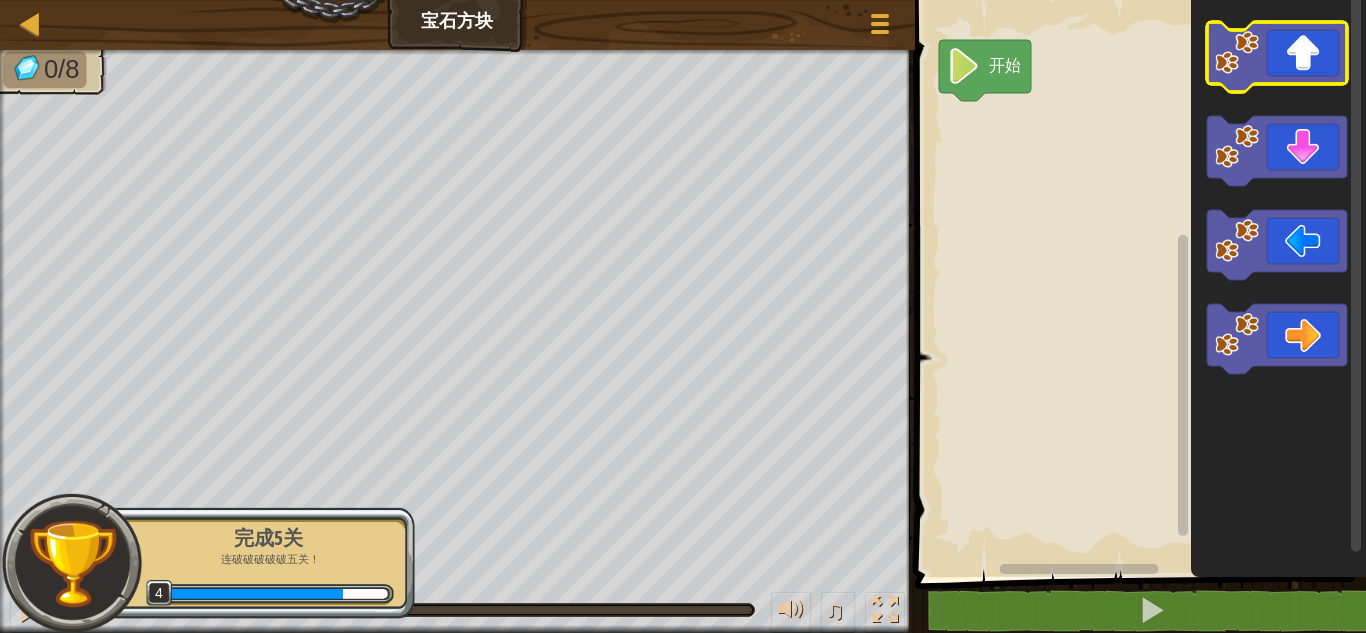 click 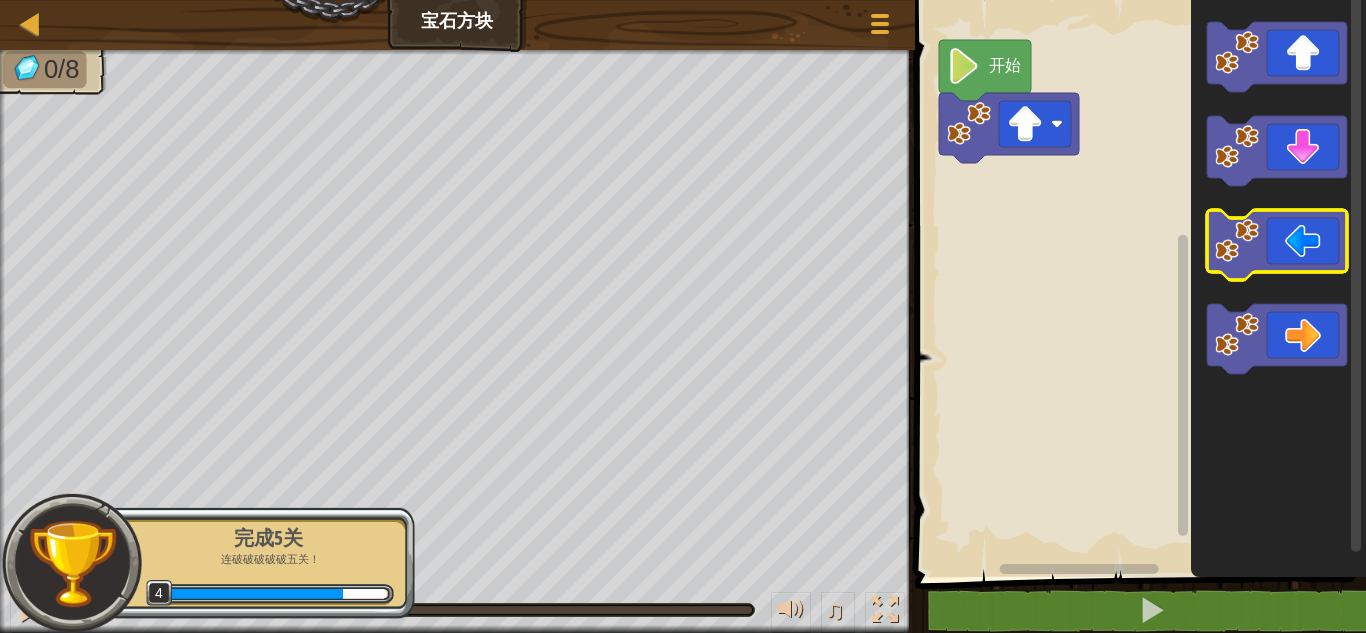 click 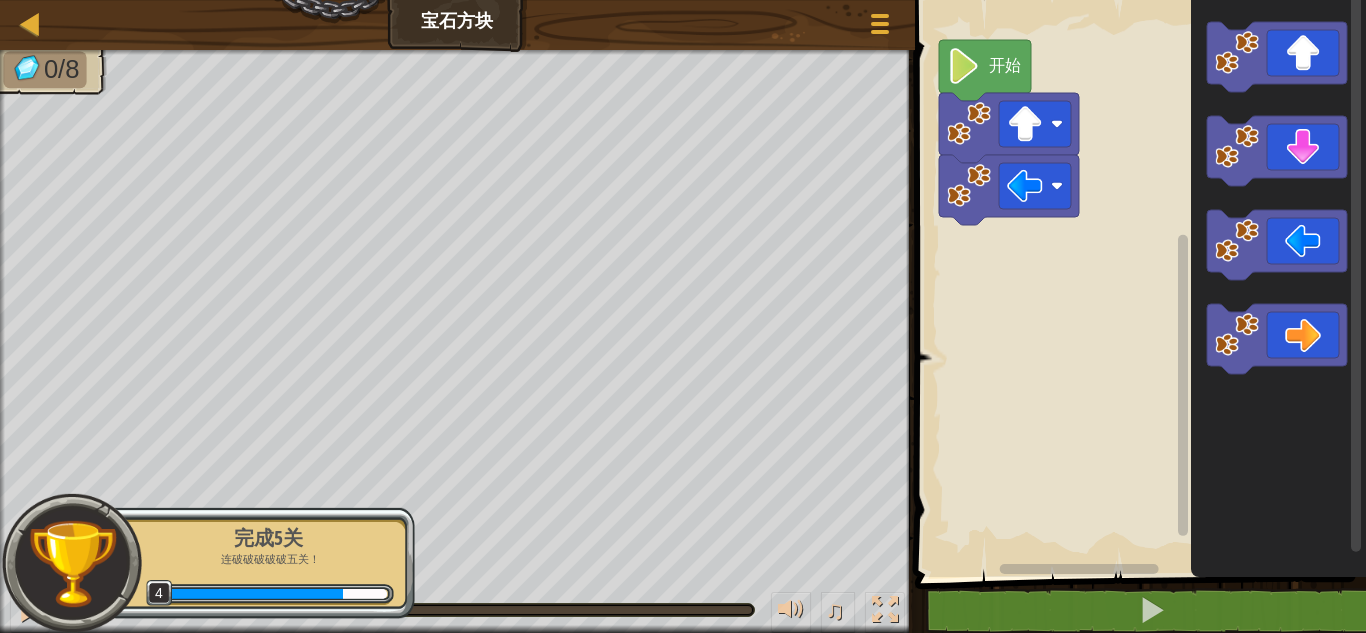 click 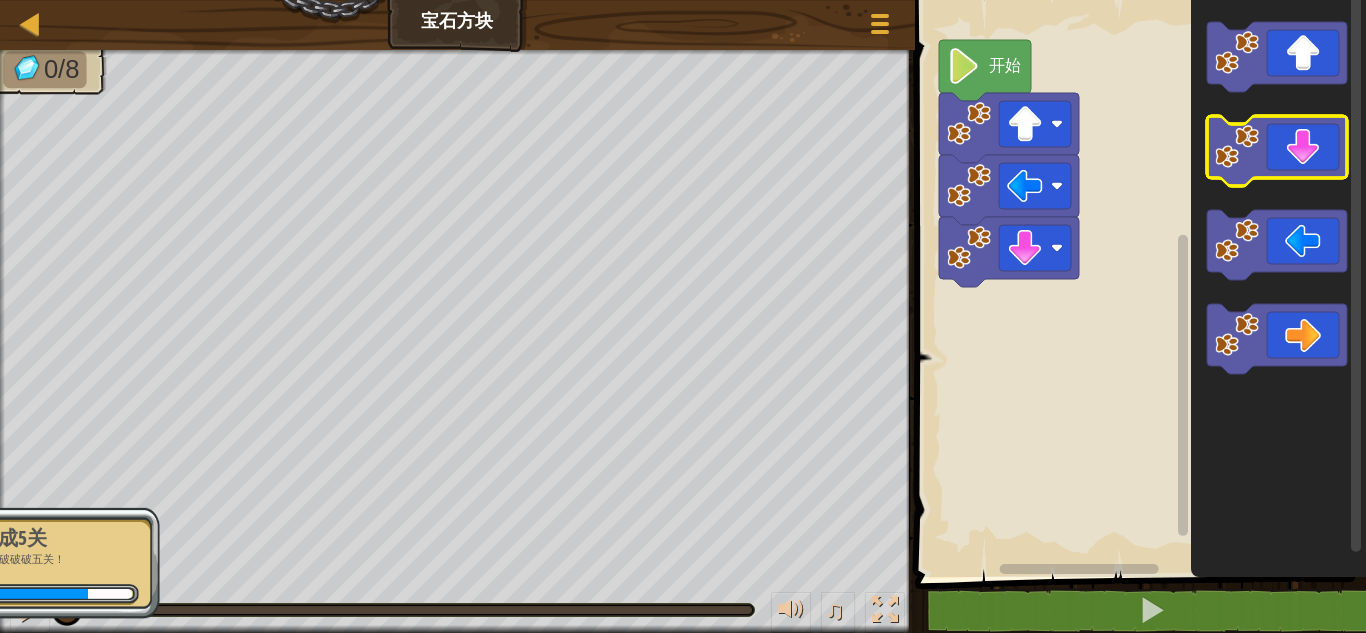 click 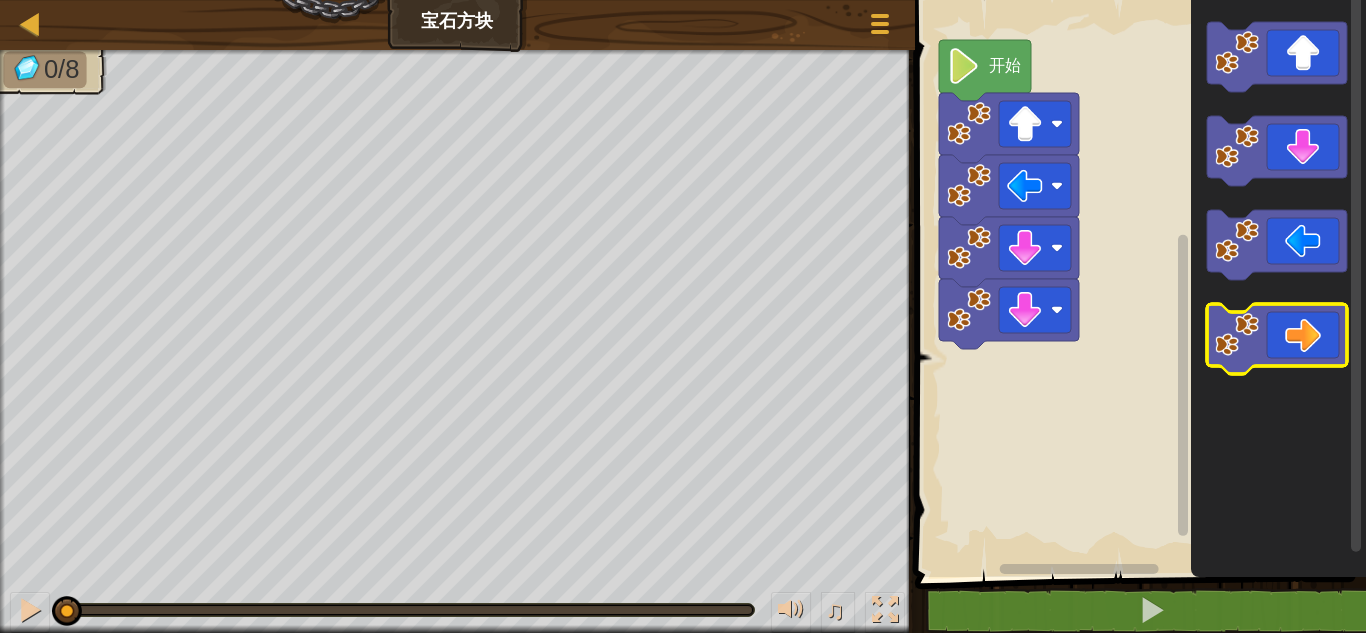 click 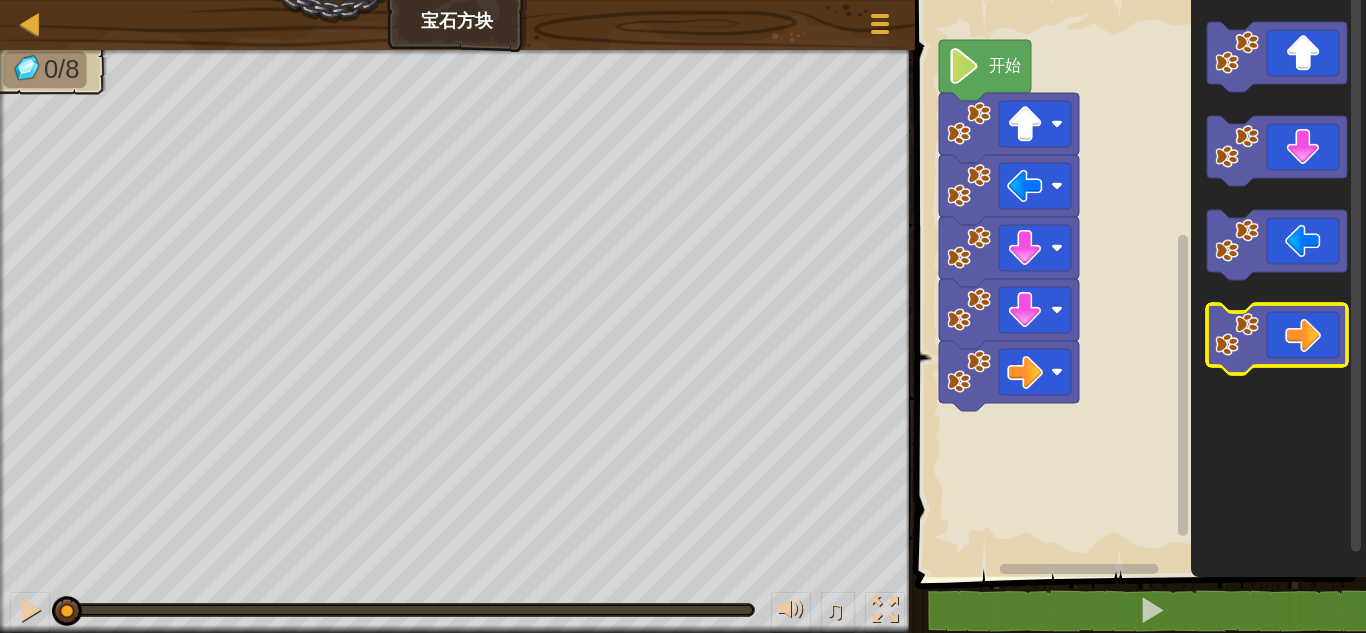 click 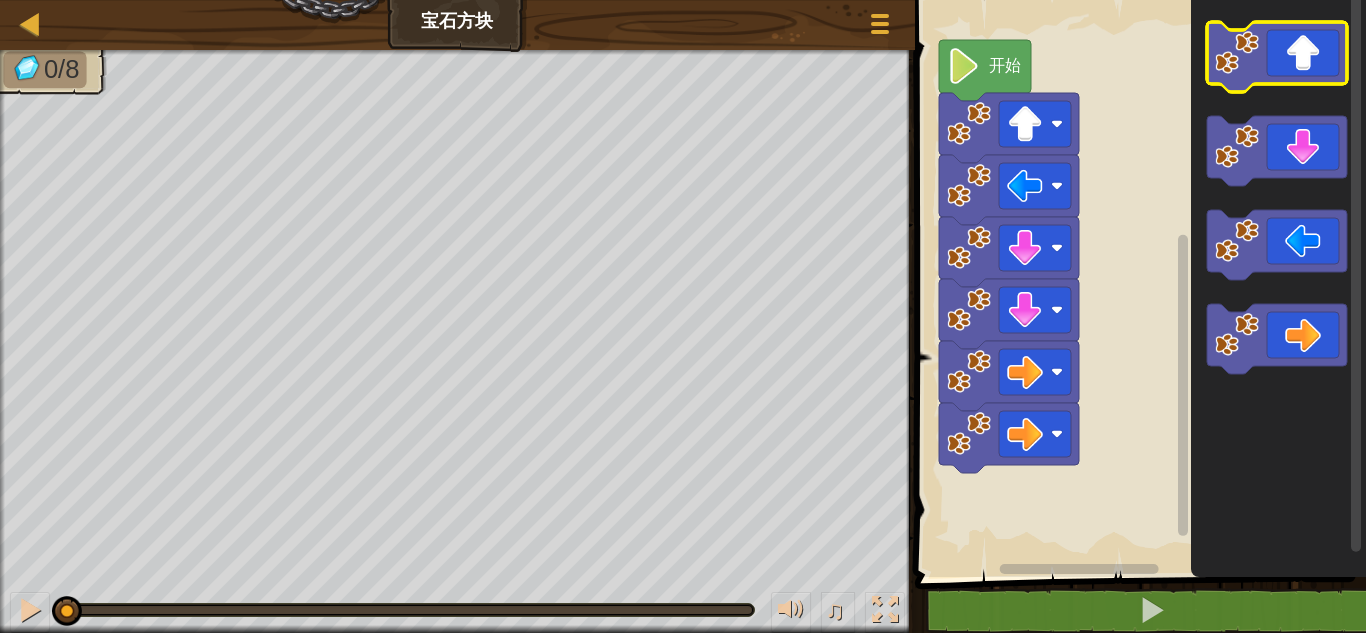 click 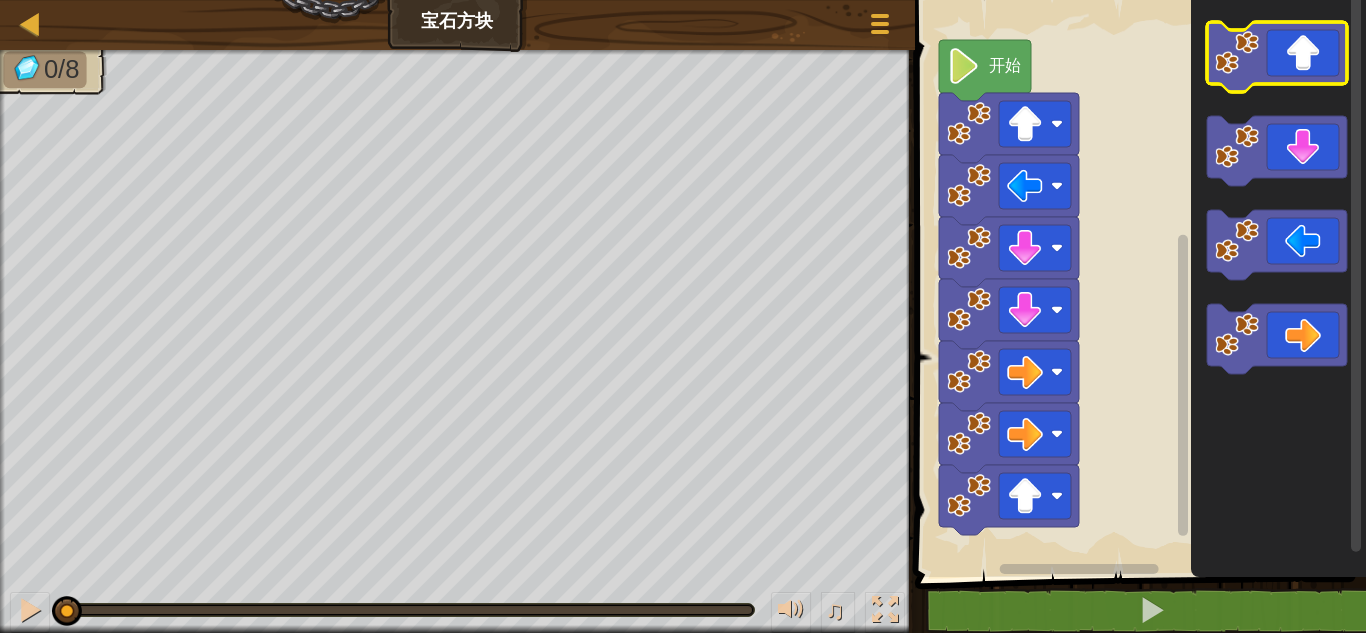 click 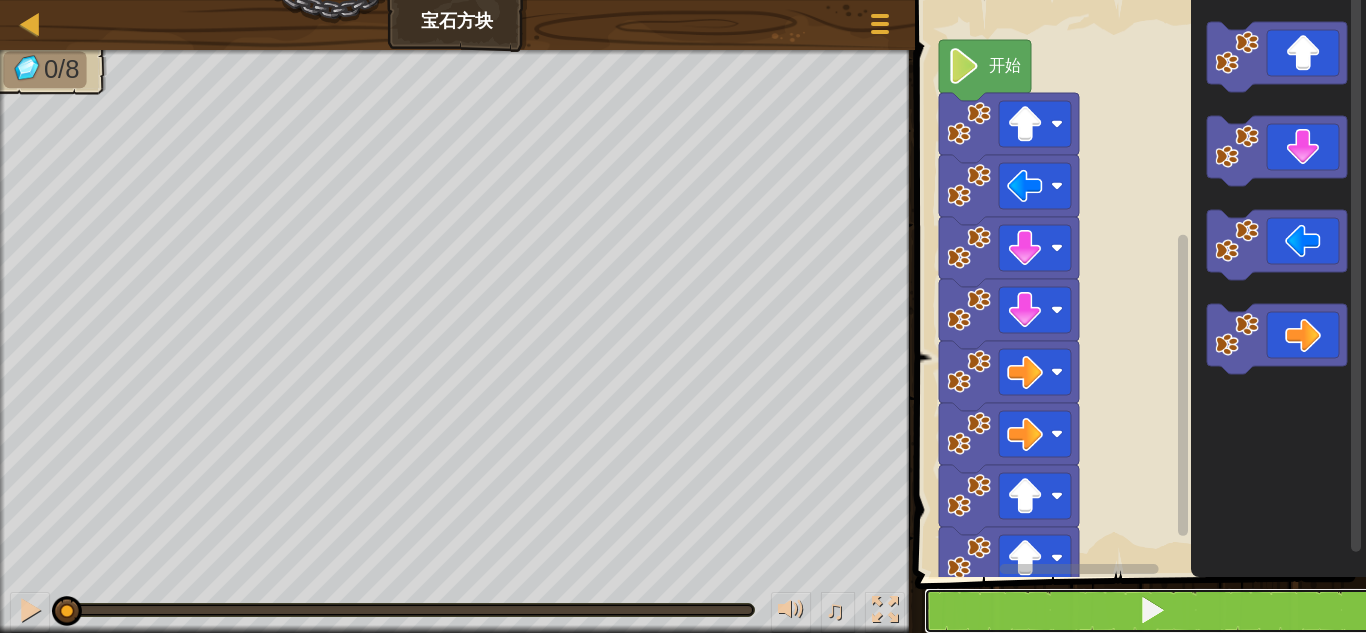 click at bounding box center (1152, 611) 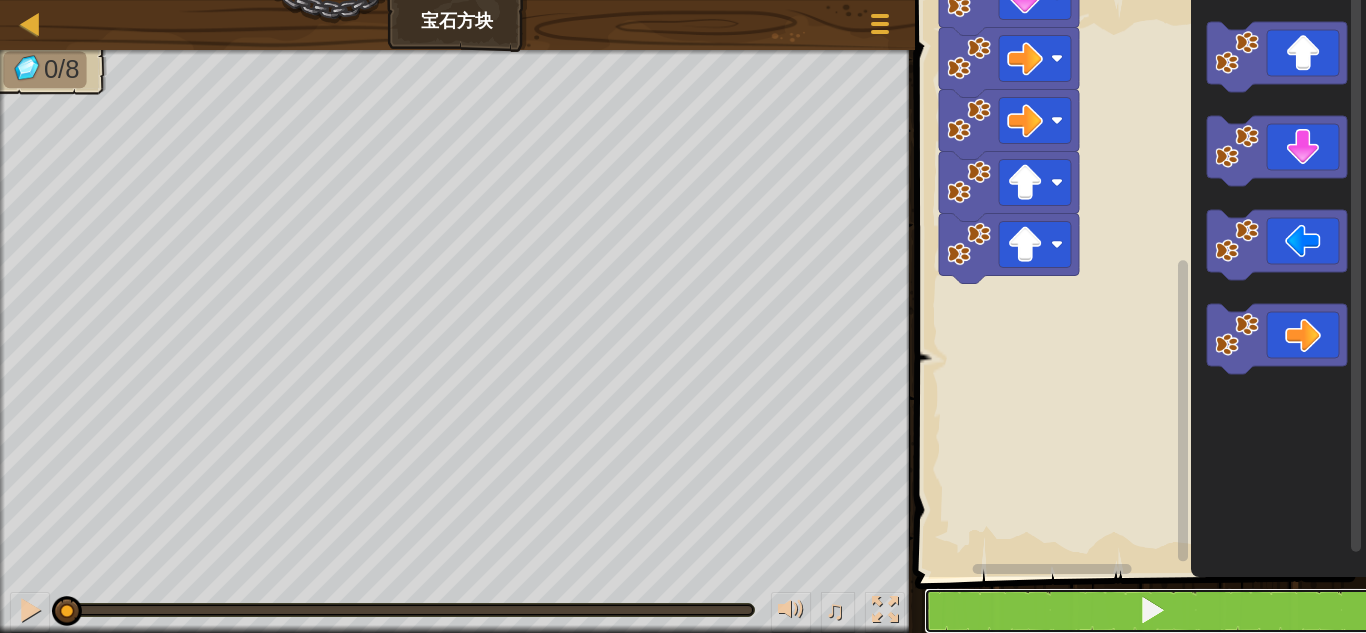 click at bounding box center (1152, 610) 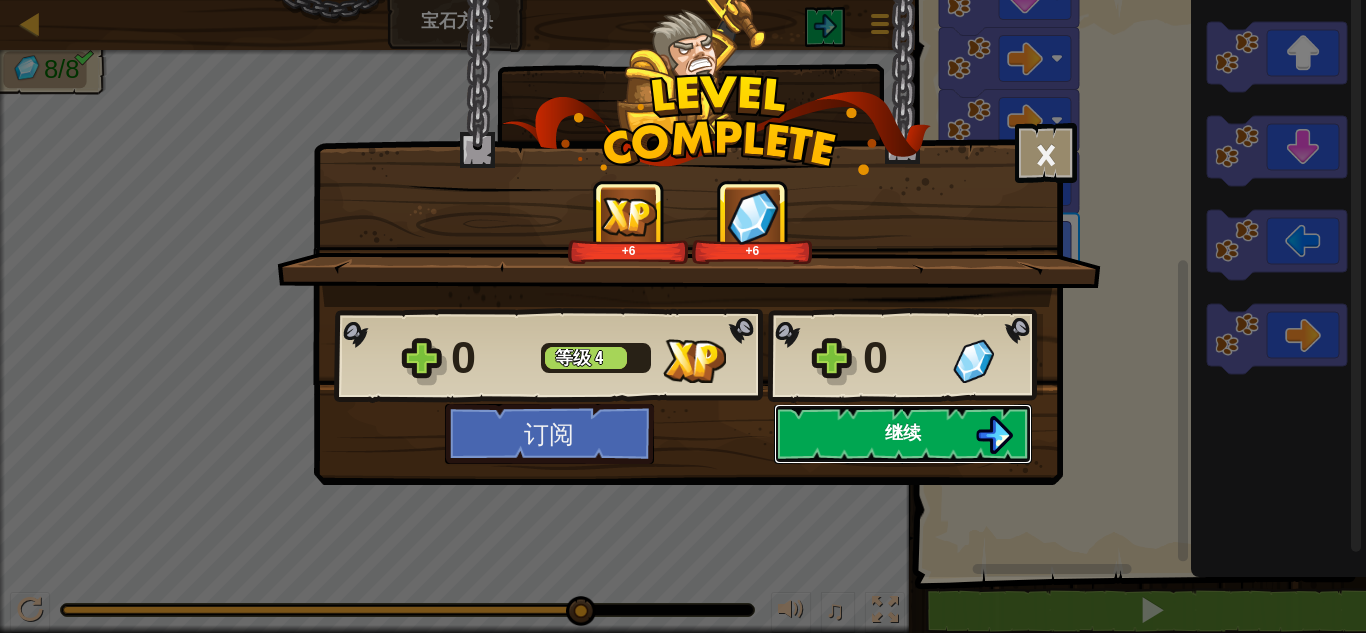 click on "继续" at bounding box center (903, 434) 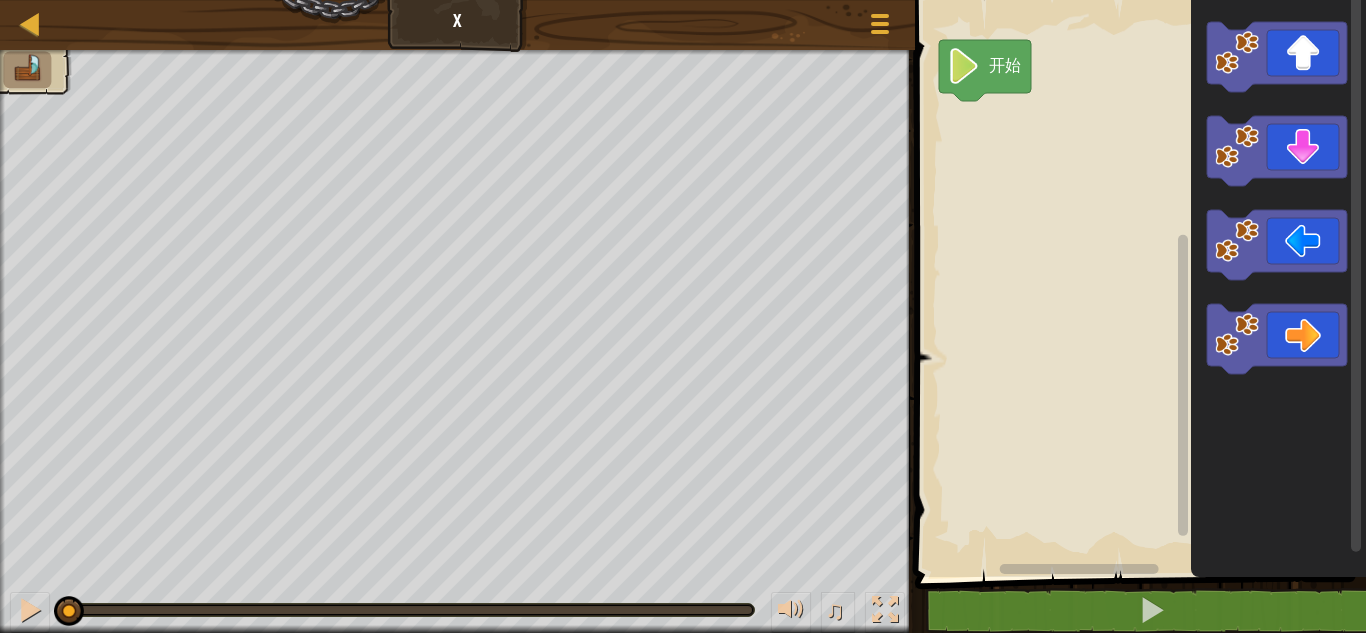 click 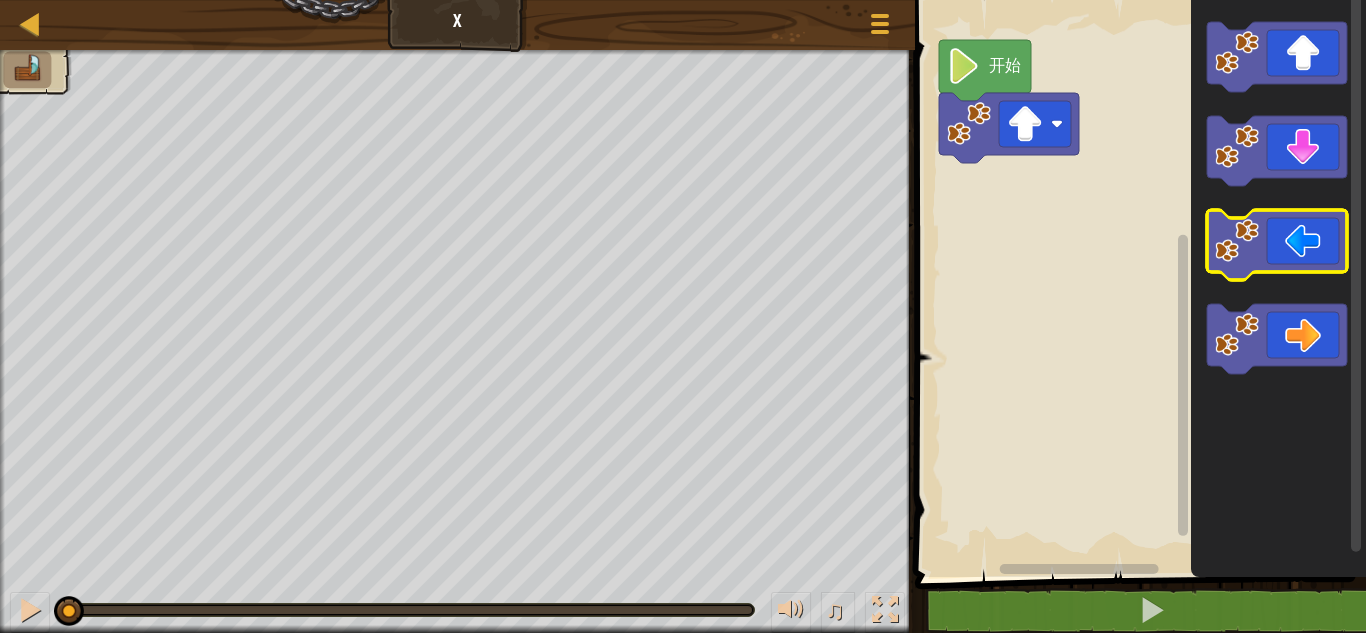 click 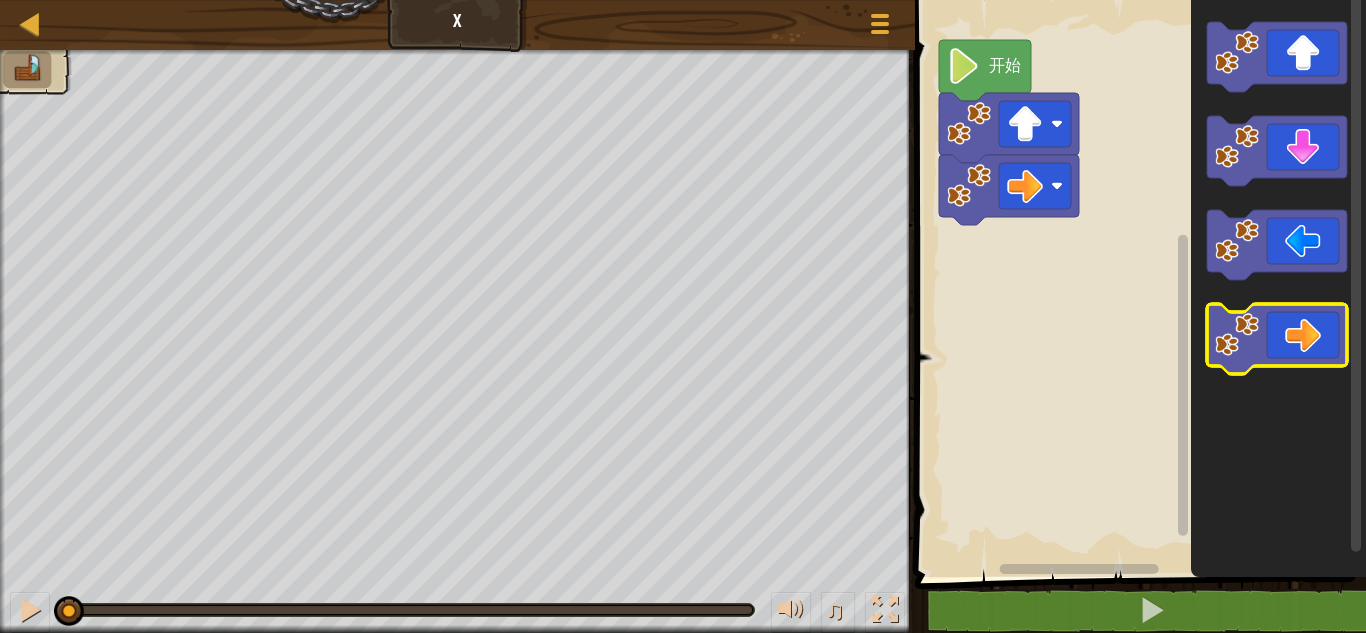 click 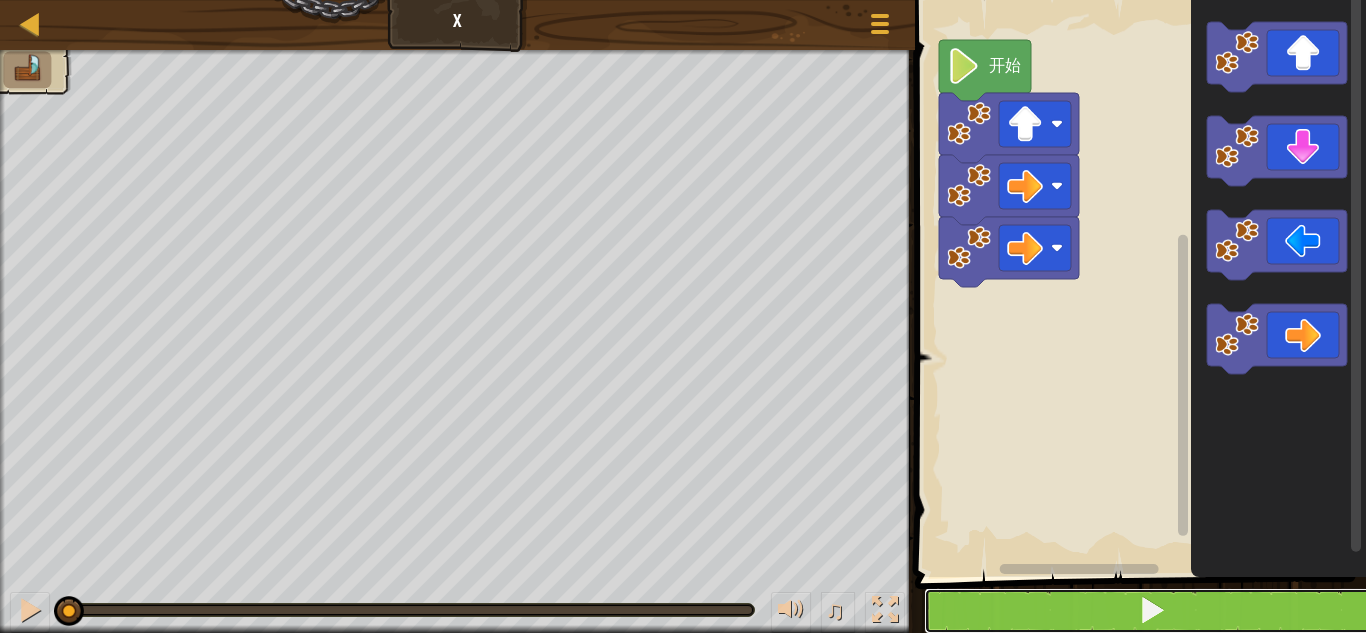 click at bounding box center [1152, 611] 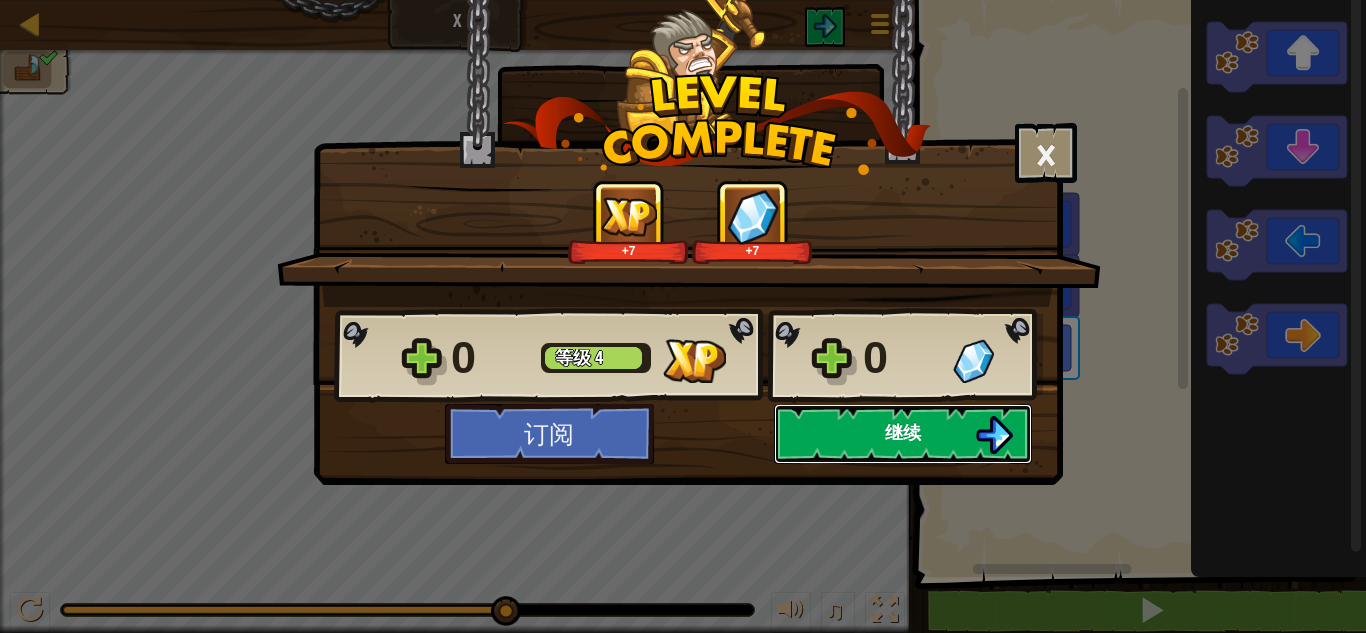 click on "继续" at bounding box center [903, 434] 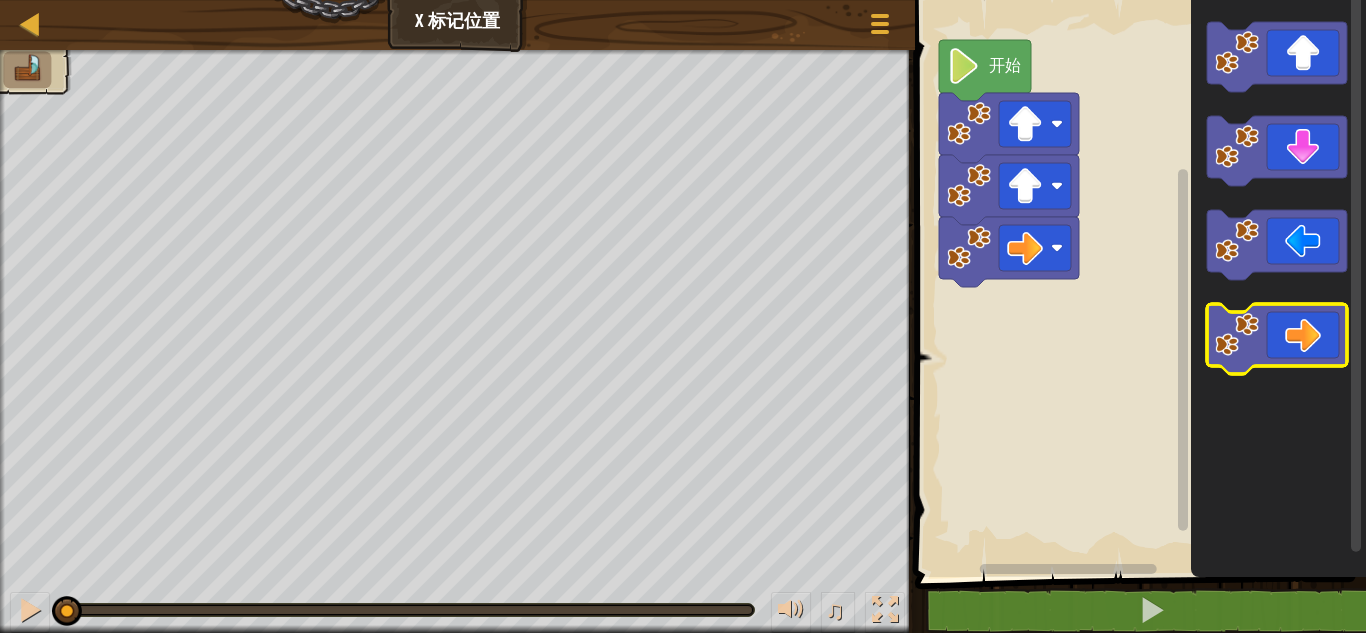 click 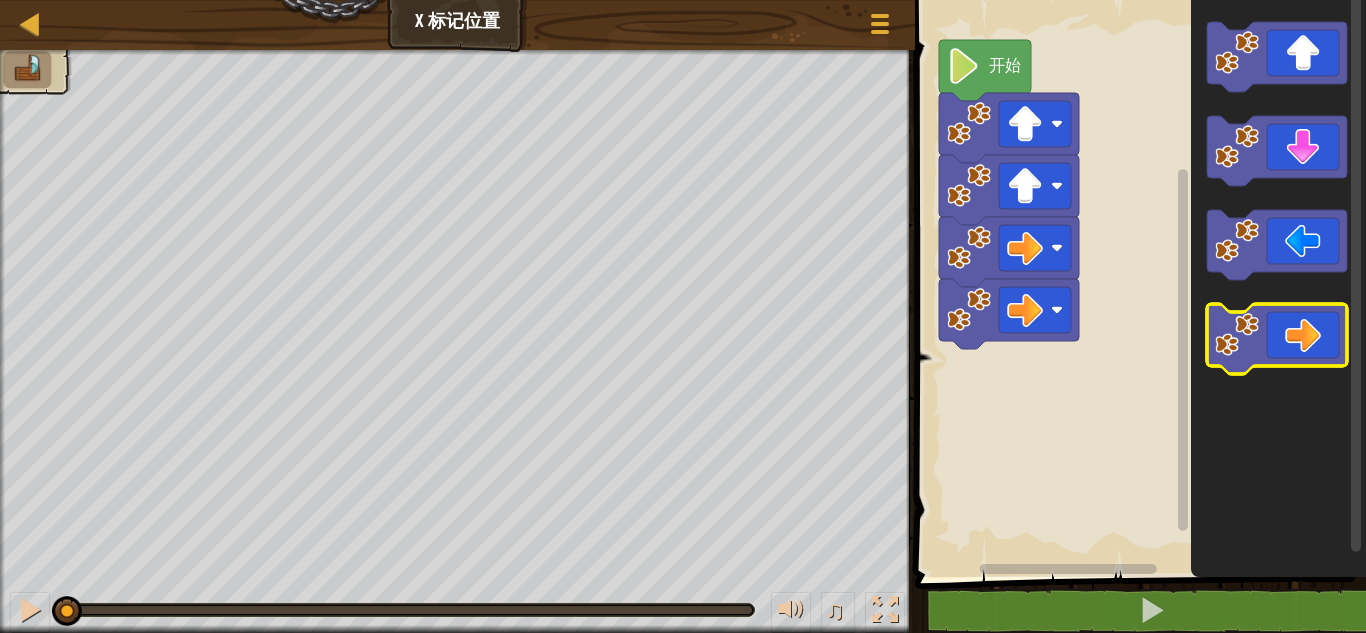click 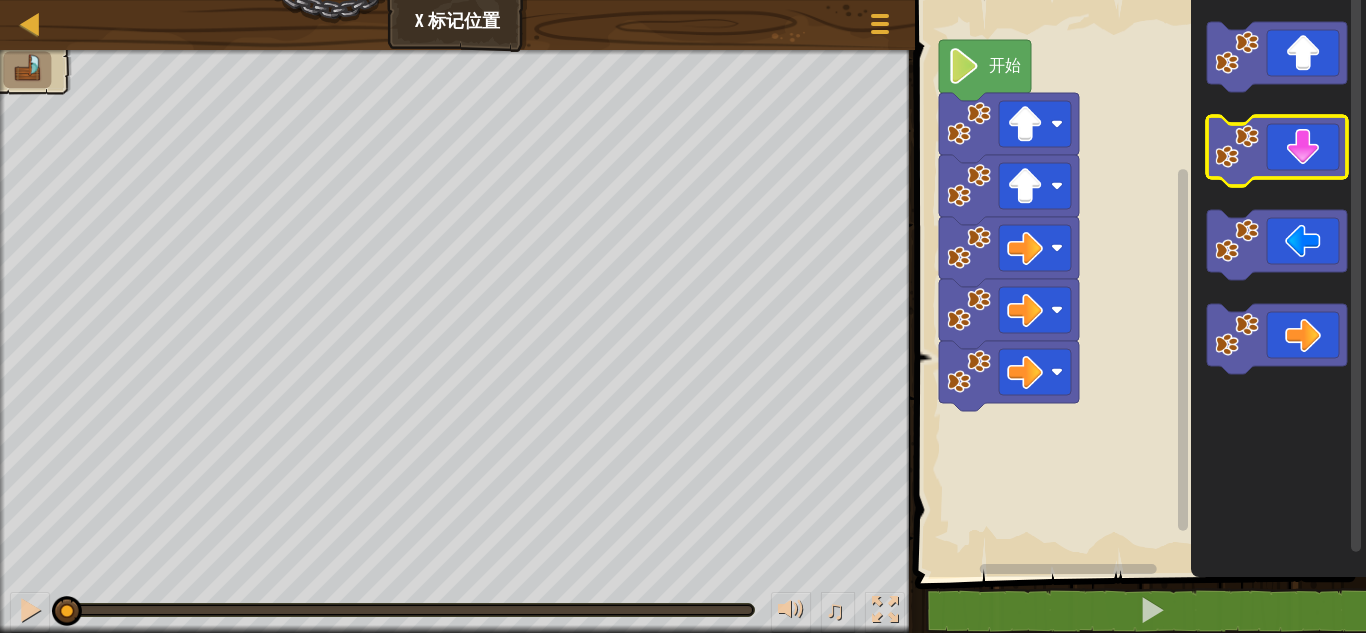 click 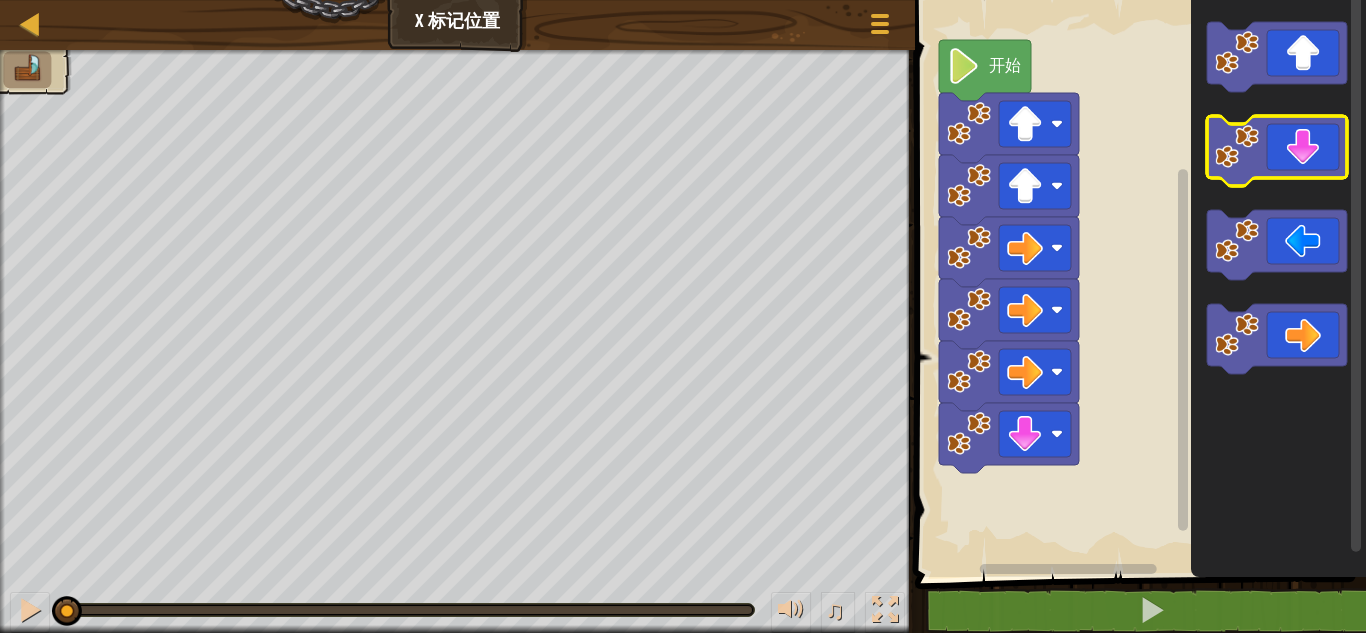 click 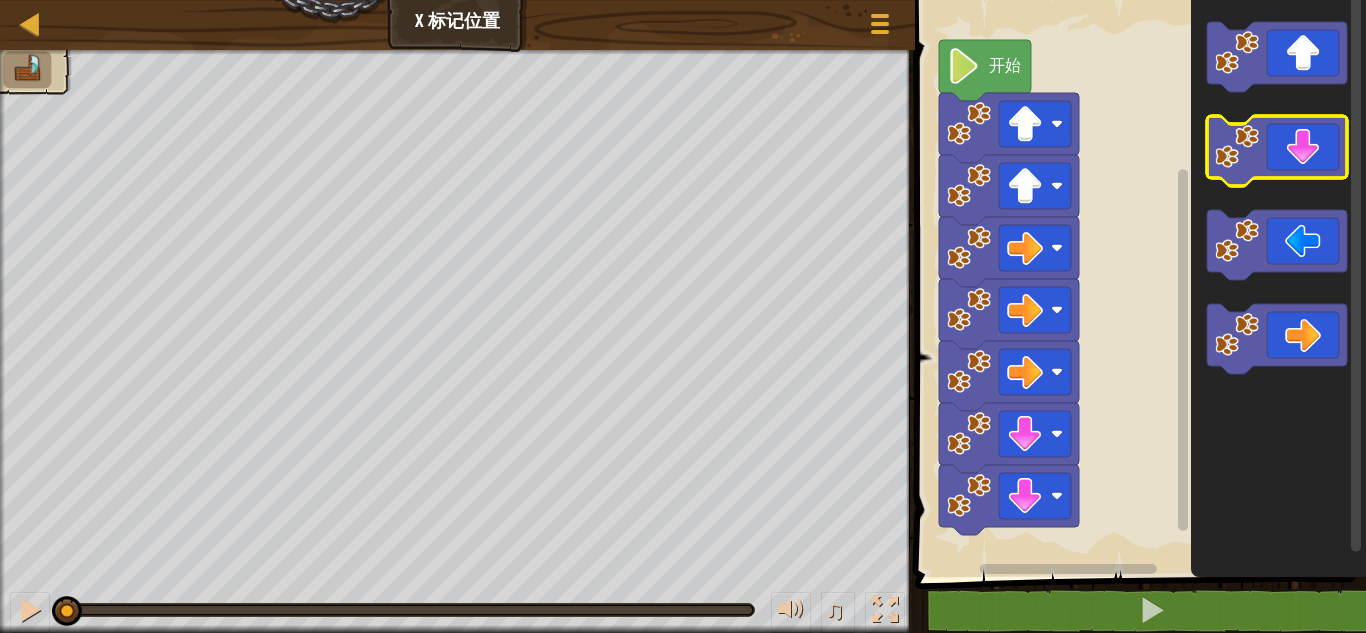 click 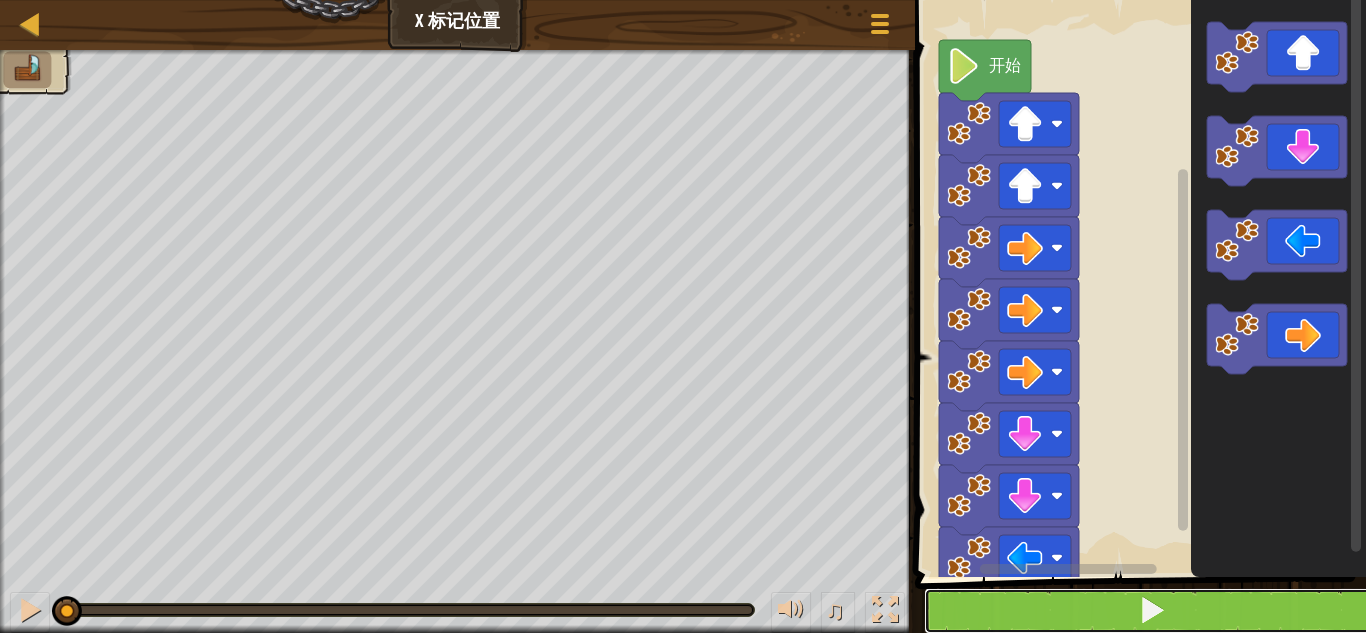 click at bounding box center (1152, 611) 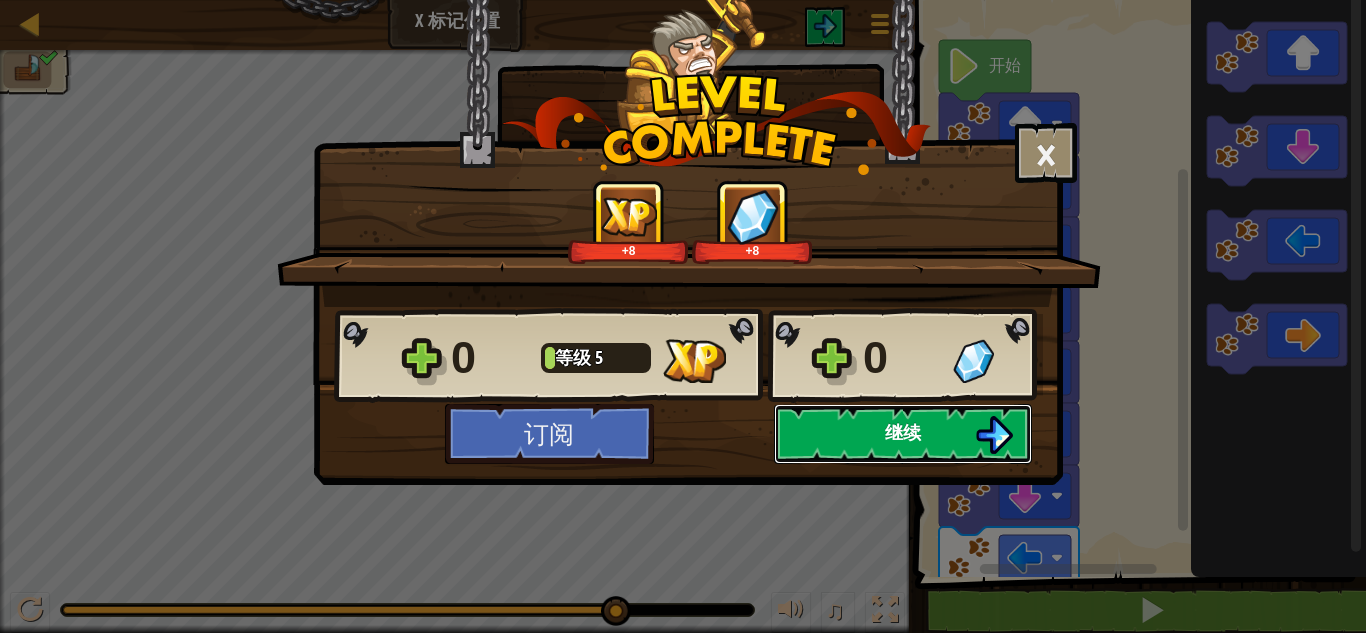 click on "继续" at bounding box center (903, 434) 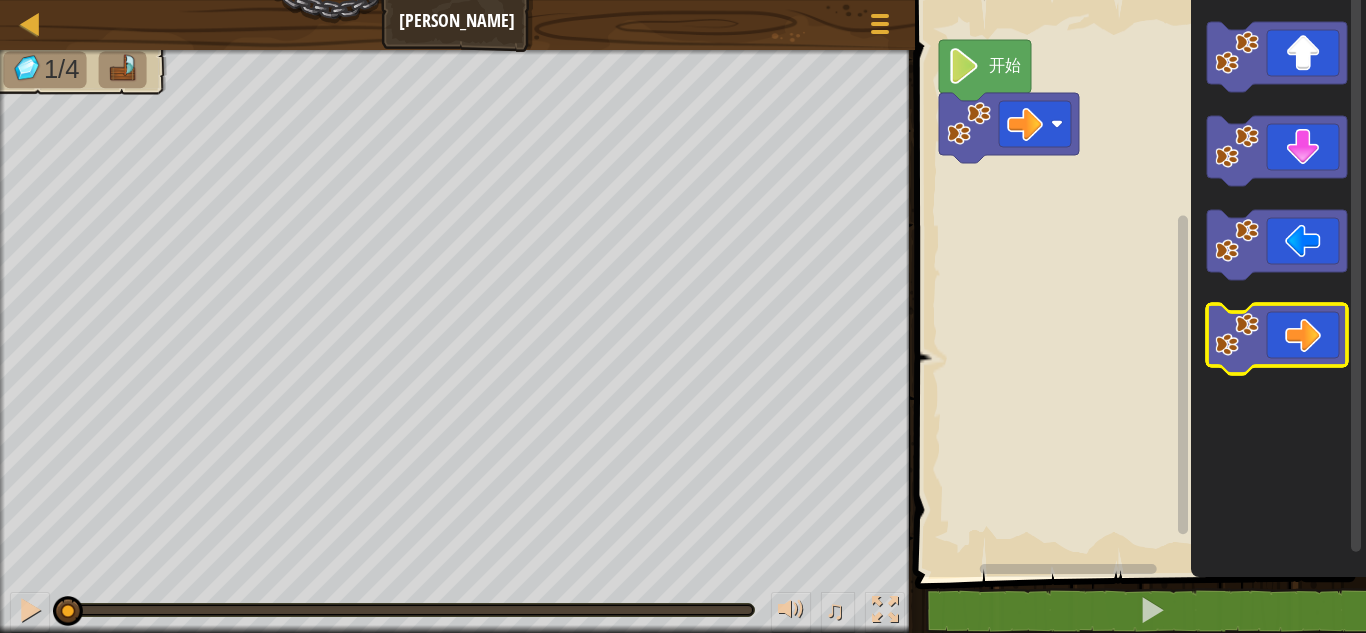 click 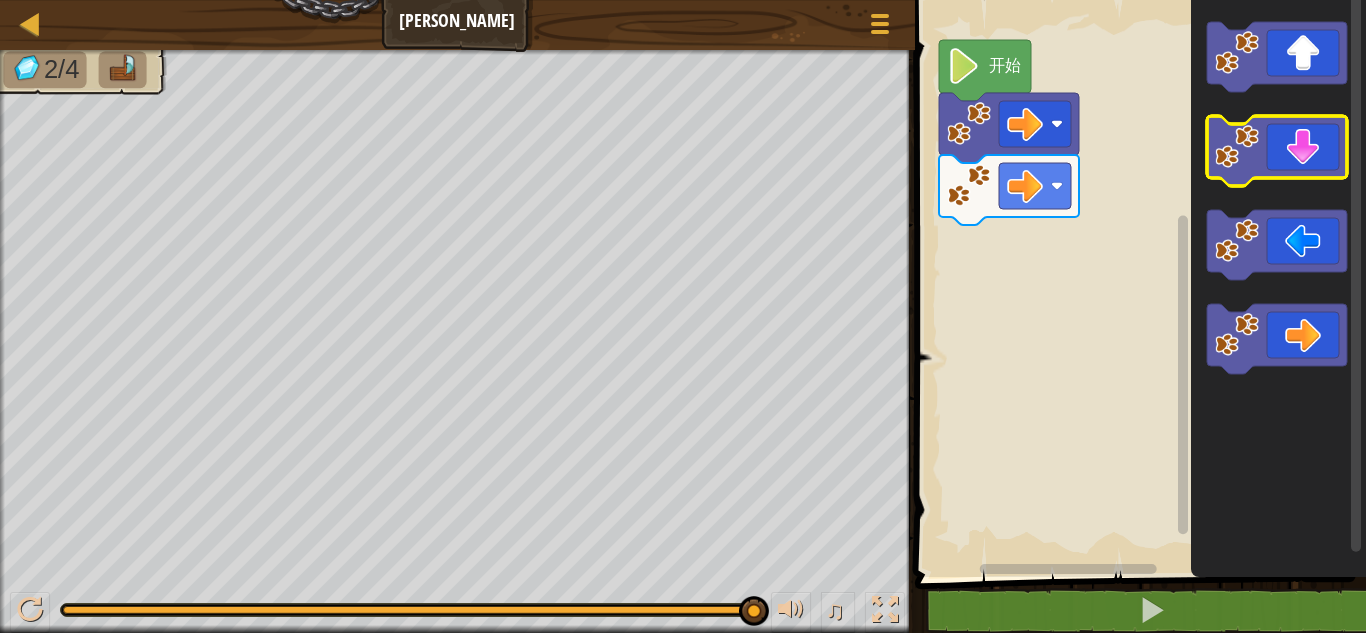 click 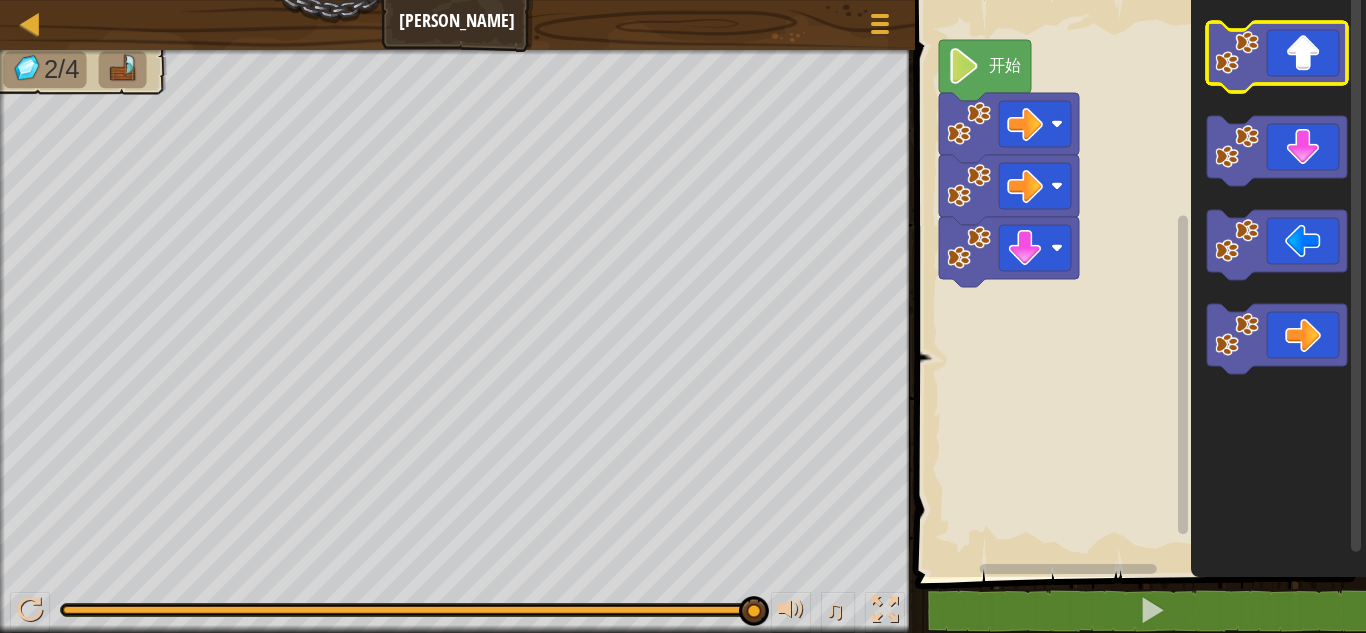 click 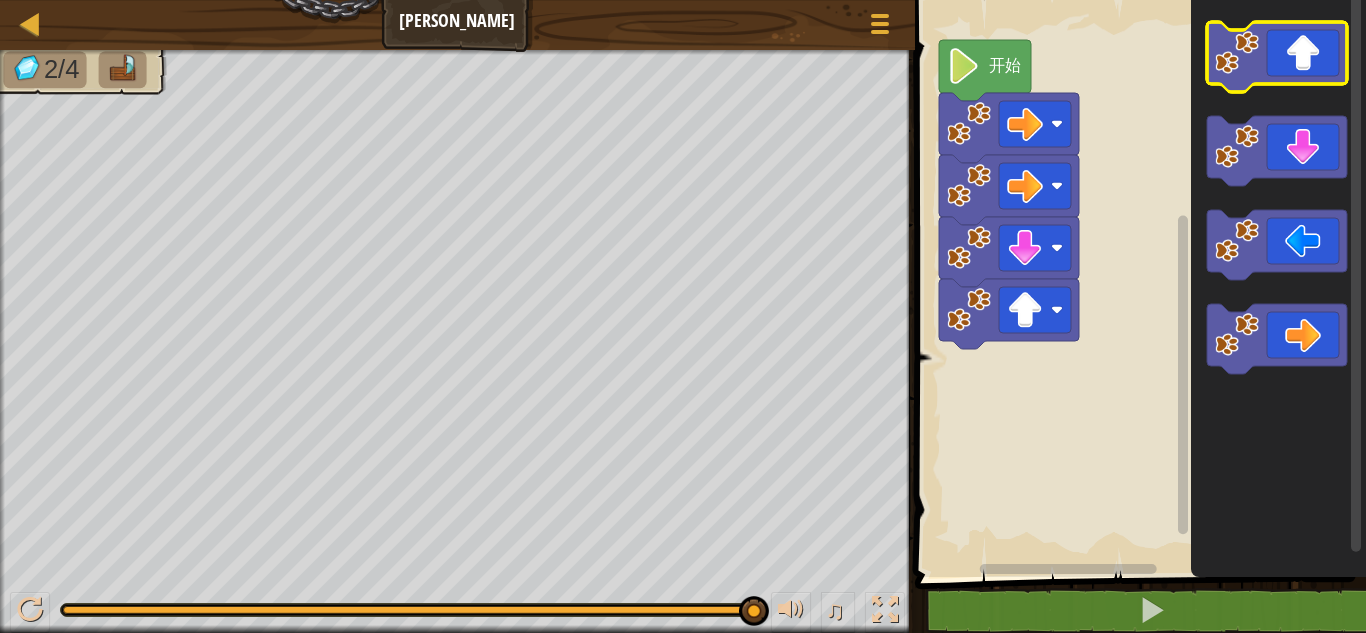 click 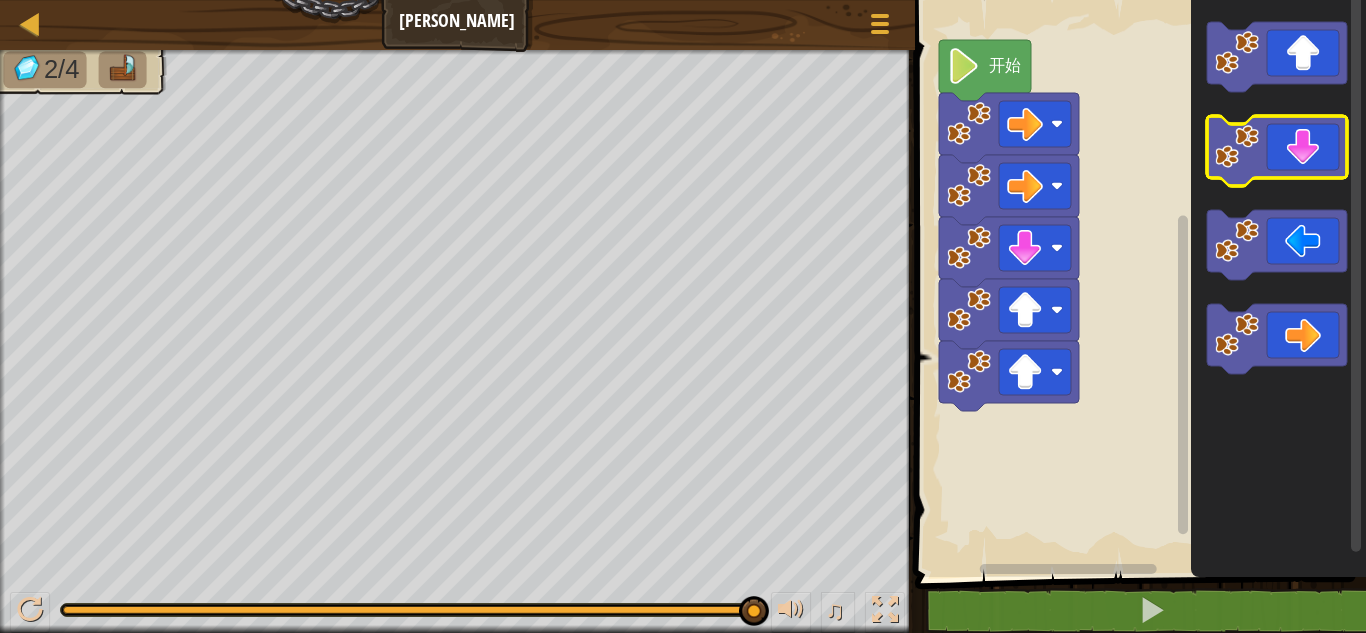 click 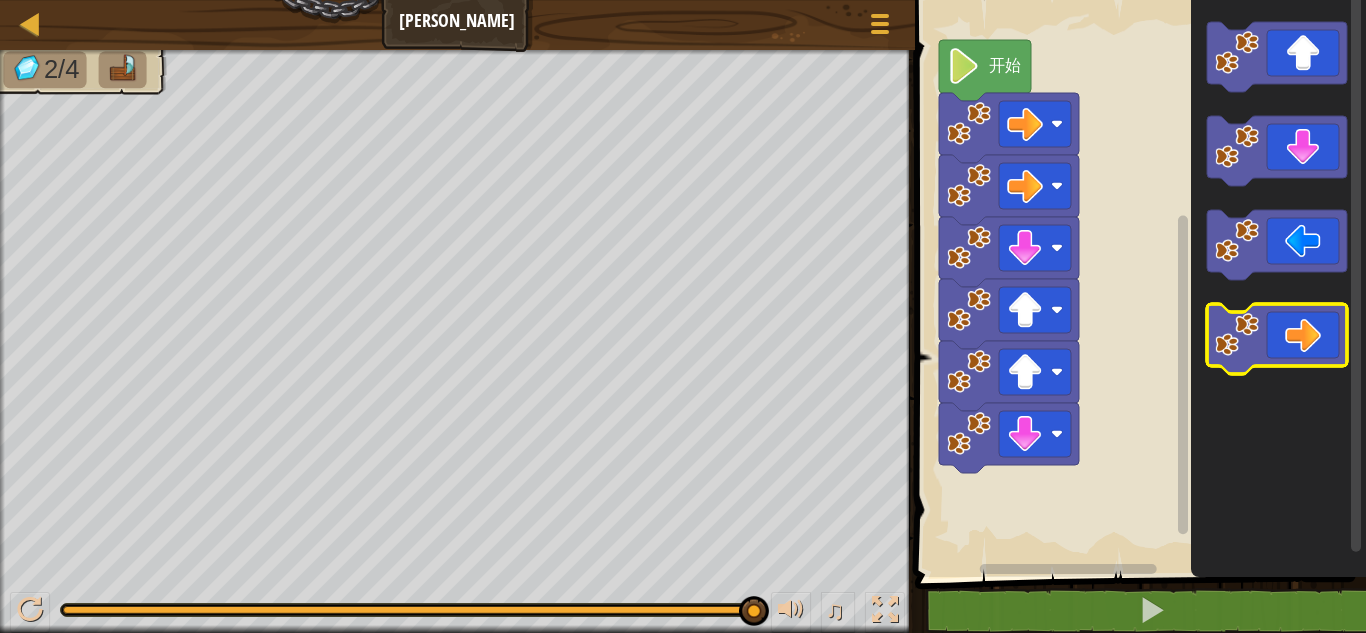 click 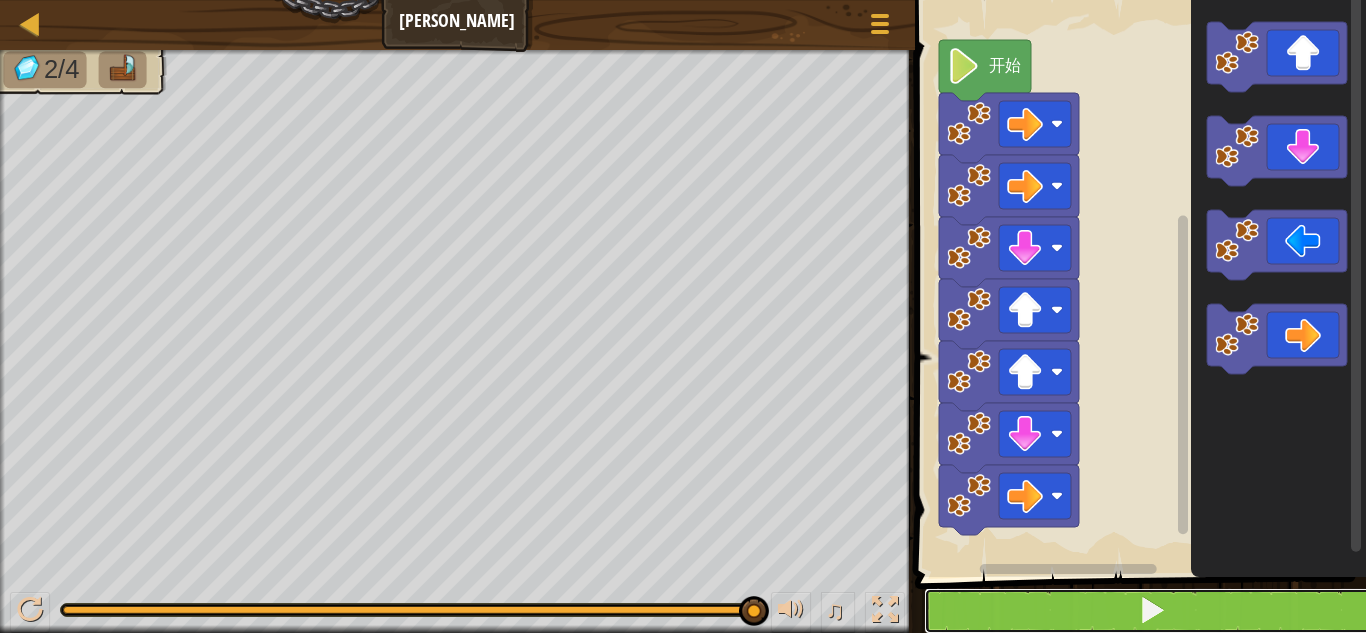 click at bounding box center (1152, 610) 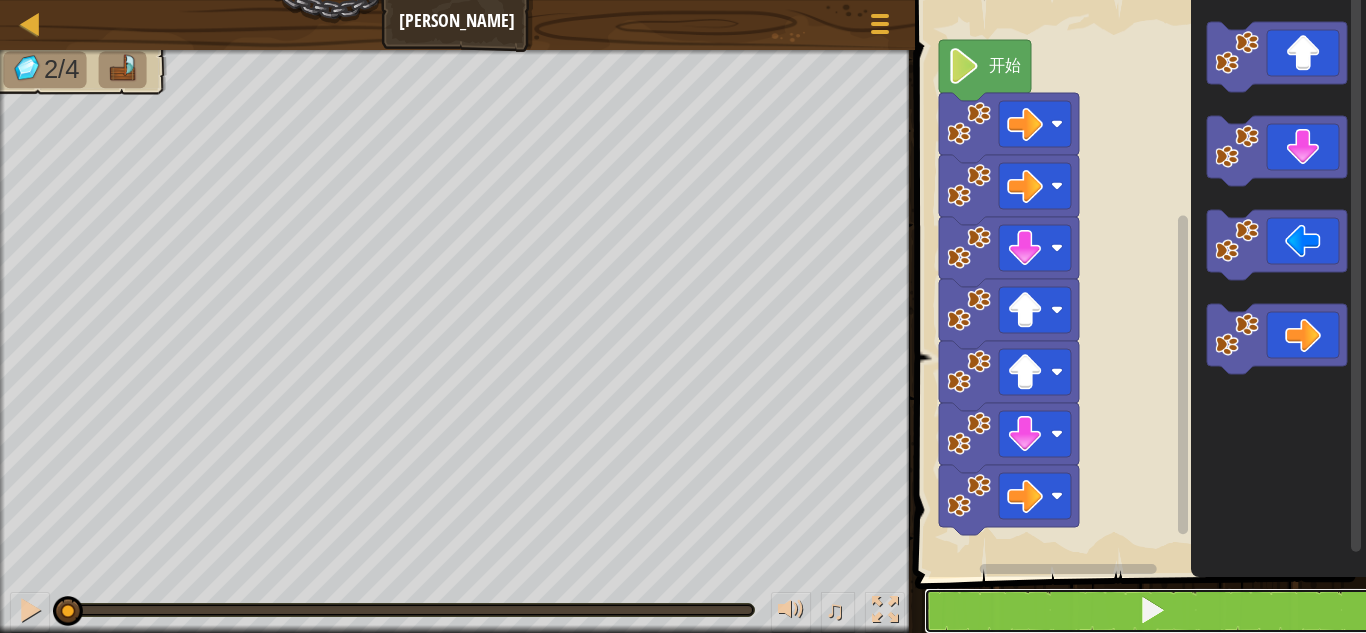 click at bounding box center [1152, 611] 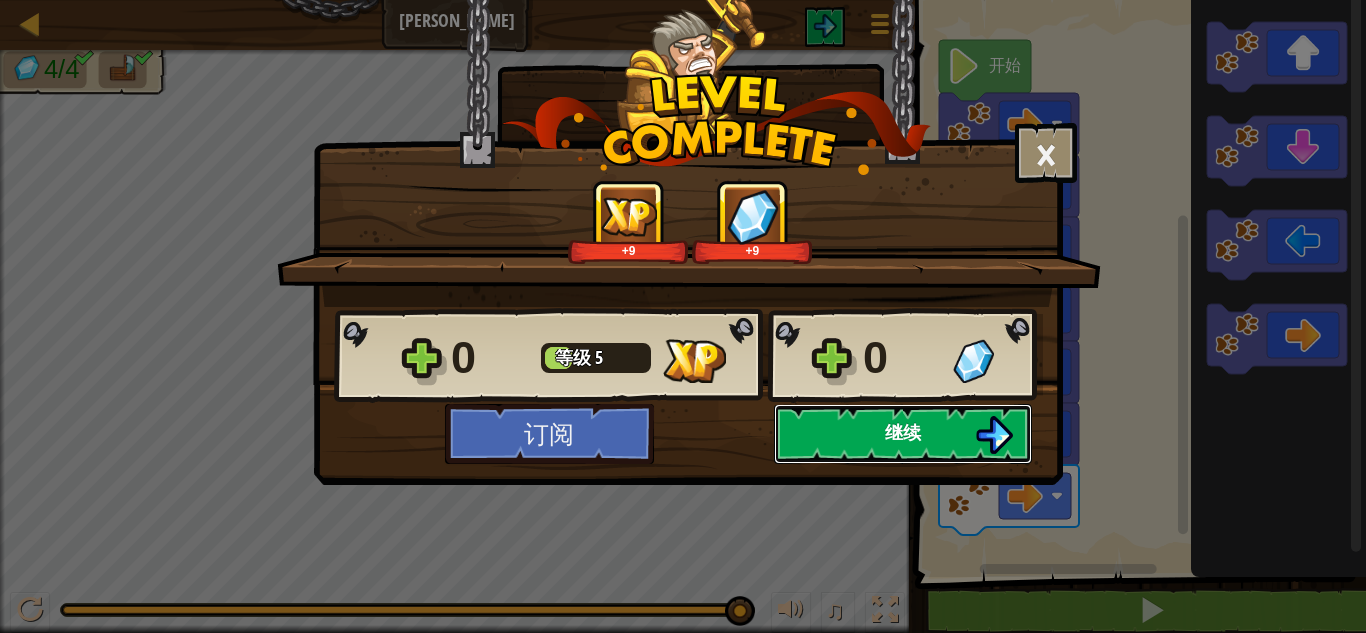 click on "继续" at bounding box center (903, 434) 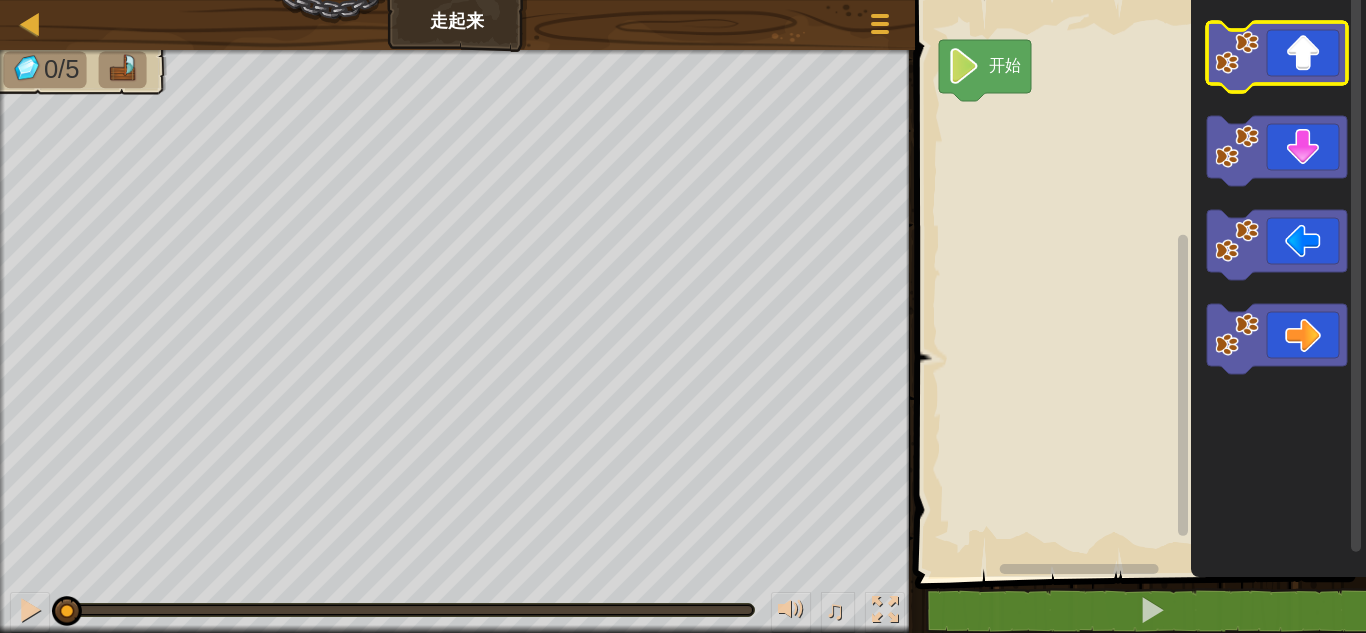 click 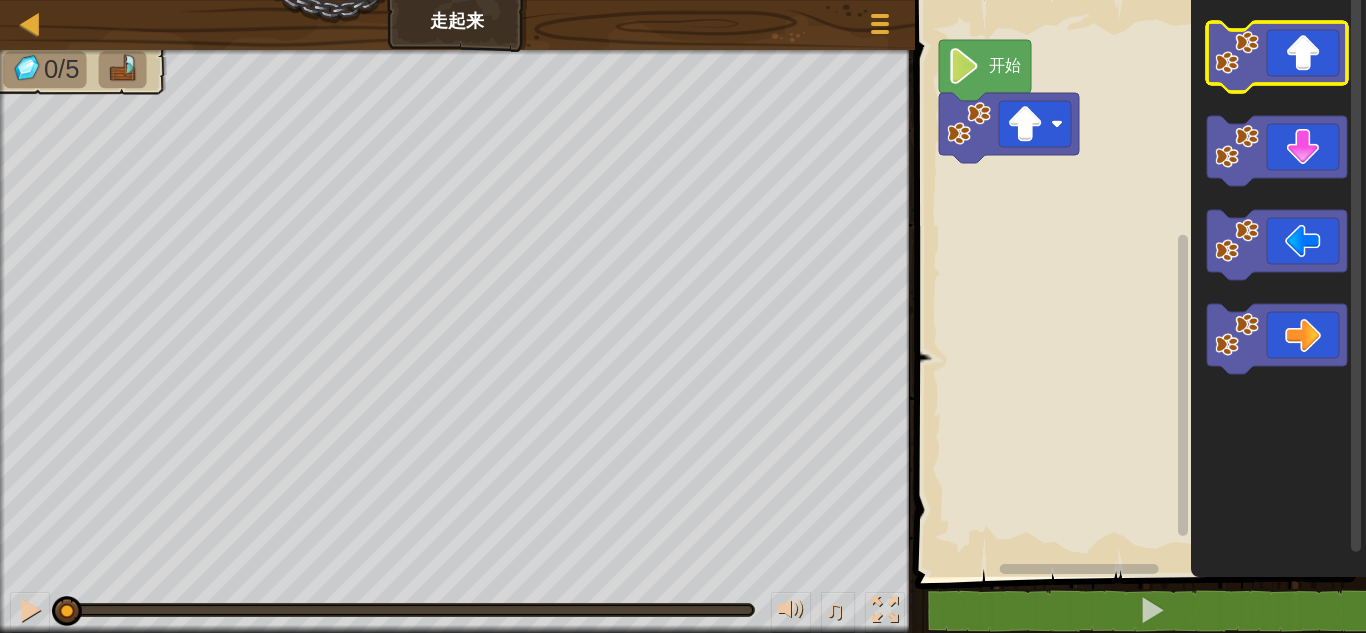click 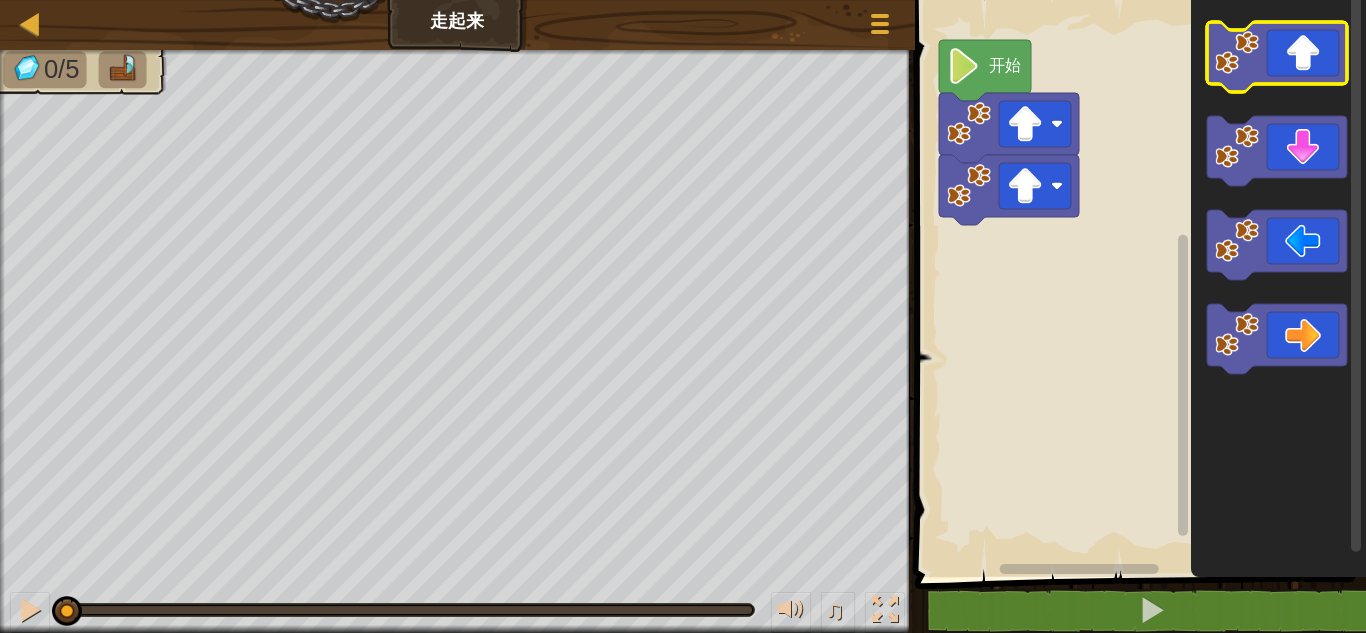 click 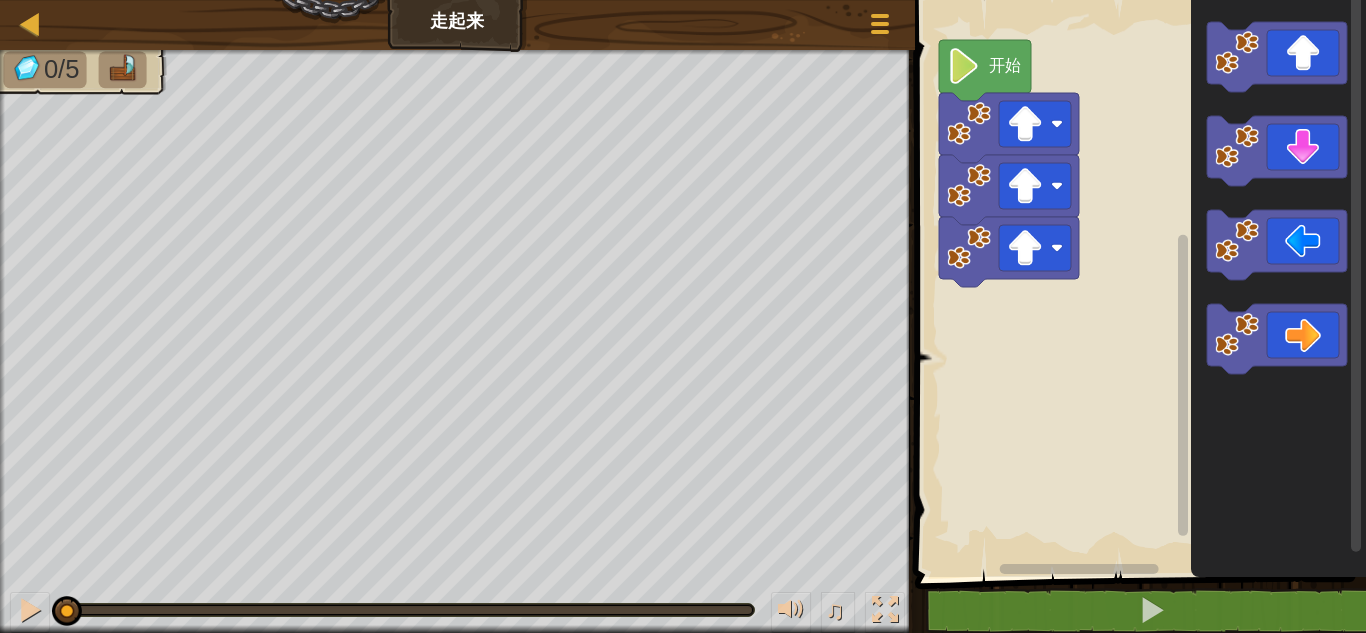 click 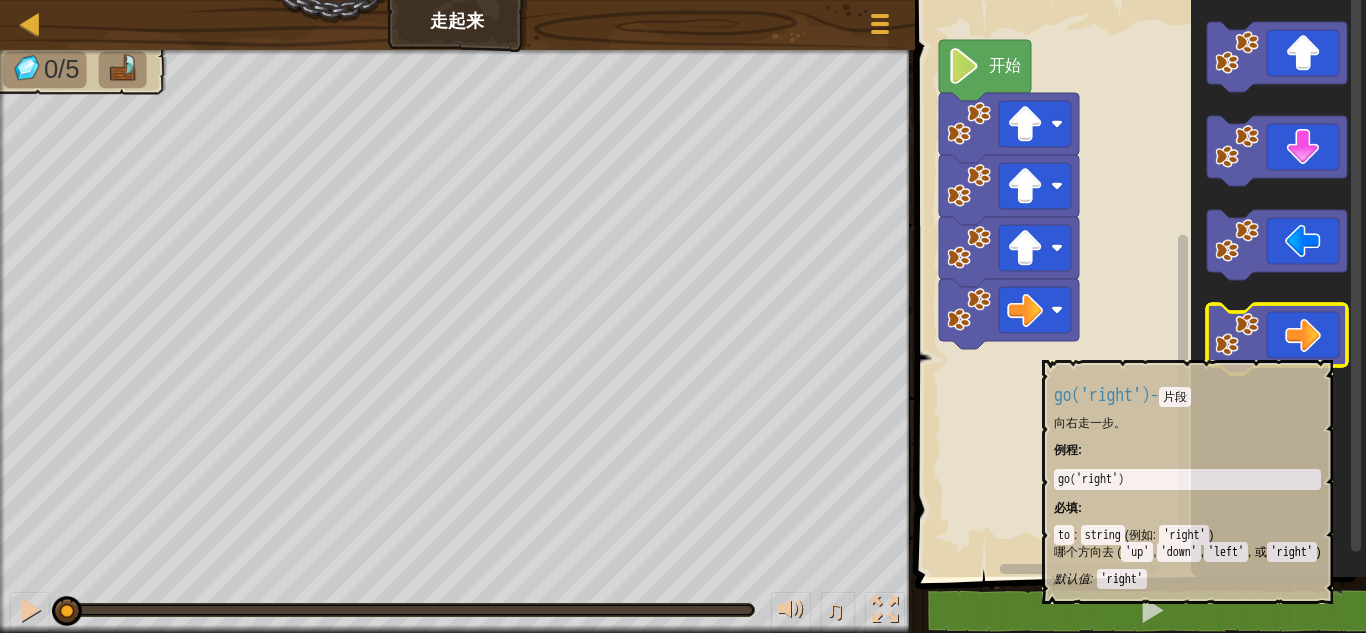 click 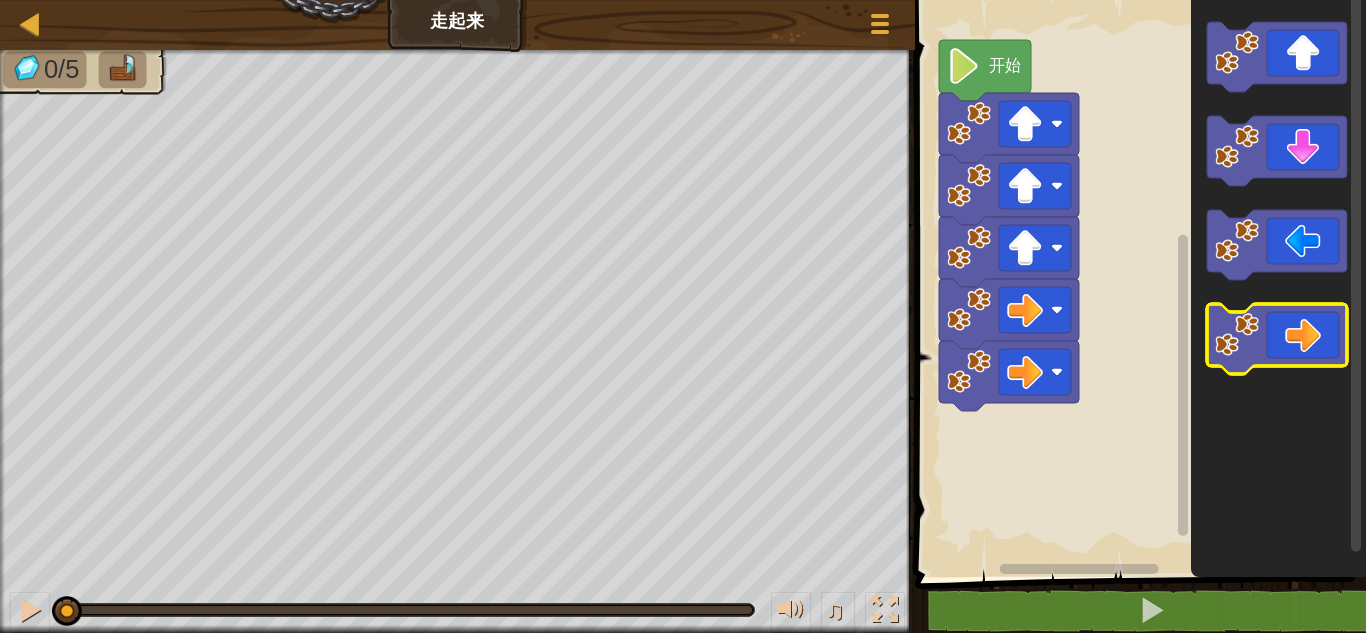 click 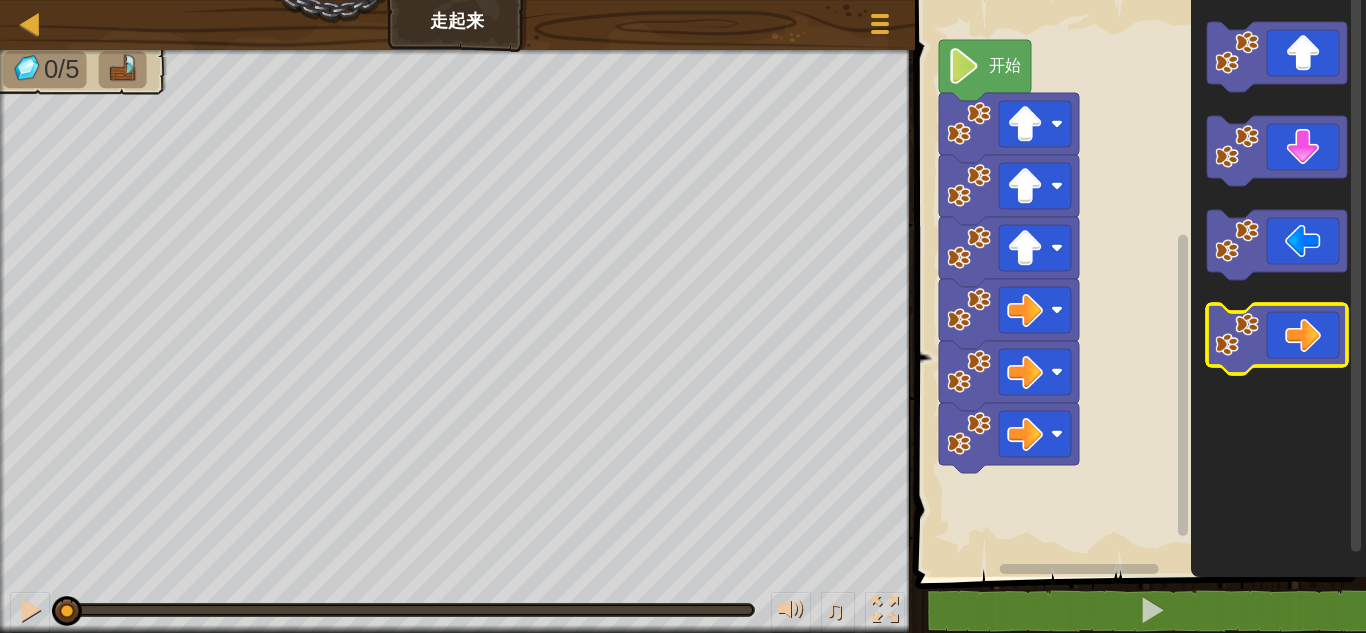 click 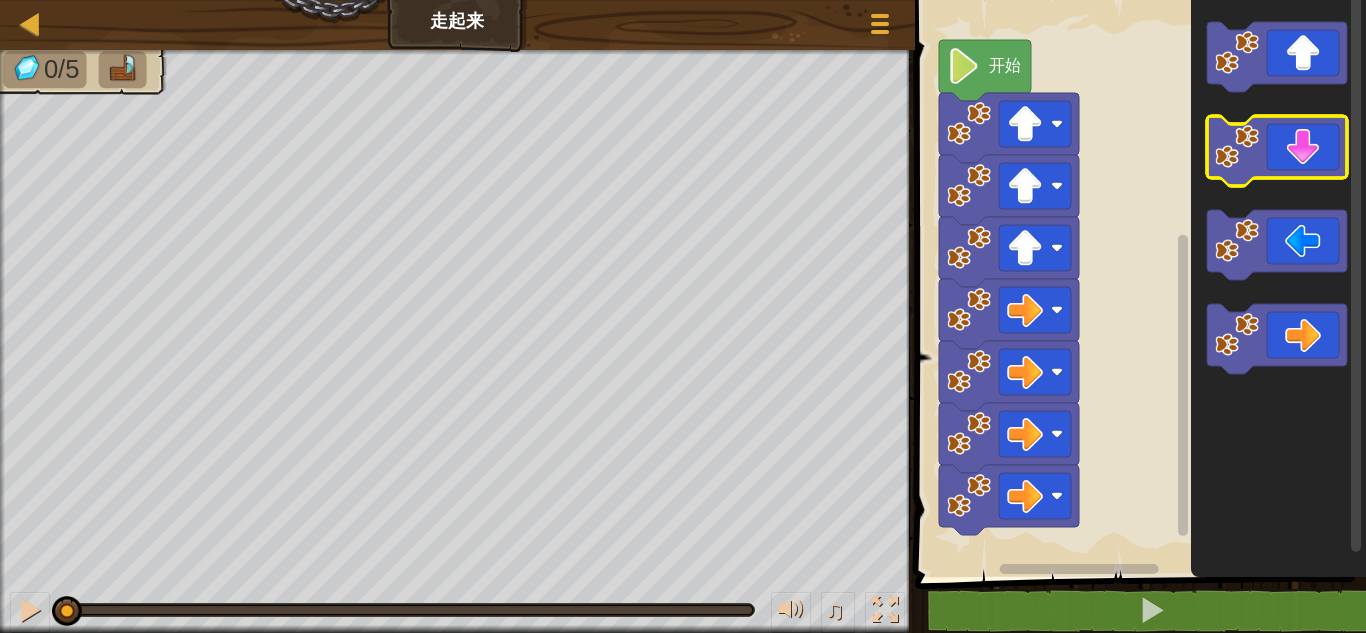 click 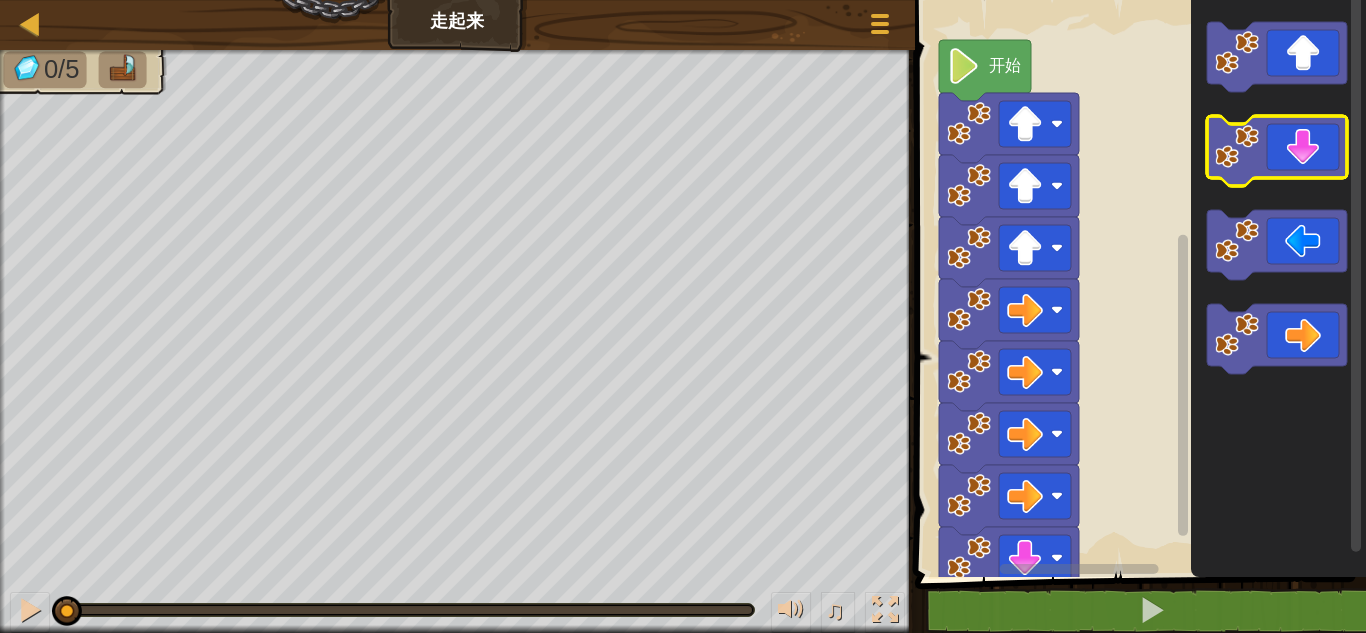 click 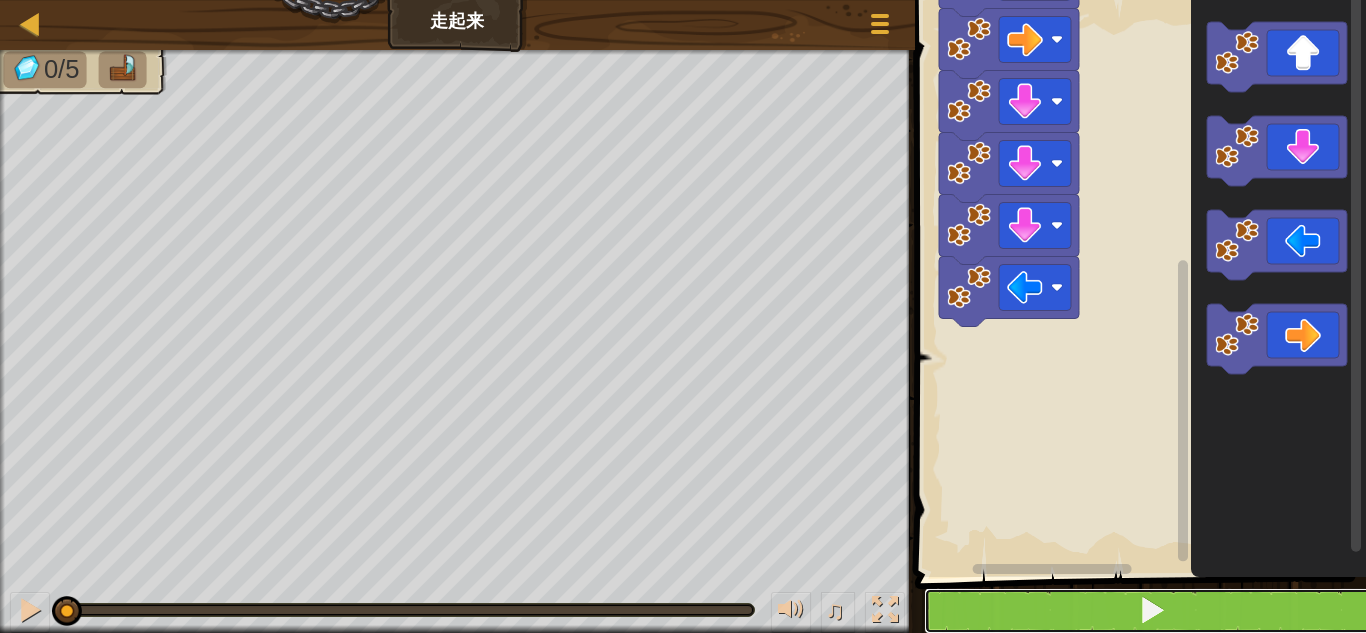 click at bounding box center [1152, 611] 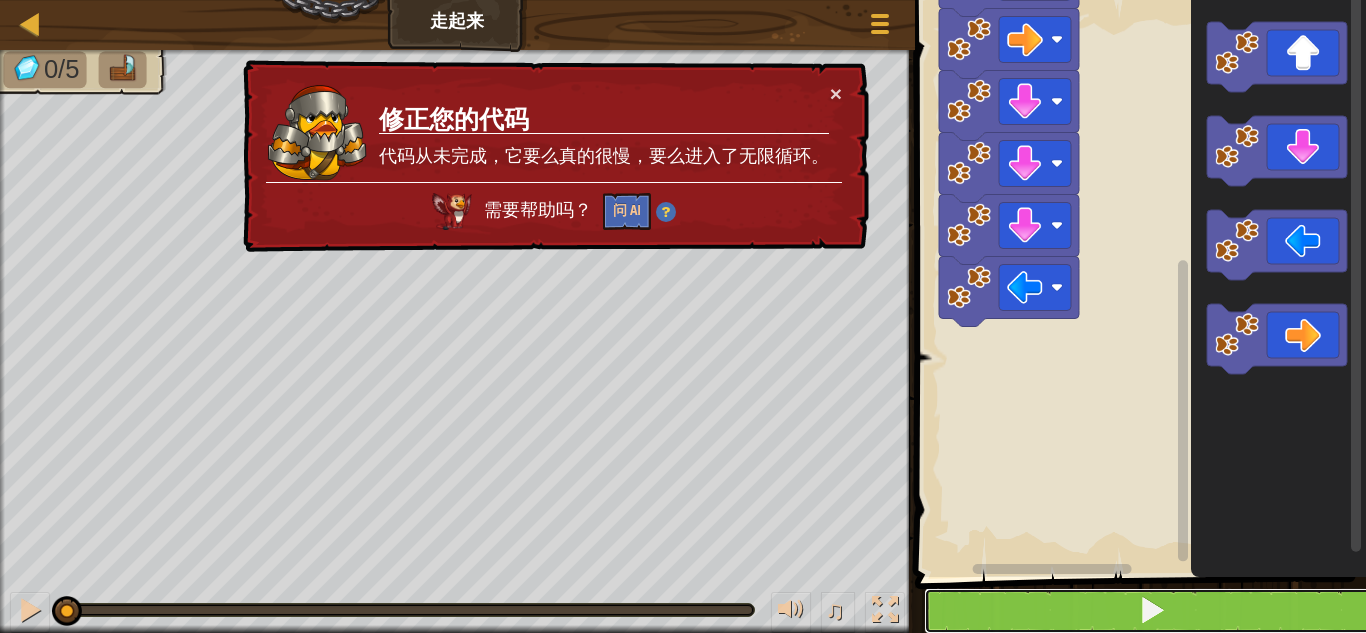 click at bounding box center (1152, 611) 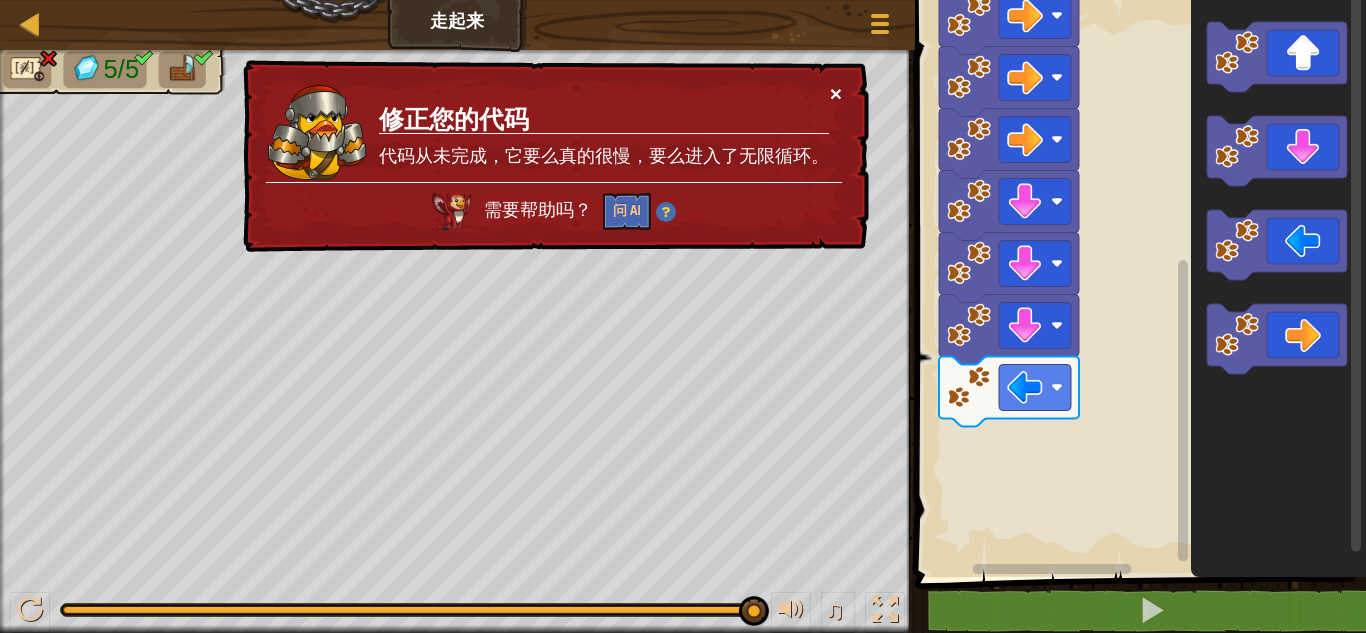 click on "×" at bounding box center (837, 98) 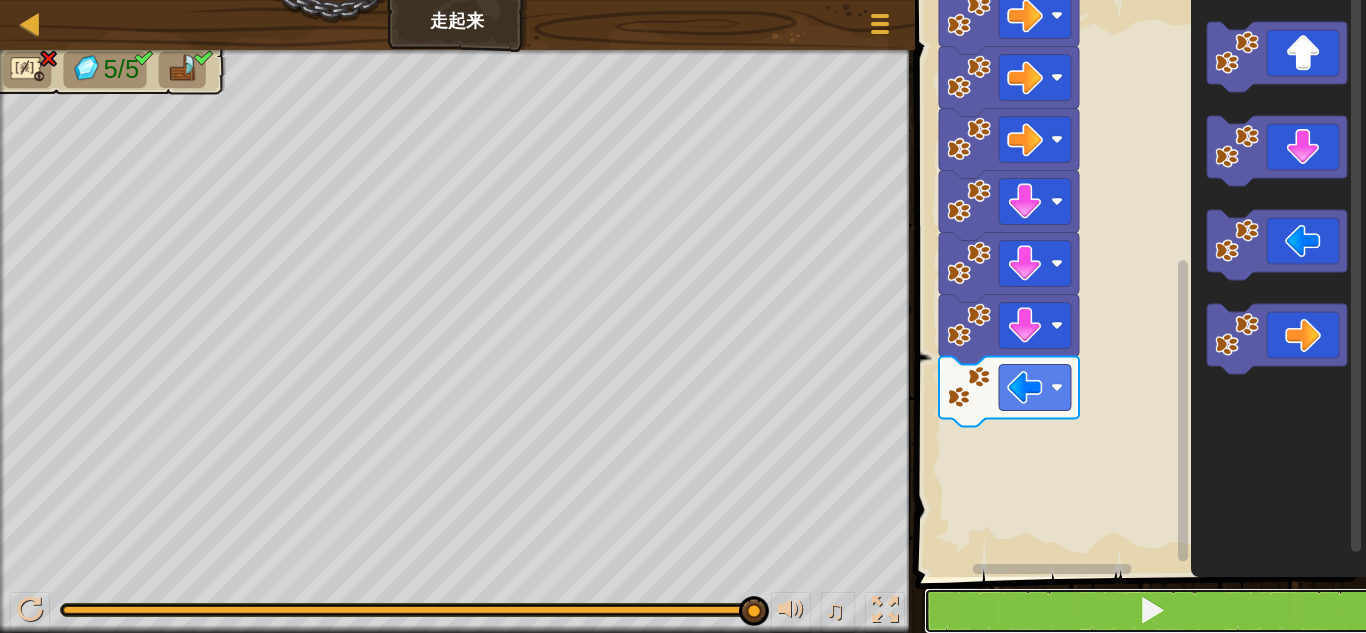 click at bounding box center [1152, 610] 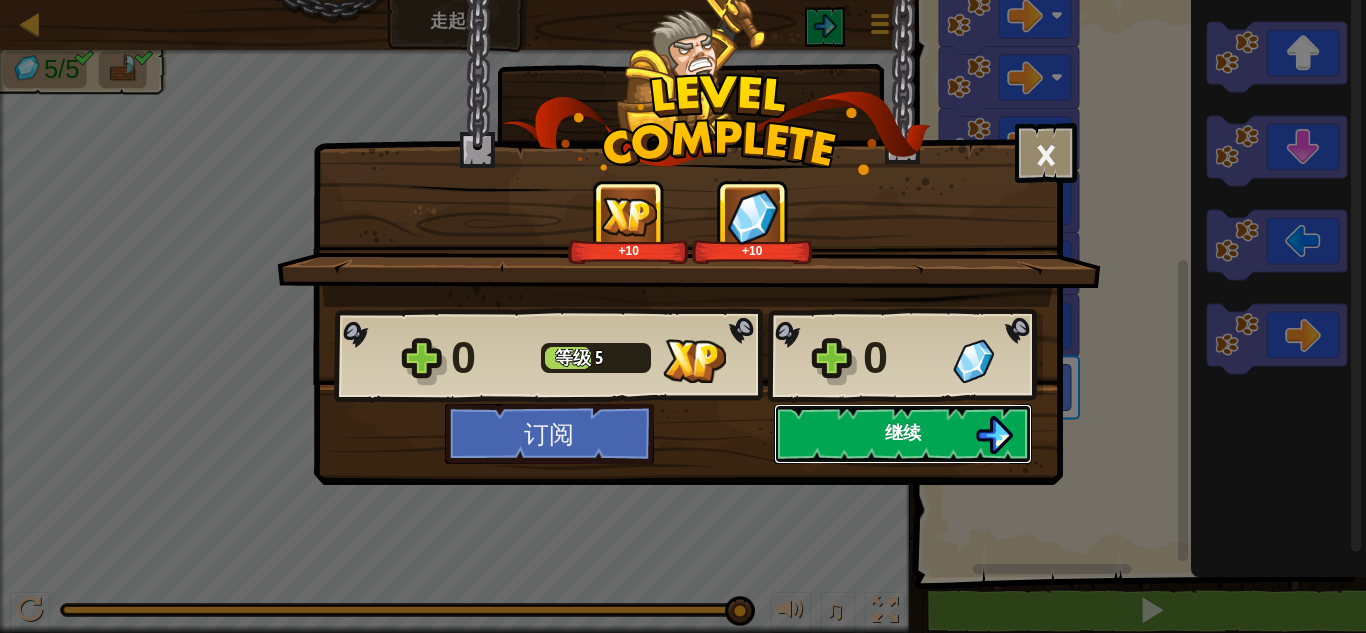 click on "继续" at bounding box center [903, 434] 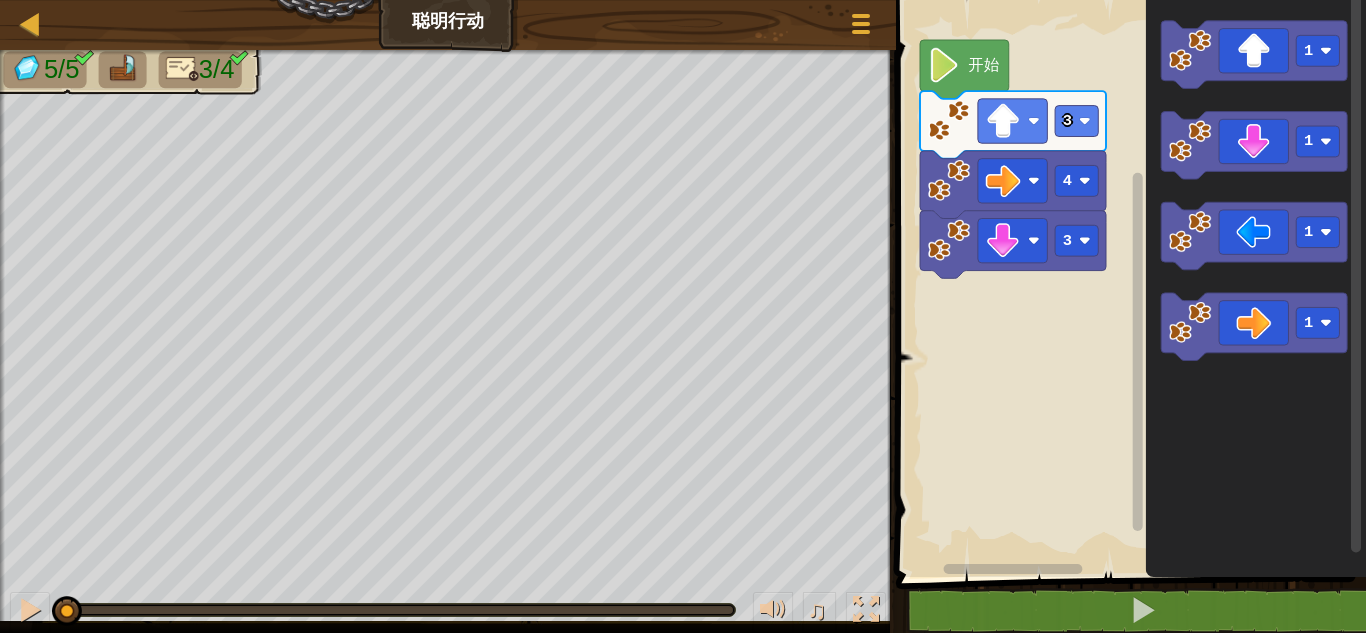 click 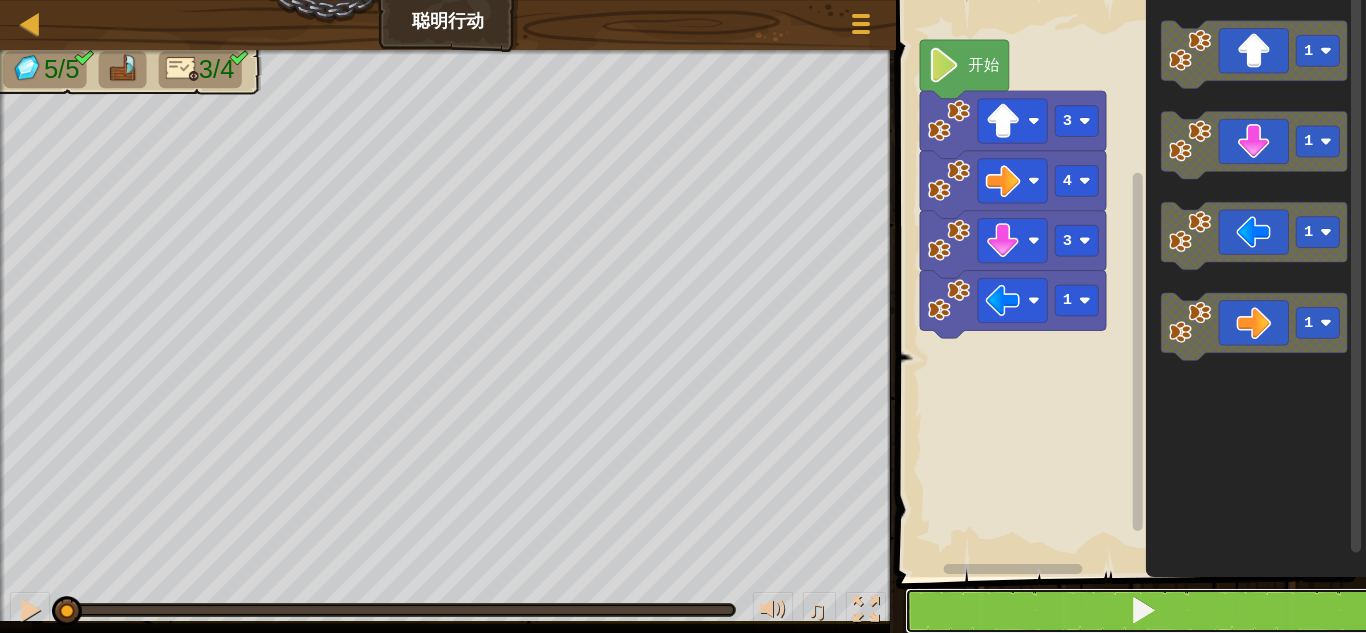 click at bounding box center [1143, 611] 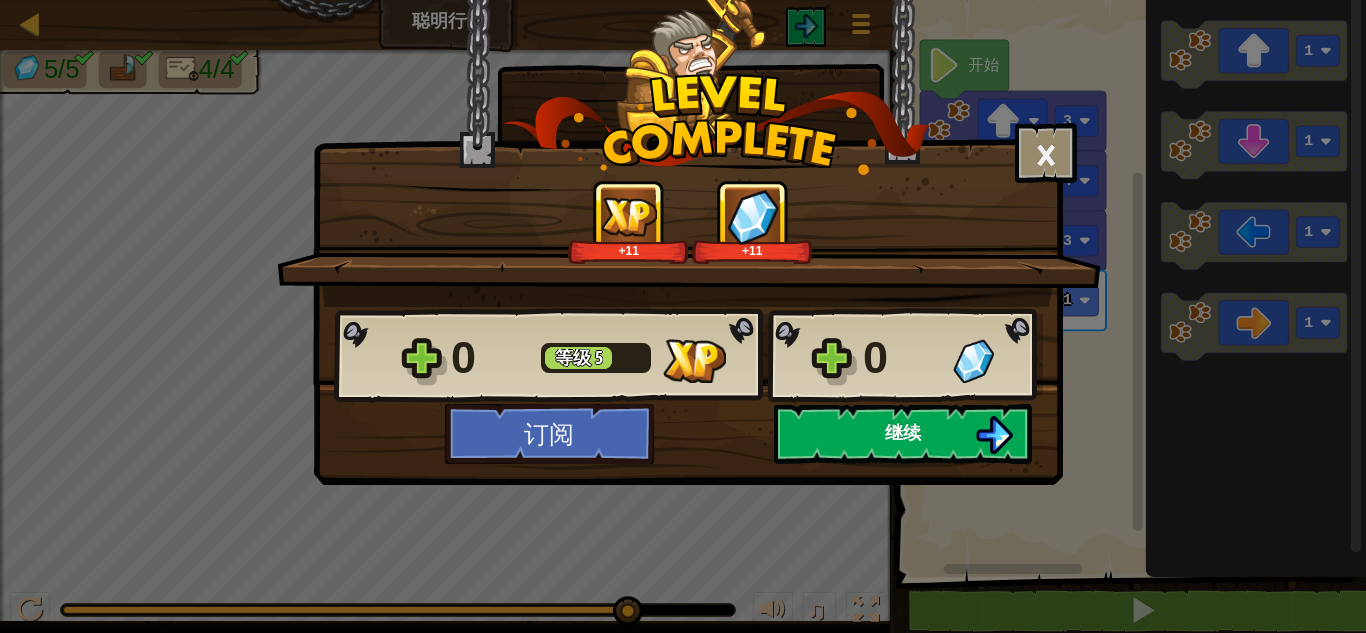 click on "继续" at bounding box center [903, 434] 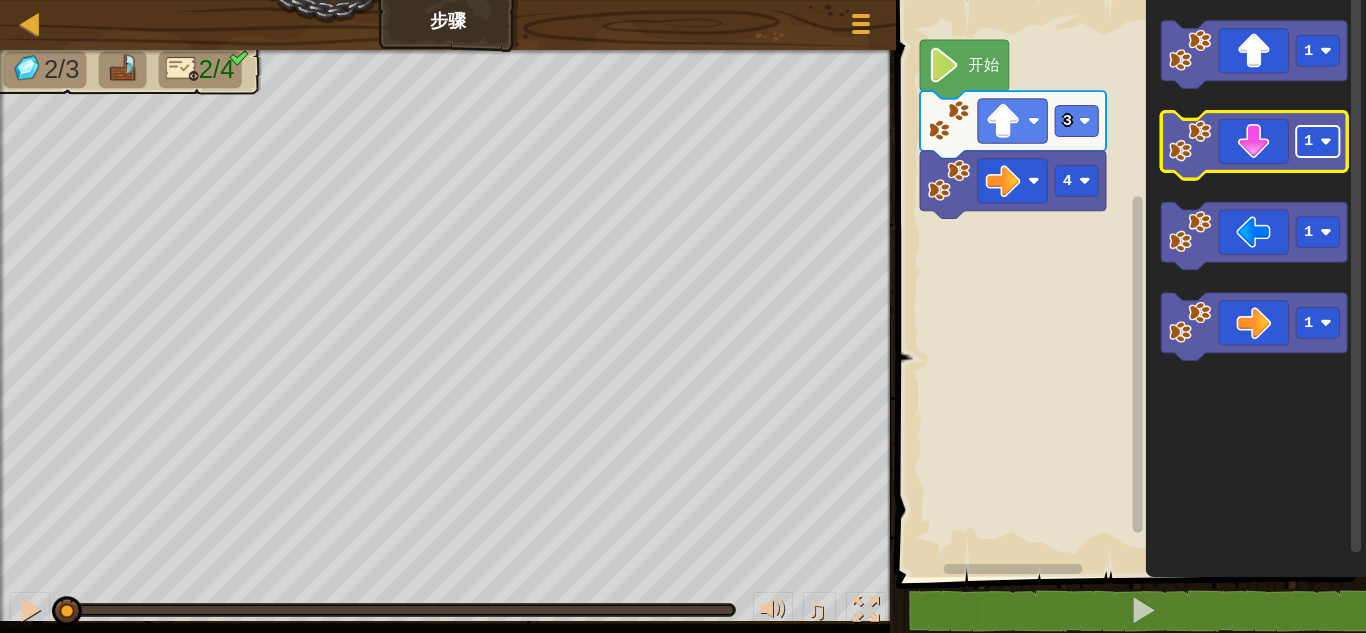 click 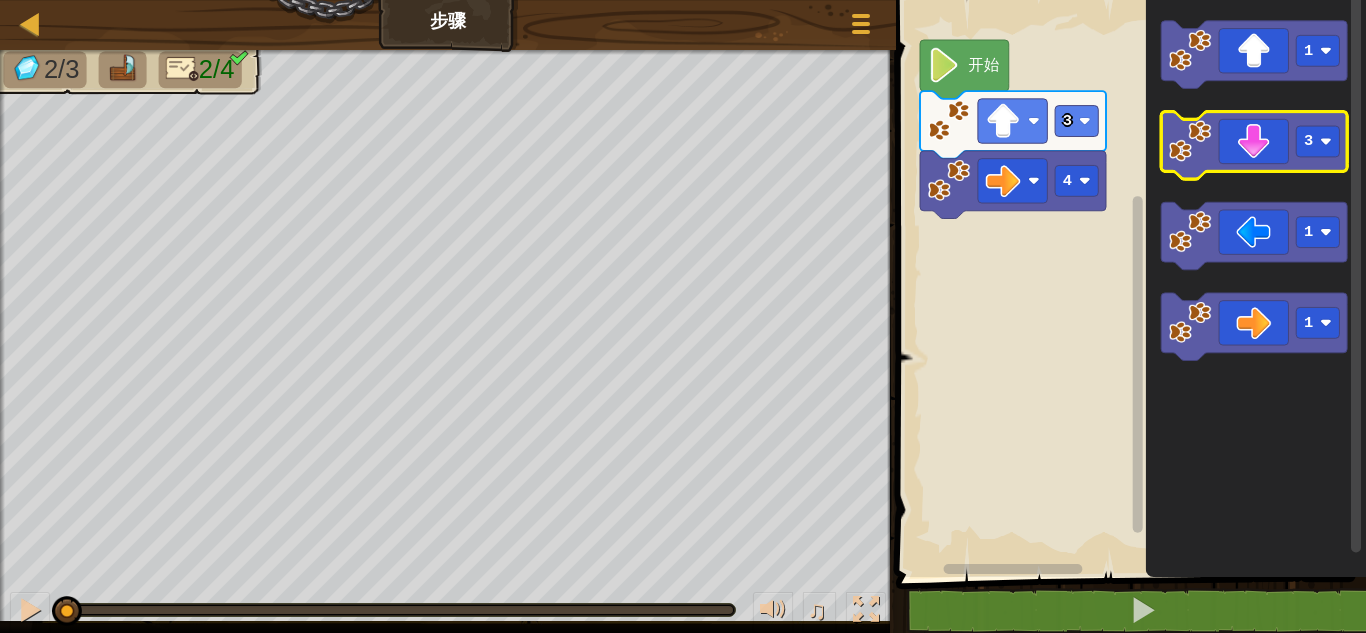 click 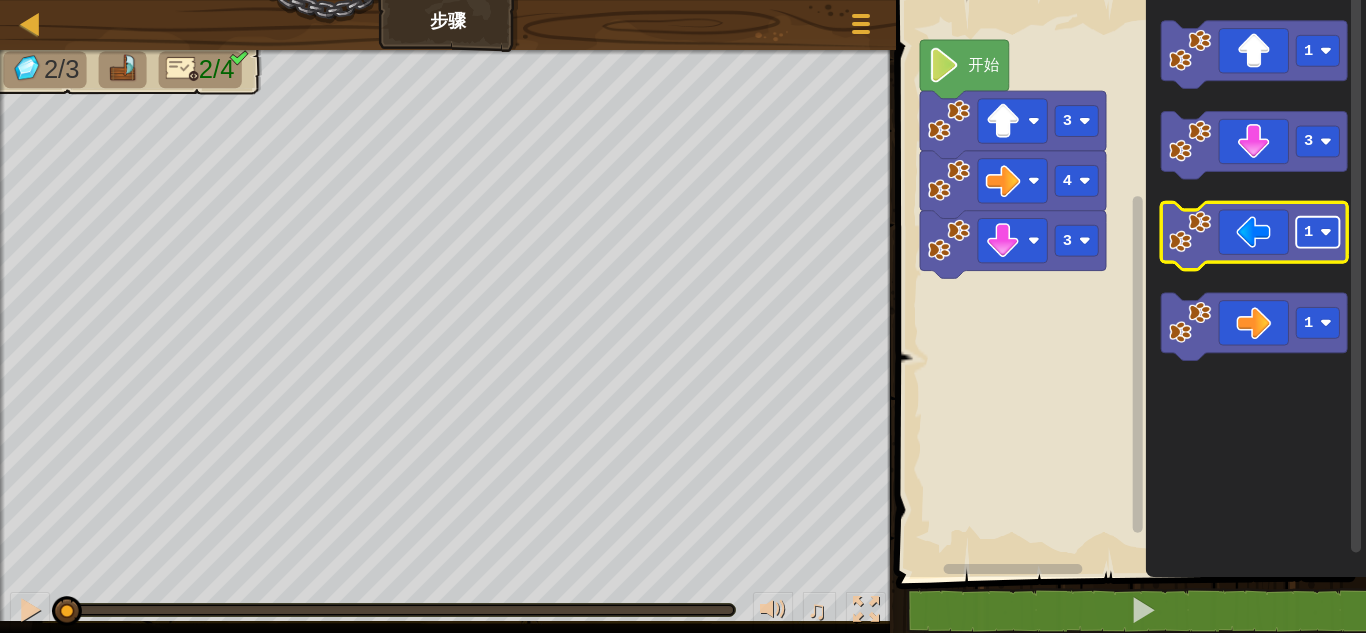 click 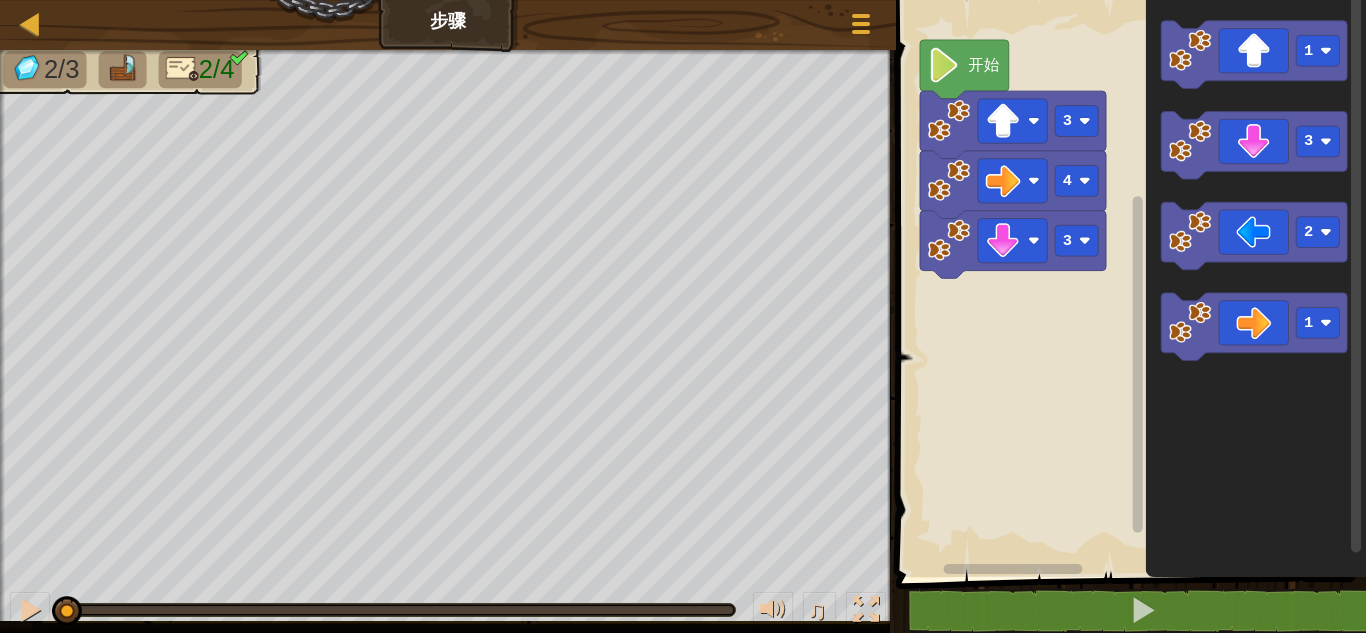 click 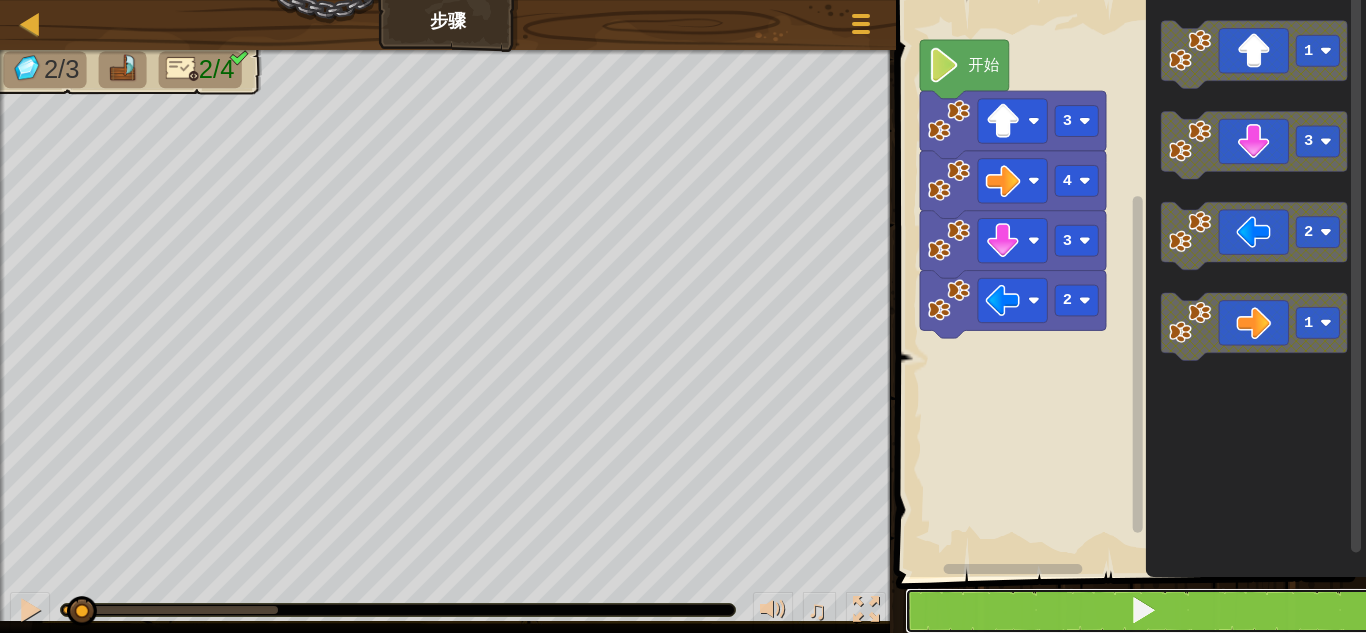 click at bounding box center [1143, 611] 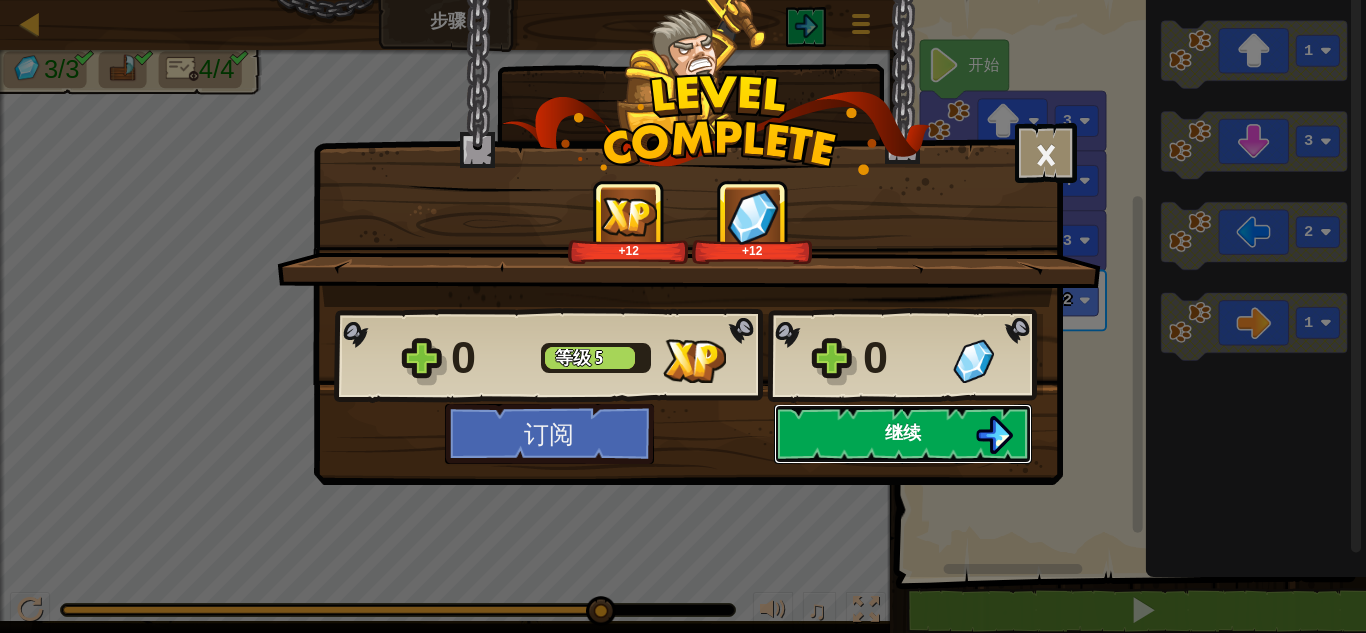 click on "继续" at bounding box center (903, 434) 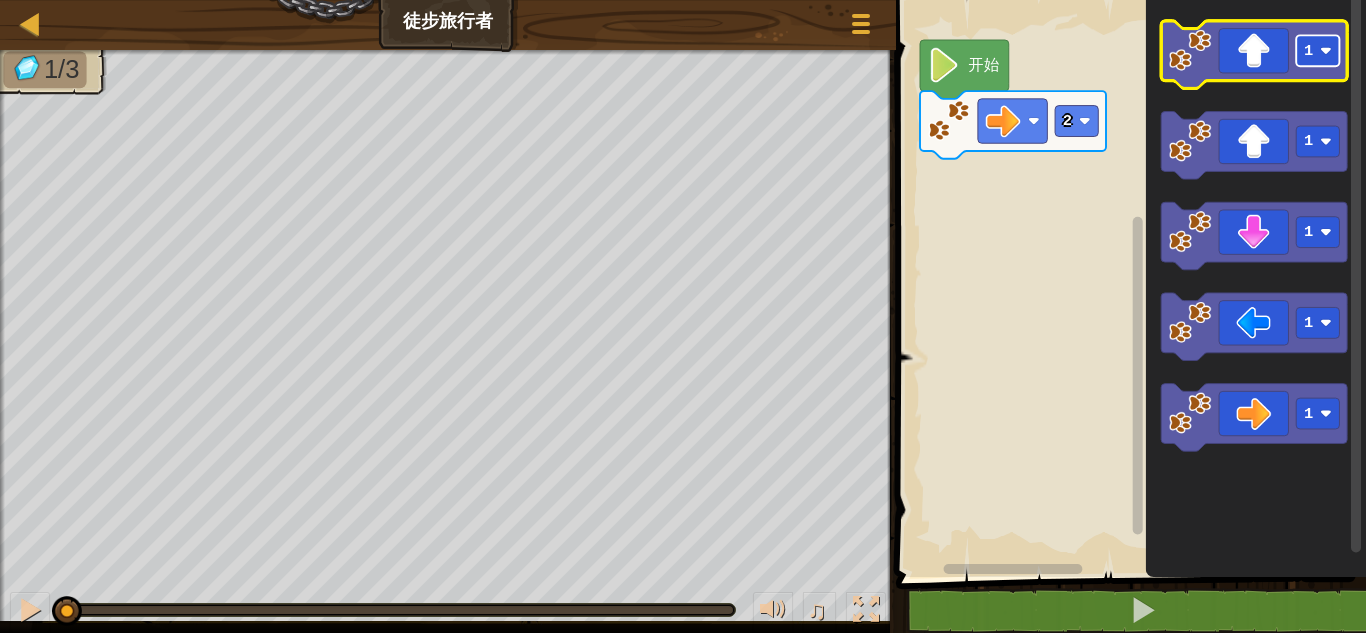 click 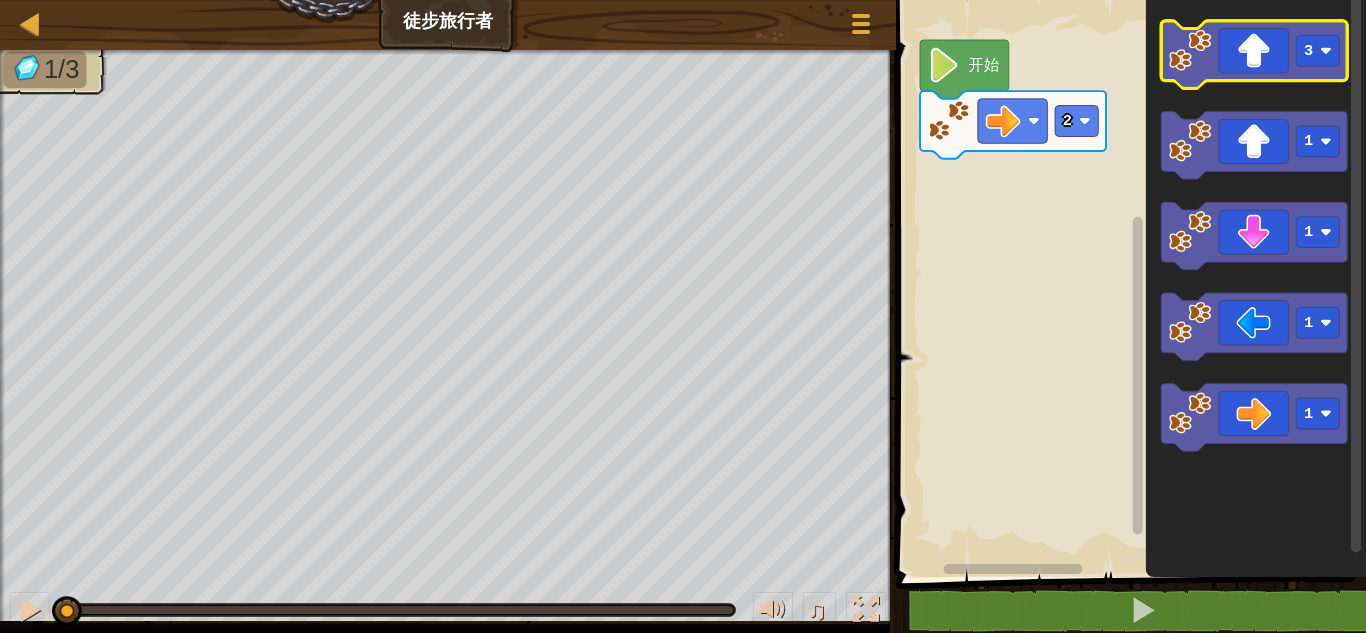 click 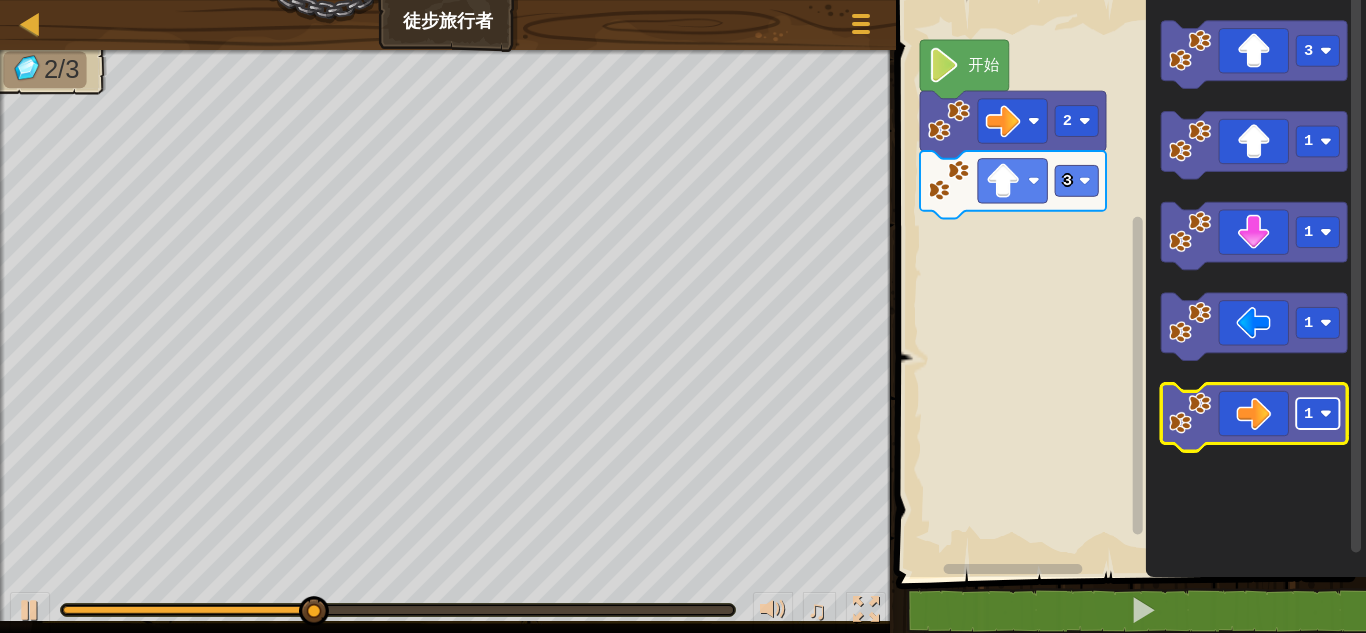 click on "1" 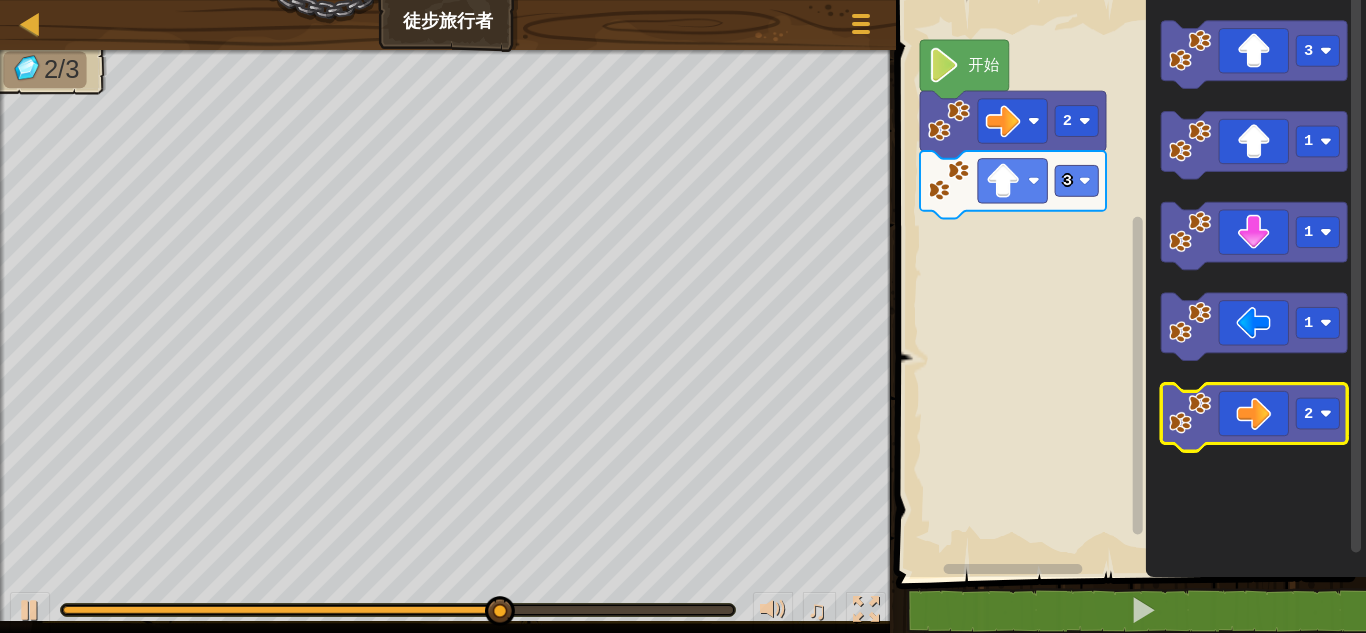 click 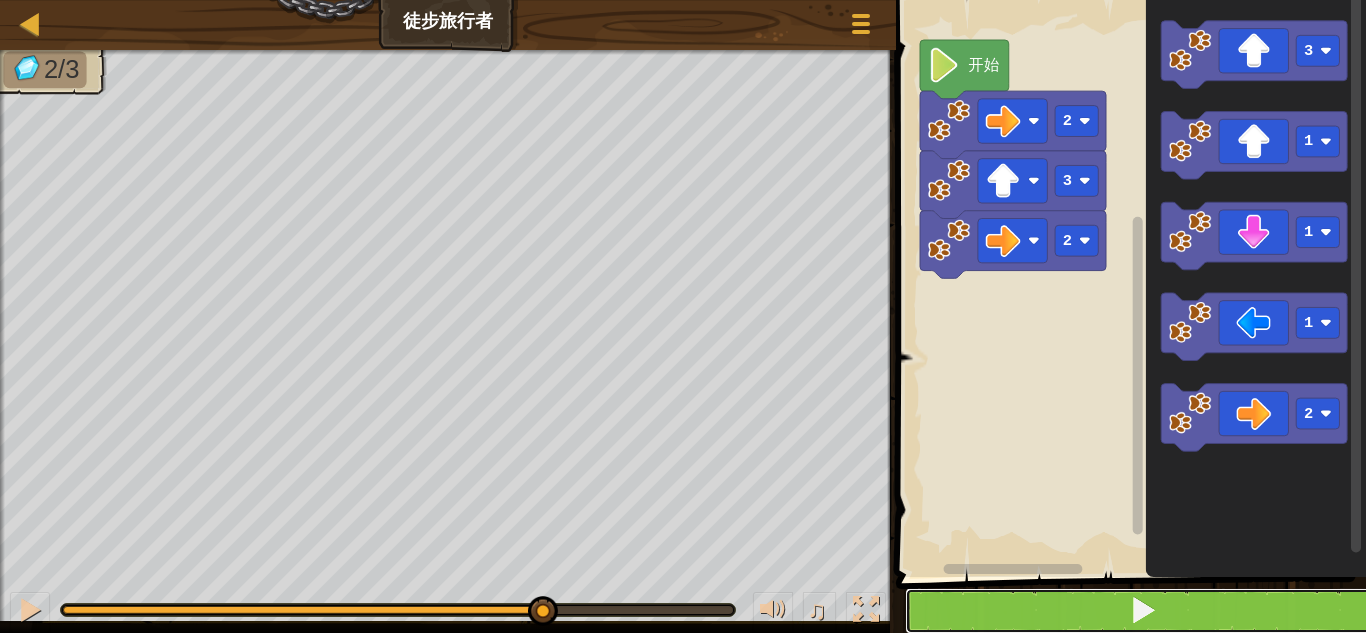click at bounding box center (1143, 611) 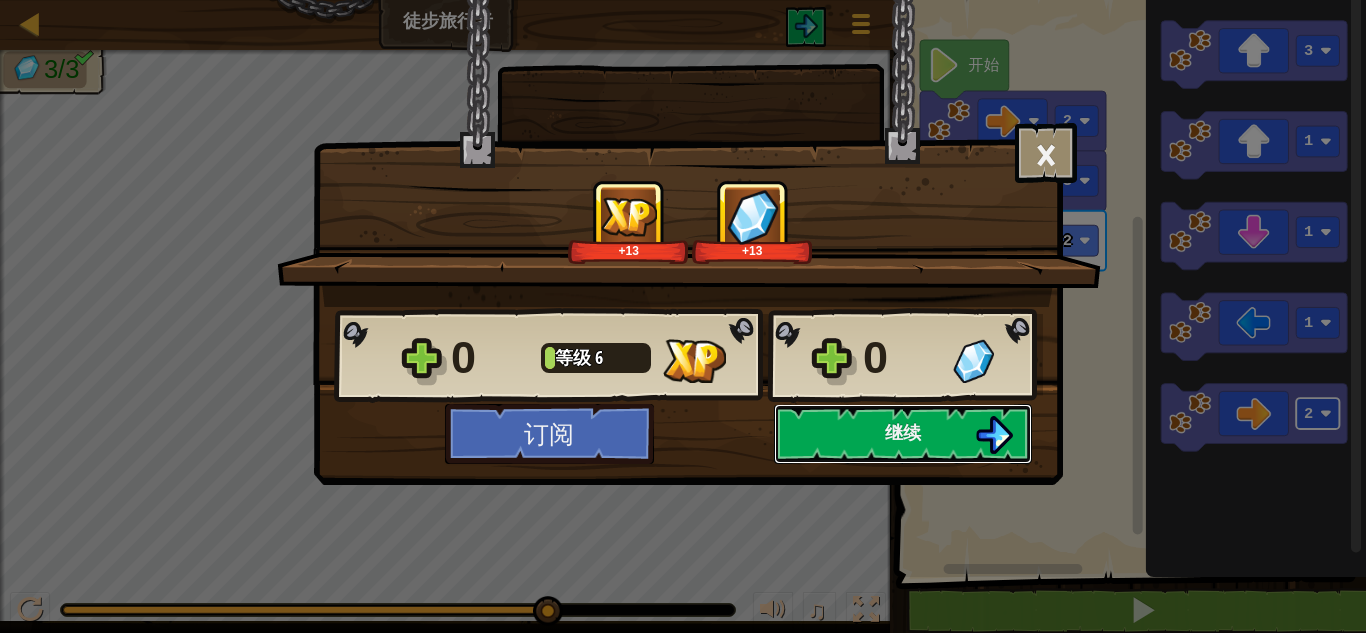type 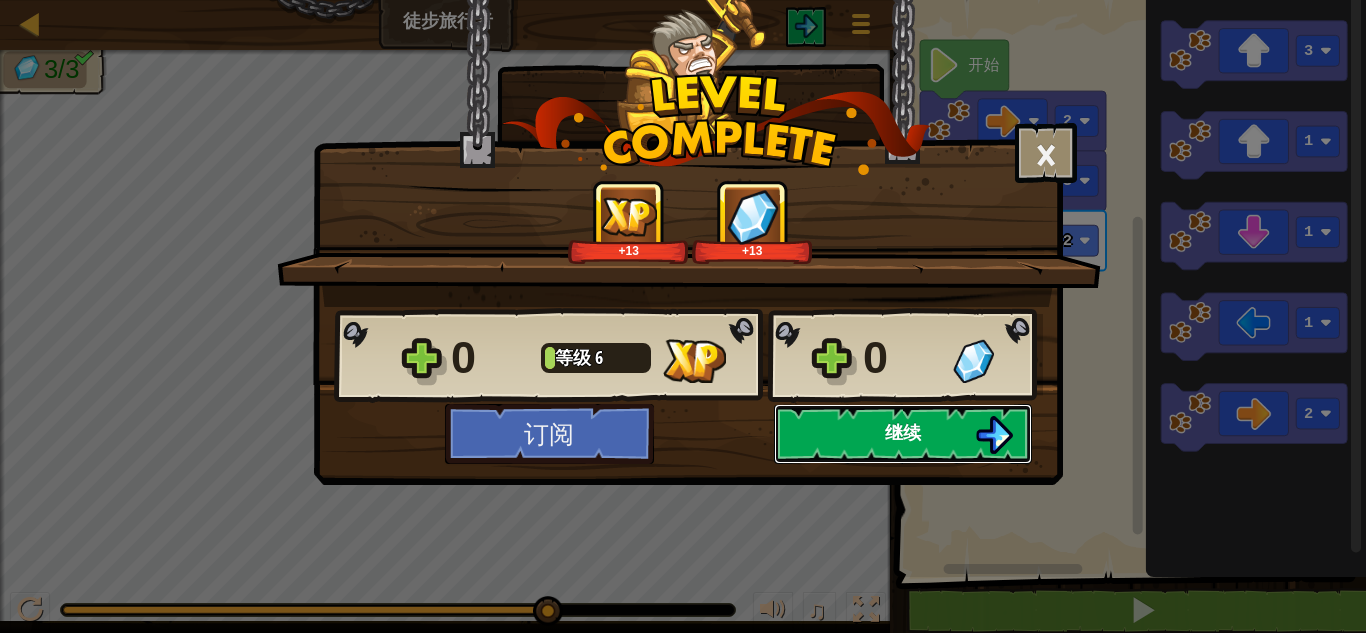 click at bounding box center (994, 435) 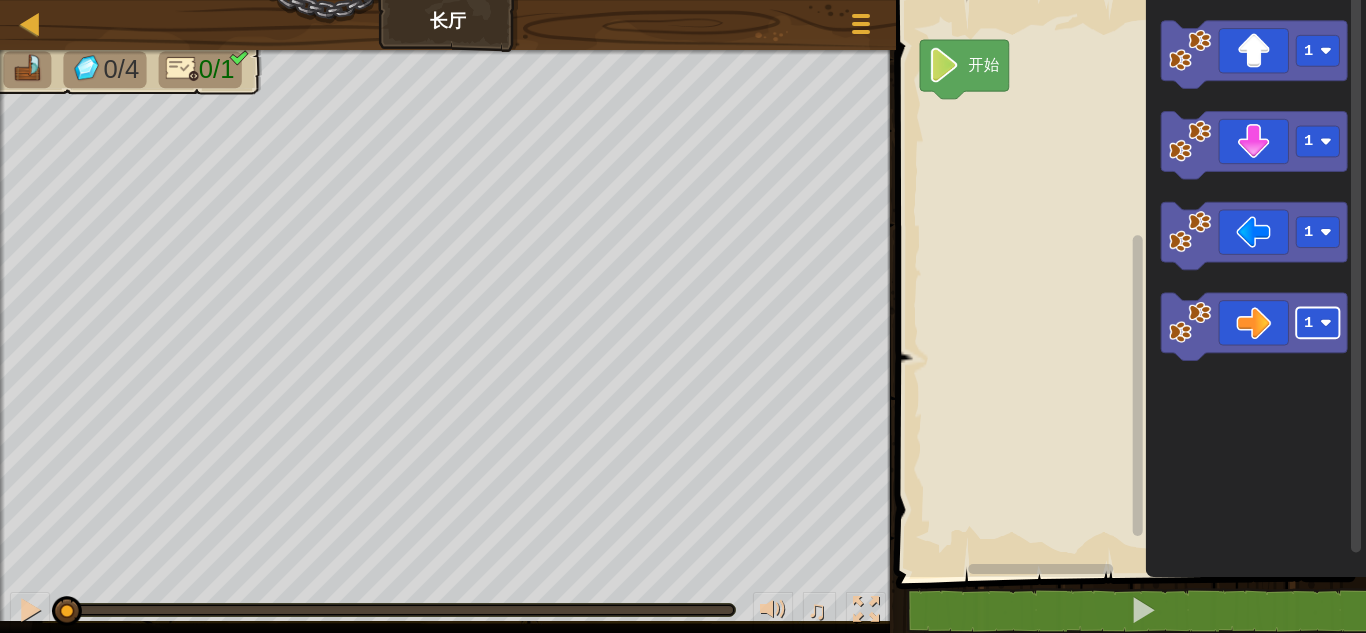 click 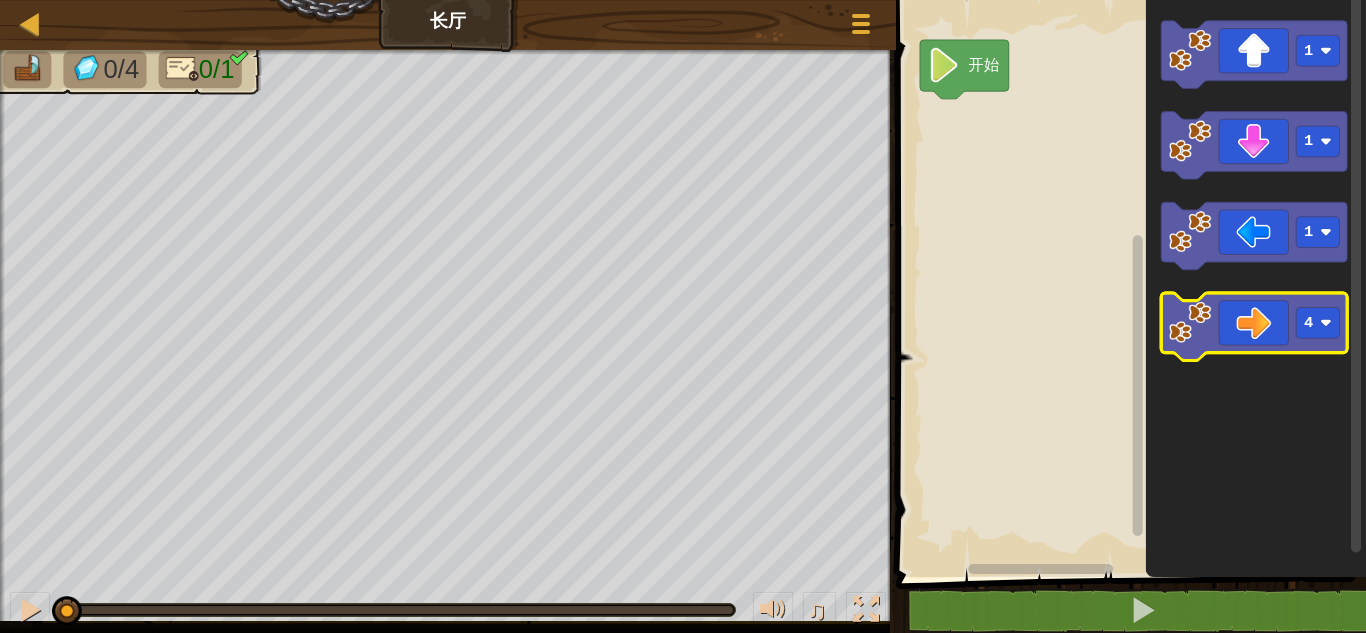 click 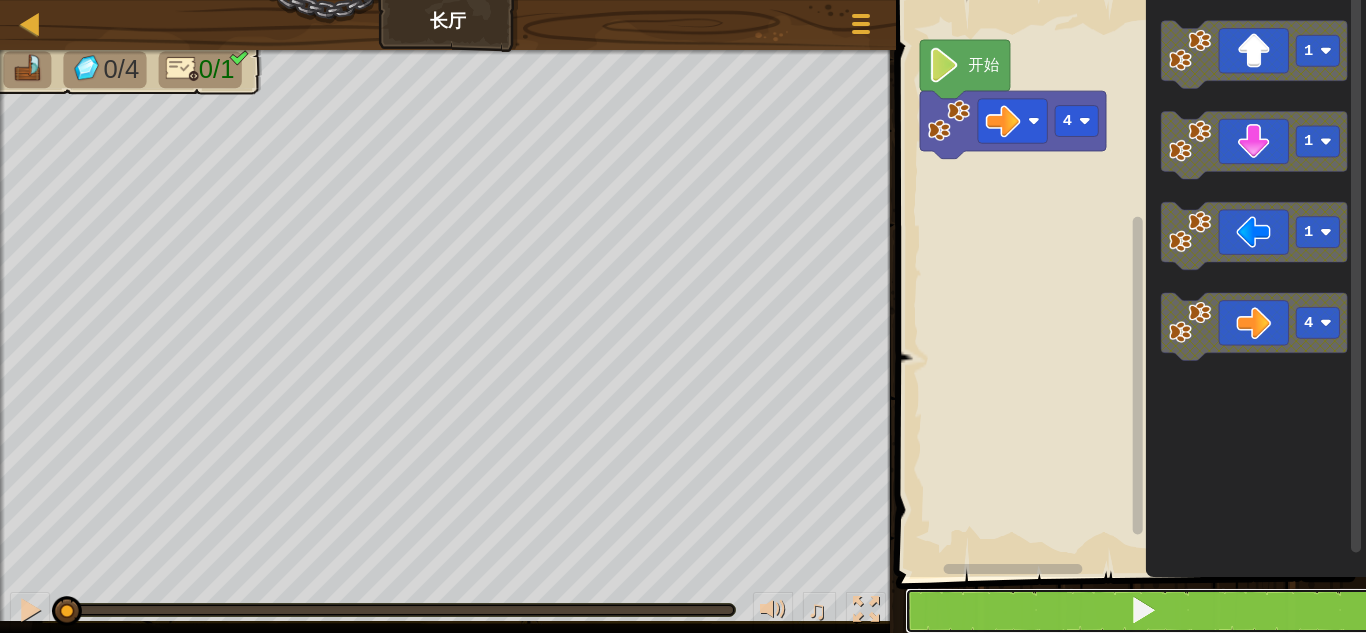 click at bounding box center (1143, 610) 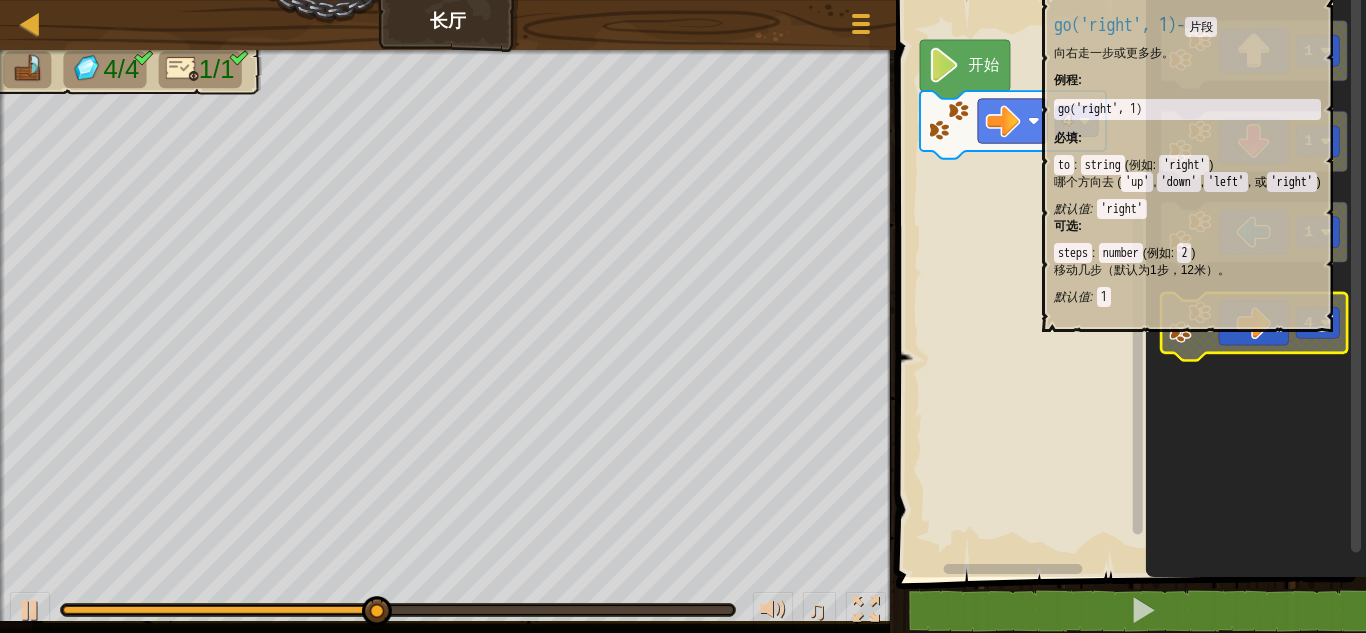 click 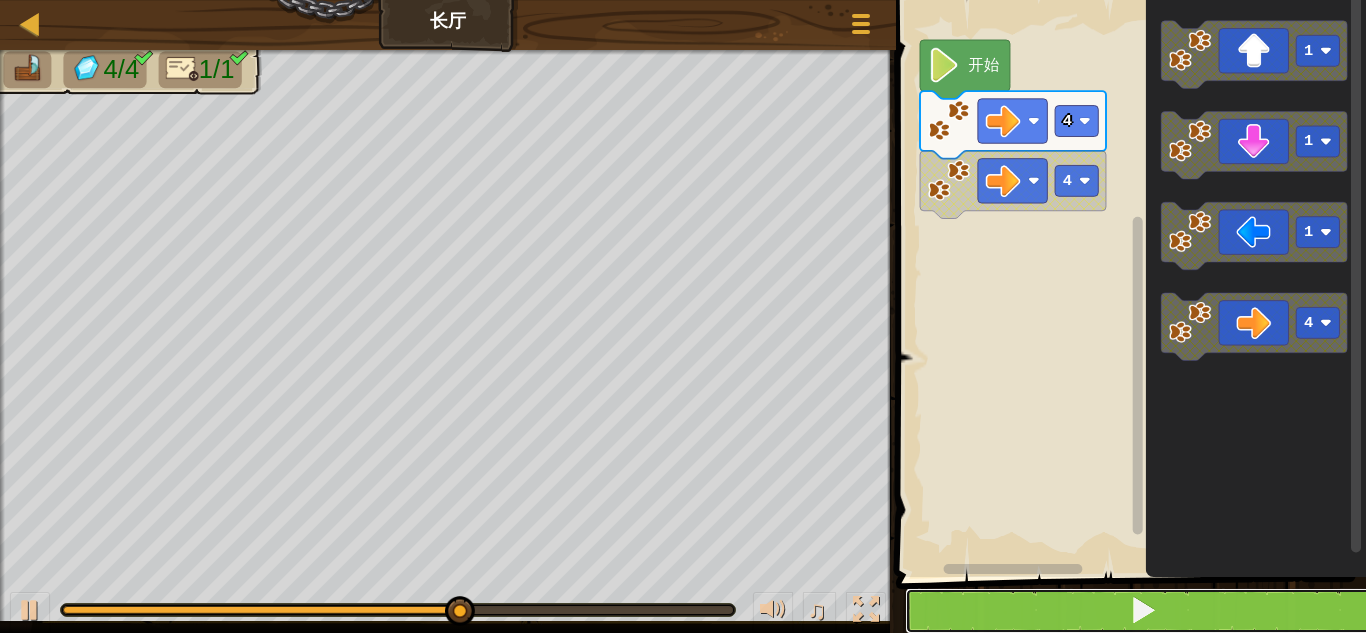 click at bounding box center [1143, 611] 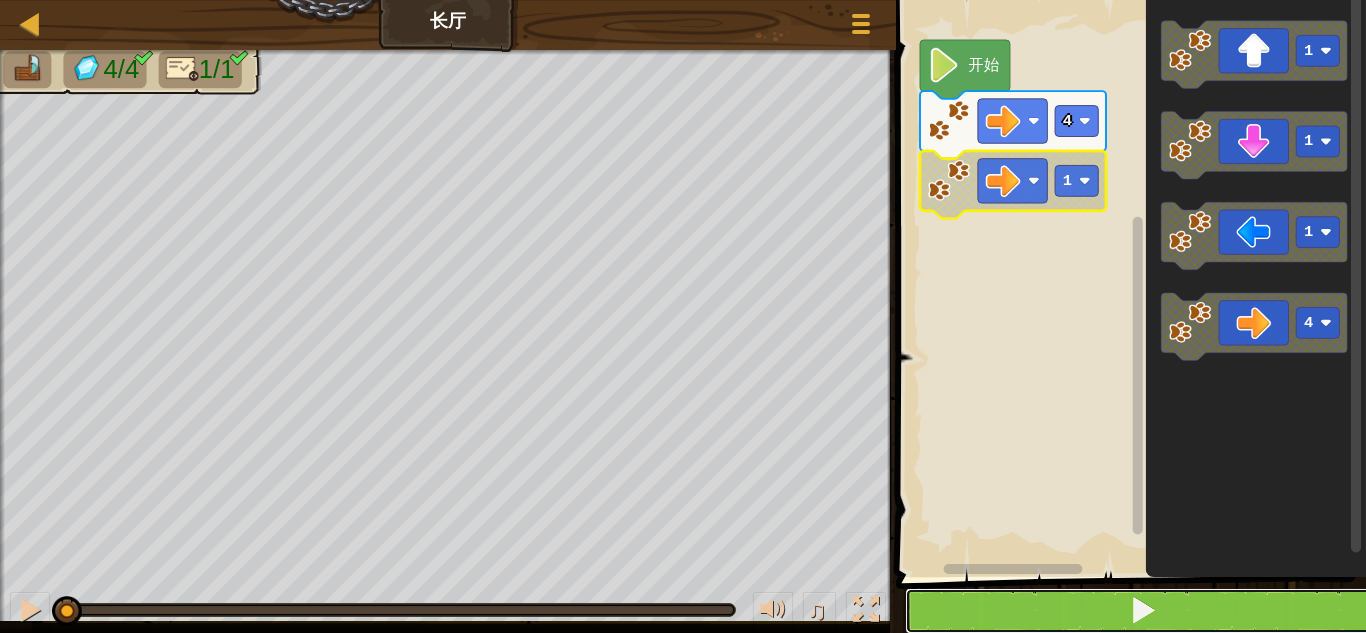 click at bounding box center (1143, 611) 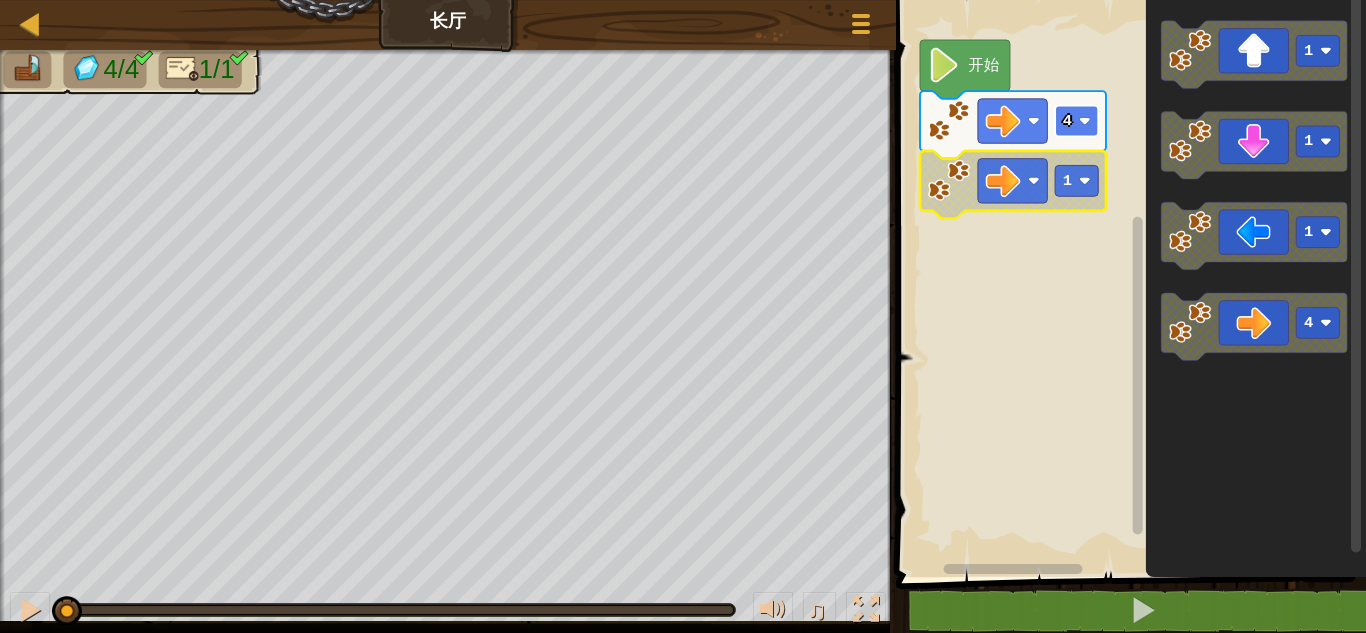 click 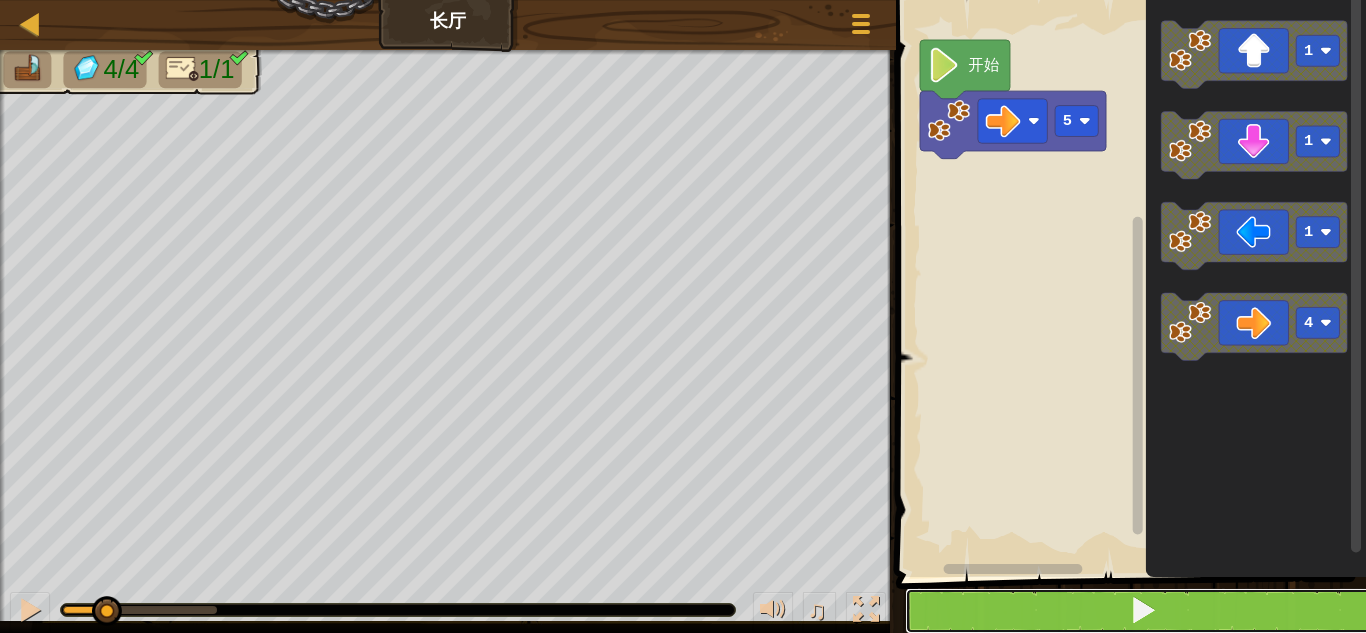 click at bounding box center (1143, 610) 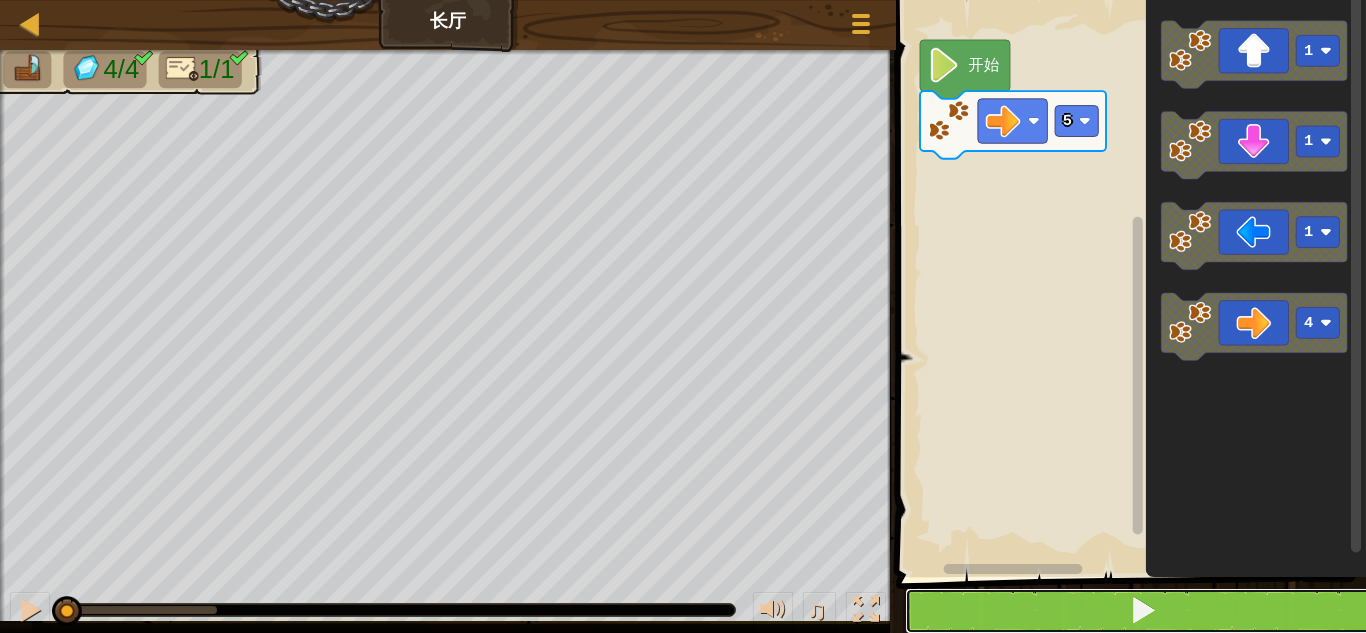 click at bounding box center (1143, 610) 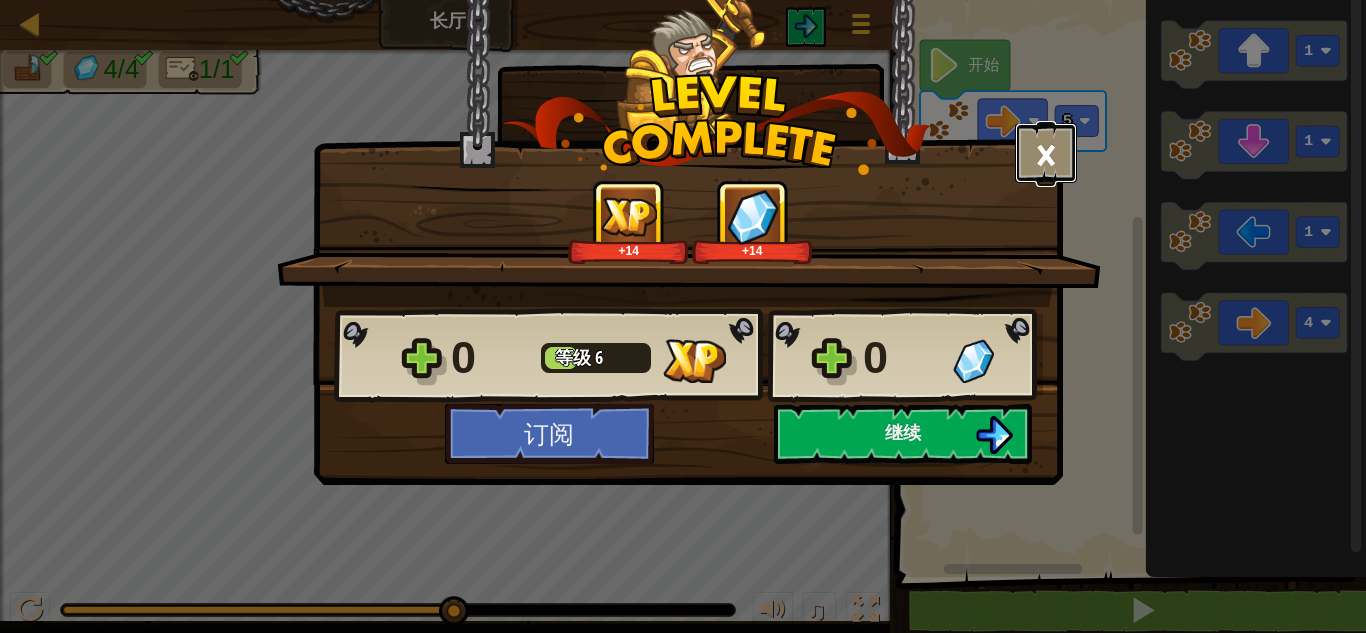 click on "×" at bounding box center [1046, 153] 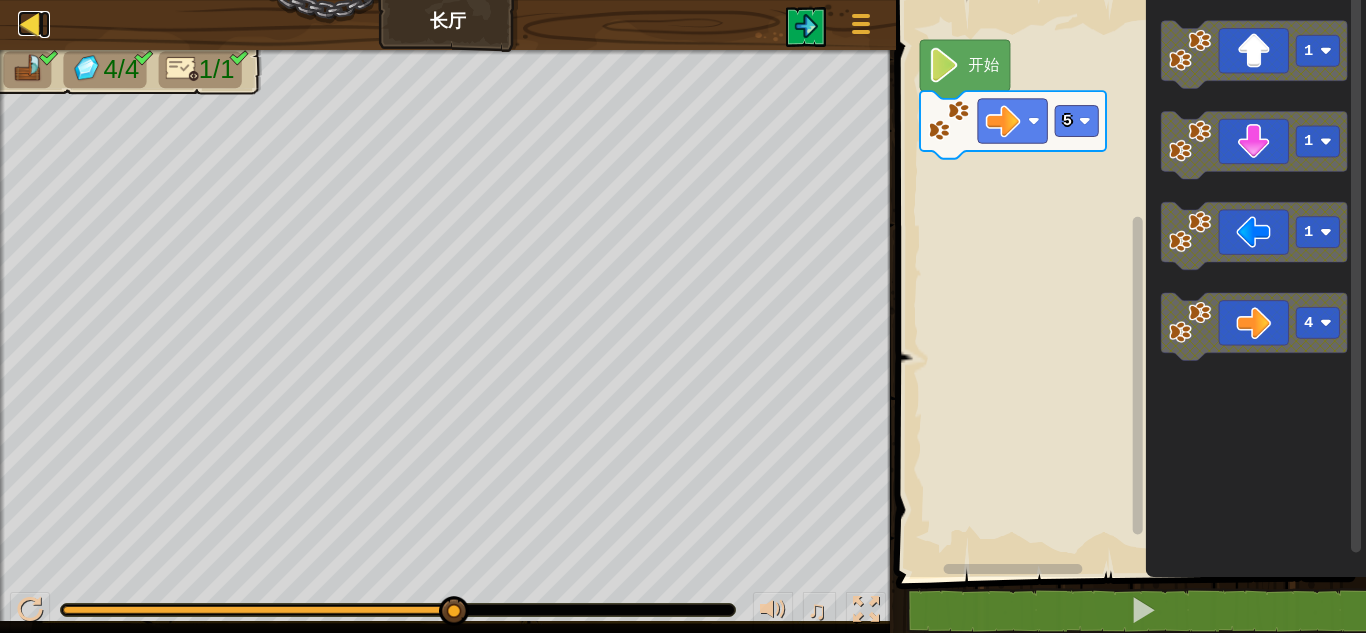 click at bounding box center (30, 23) 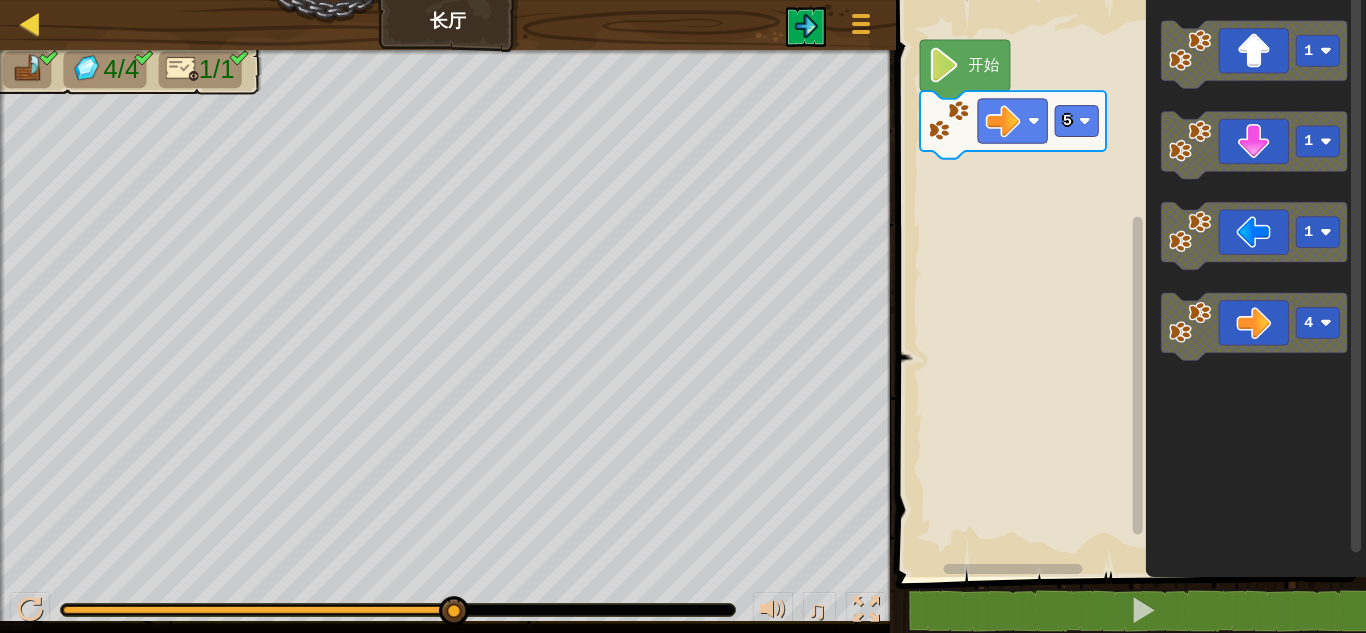 select on "zh-[PERSON_NAME]" 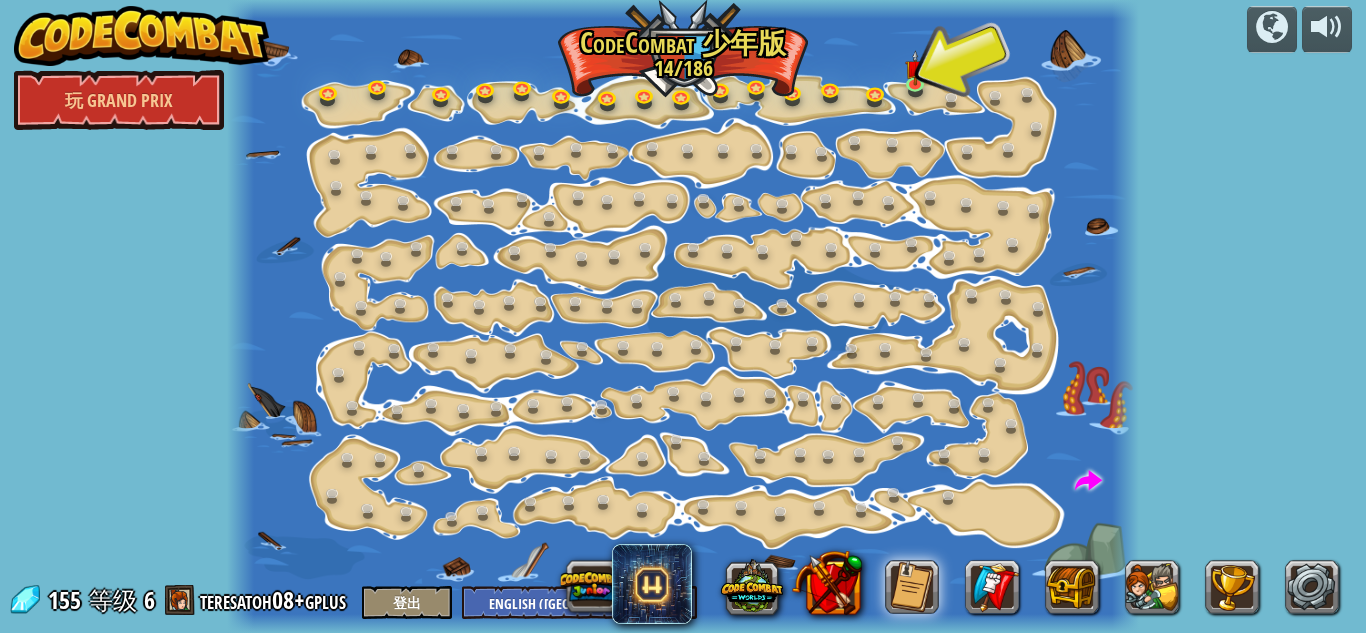 click at bounding box center (683, 316) 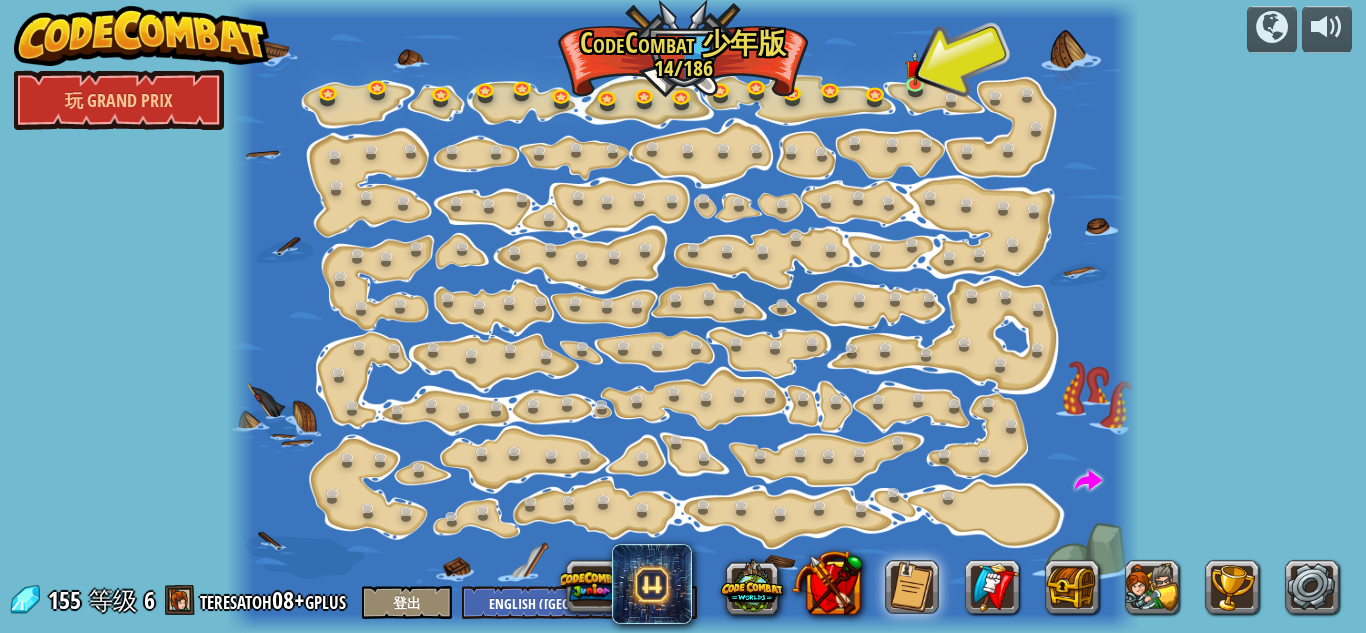 click at bounding box center (142, 36) 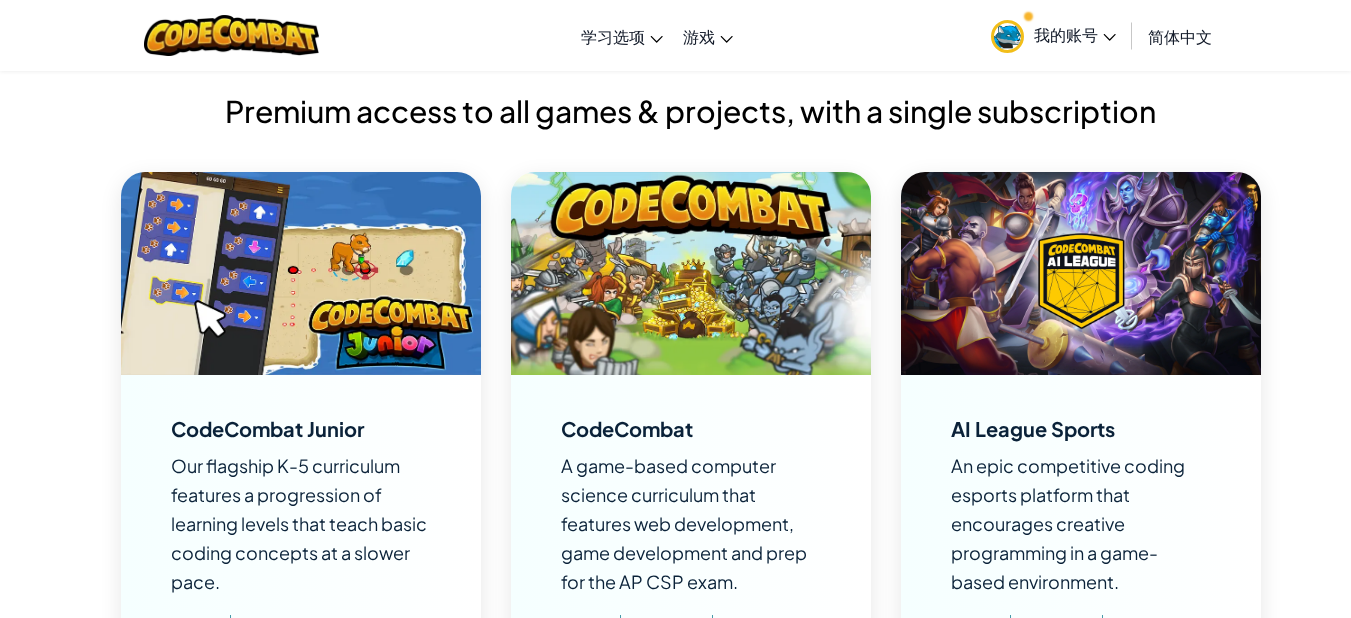 scroll, scrollTop: 1400, scrollLeft: 0, axis: vertical 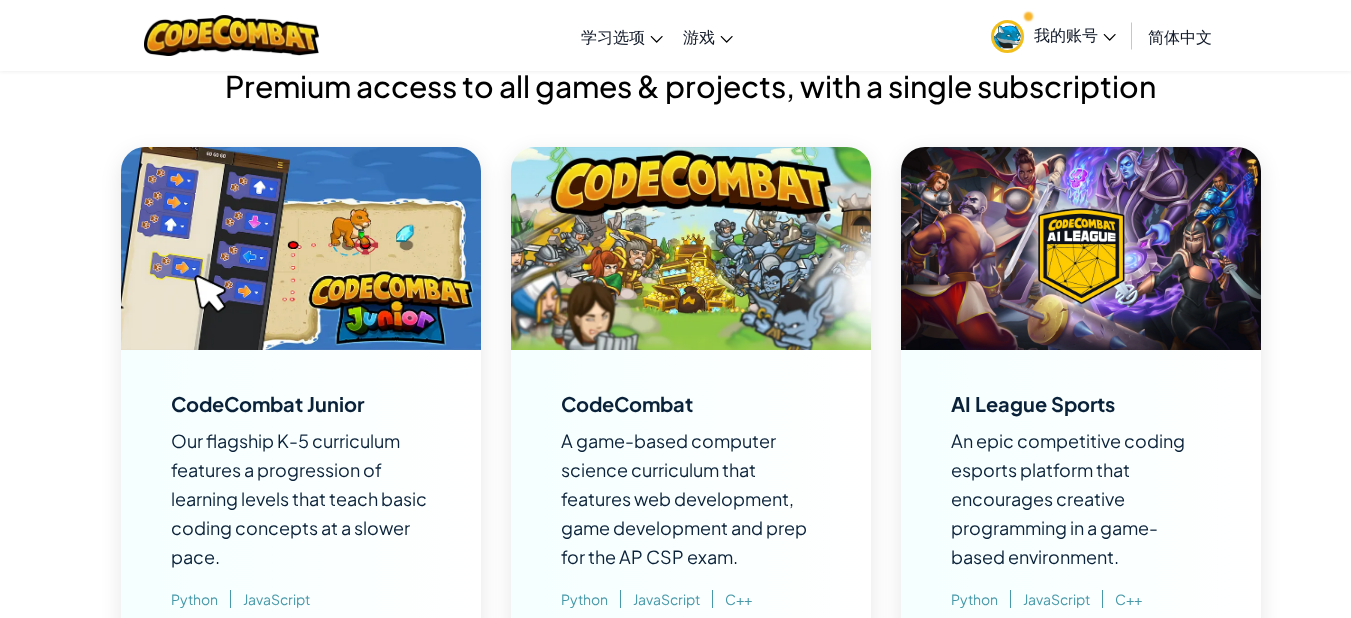 click at bounding box center (691, 248) 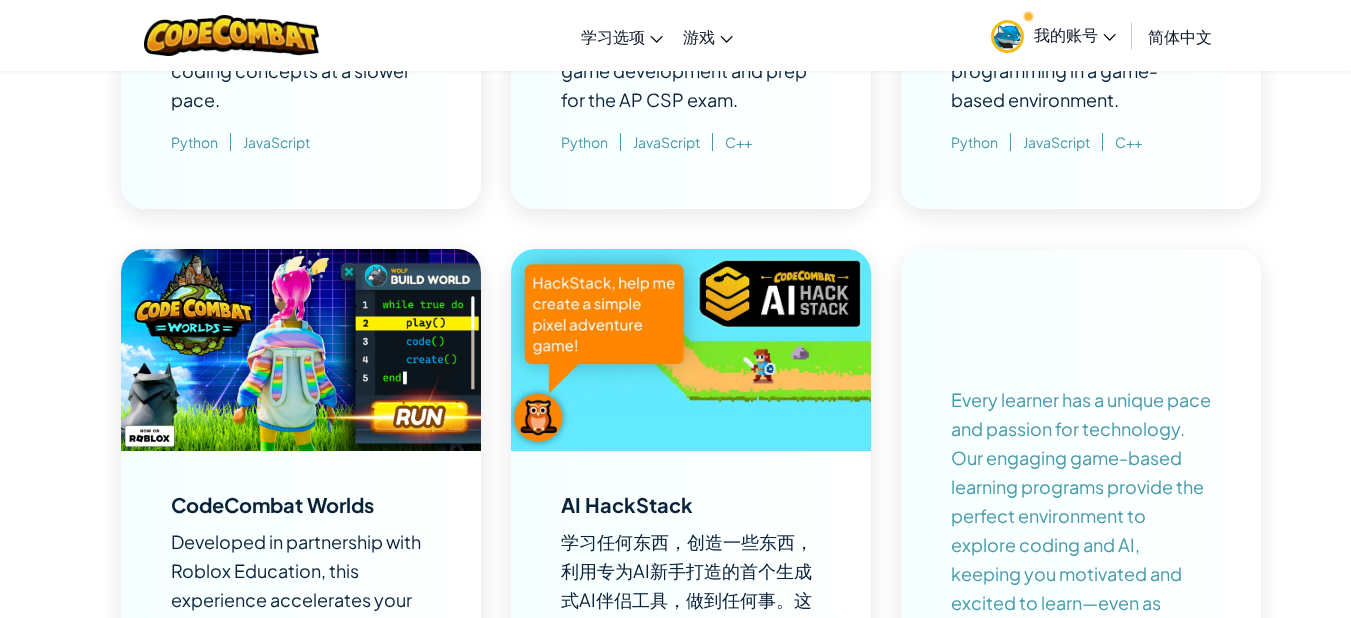 scroll, scrollTop: 1600, scrollLeft: 0, axis: vertical 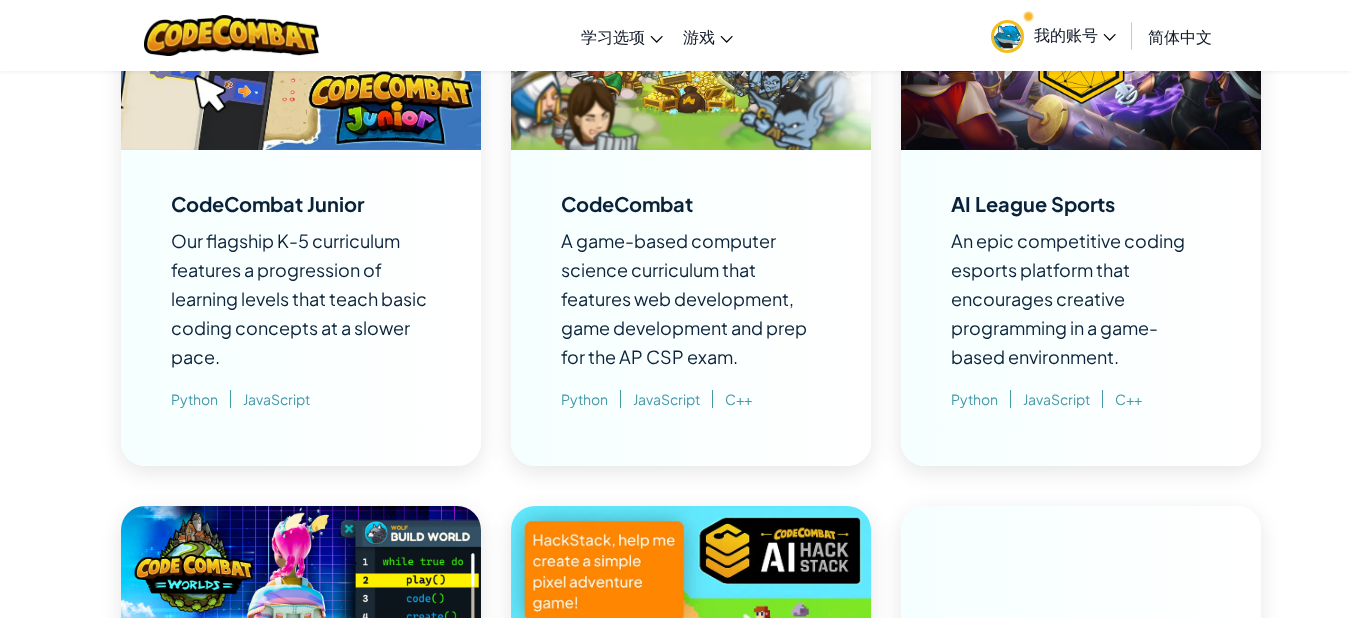 click on "CodeCombat" at bounding box center (627, 204) 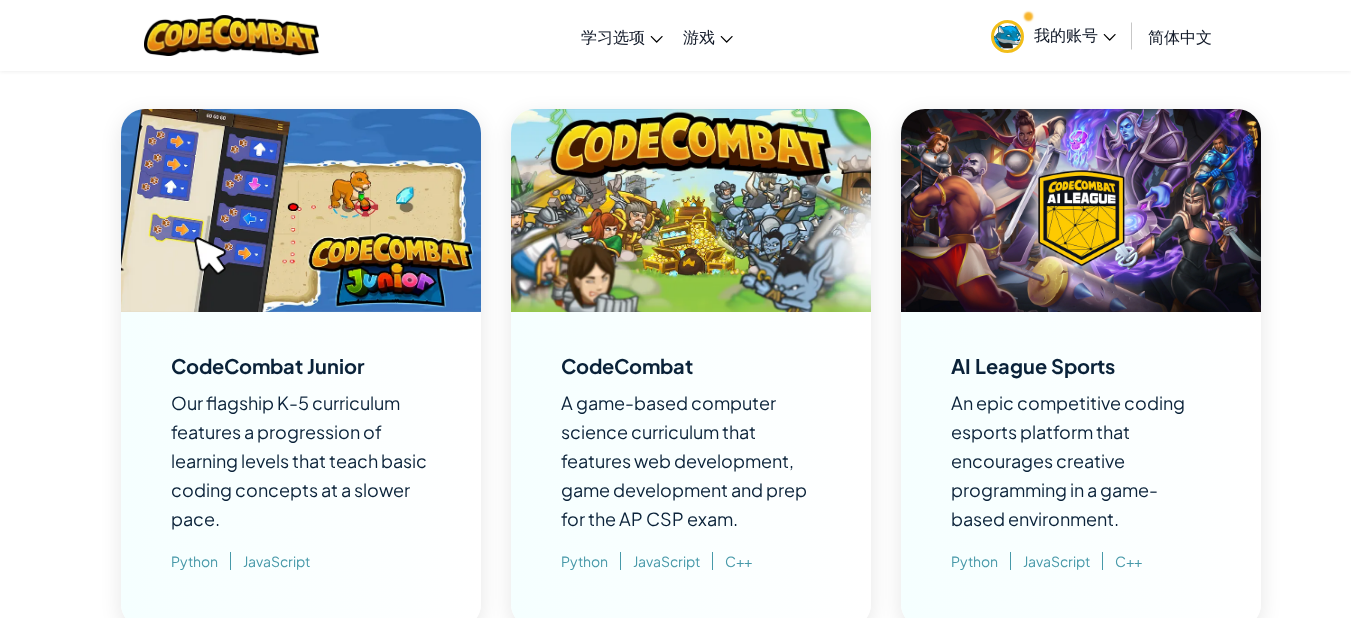 scroll, scrollTop: 1400, scrollLeft: 0, axis: vertical 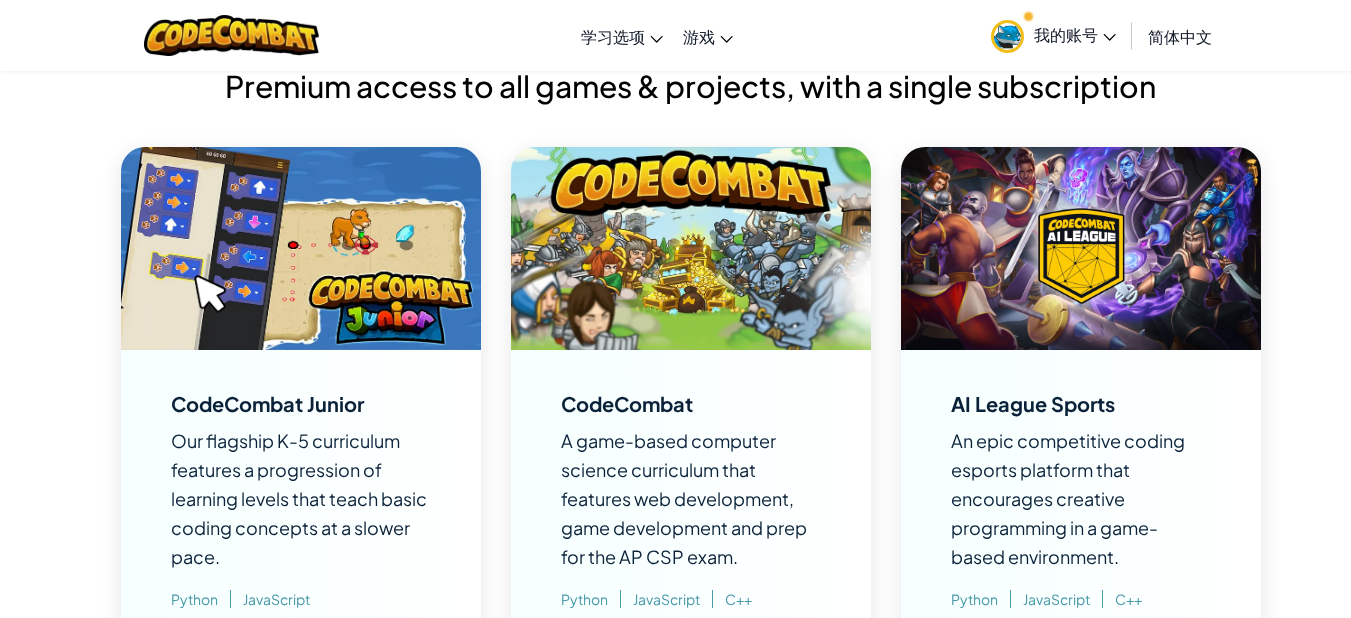 click at bounding box center [691, 248] 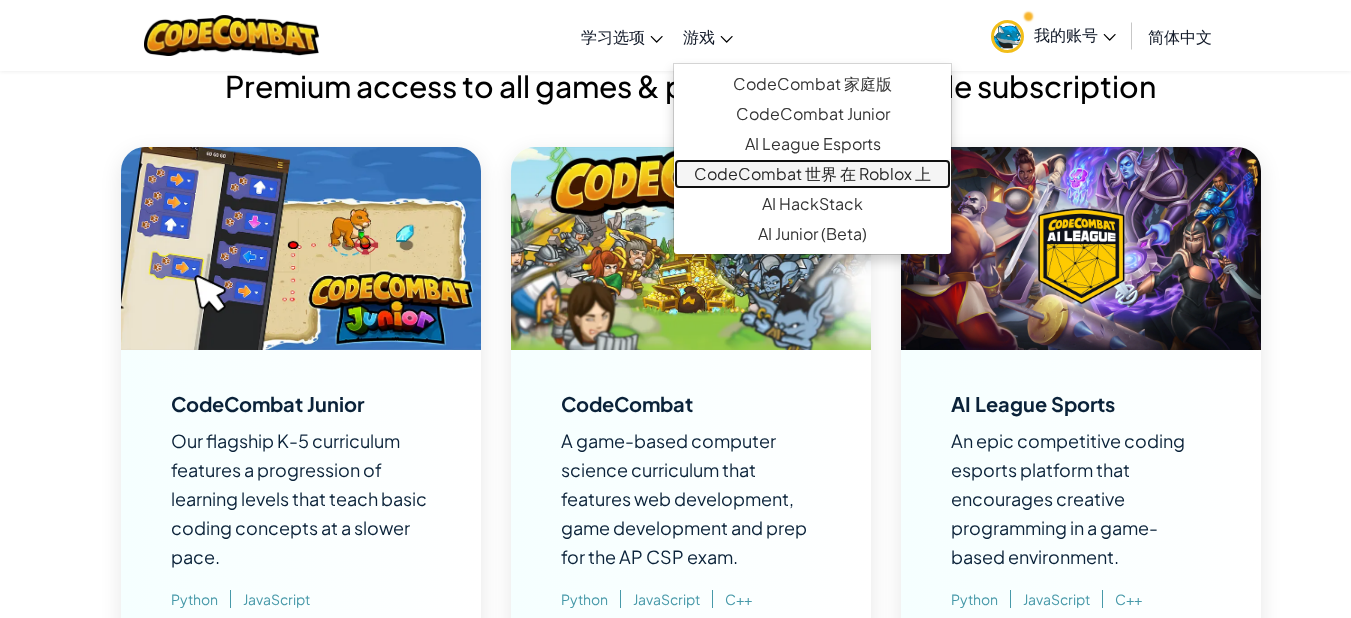 click on "CodeCombat 世界 在 Roblox 上" at bounding box center [812, 174] 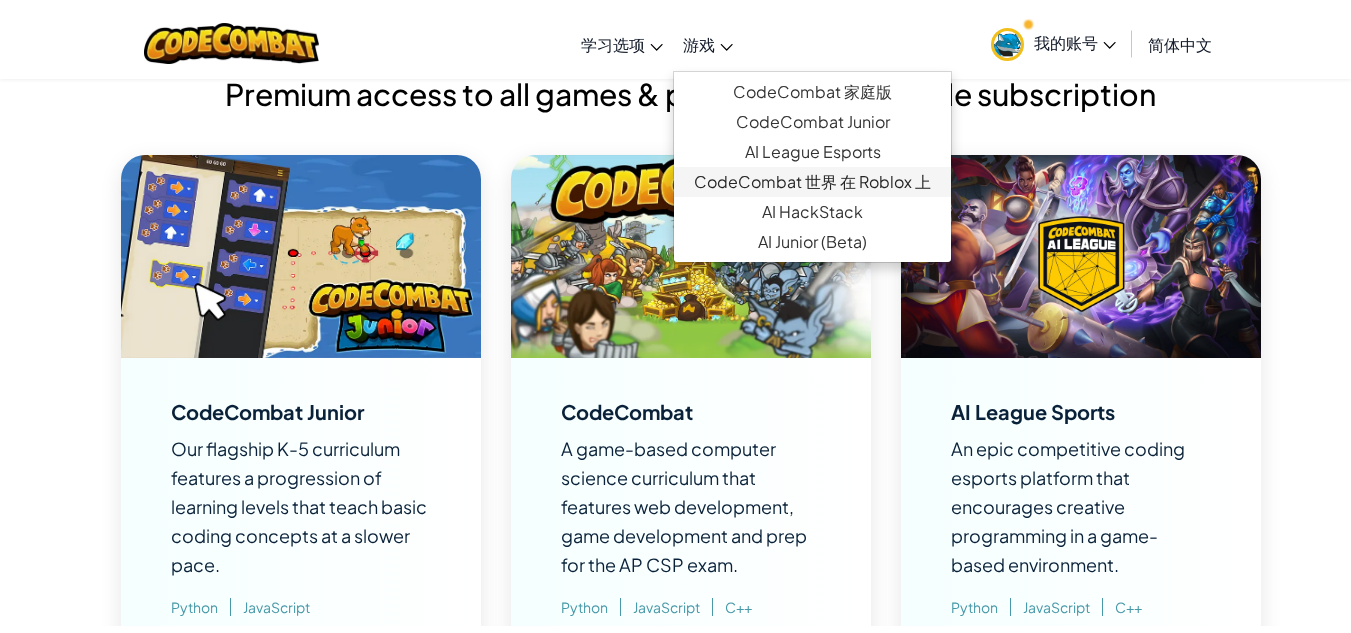 scroll, scrollTop: 0, scrollLeft: 0, axis: both 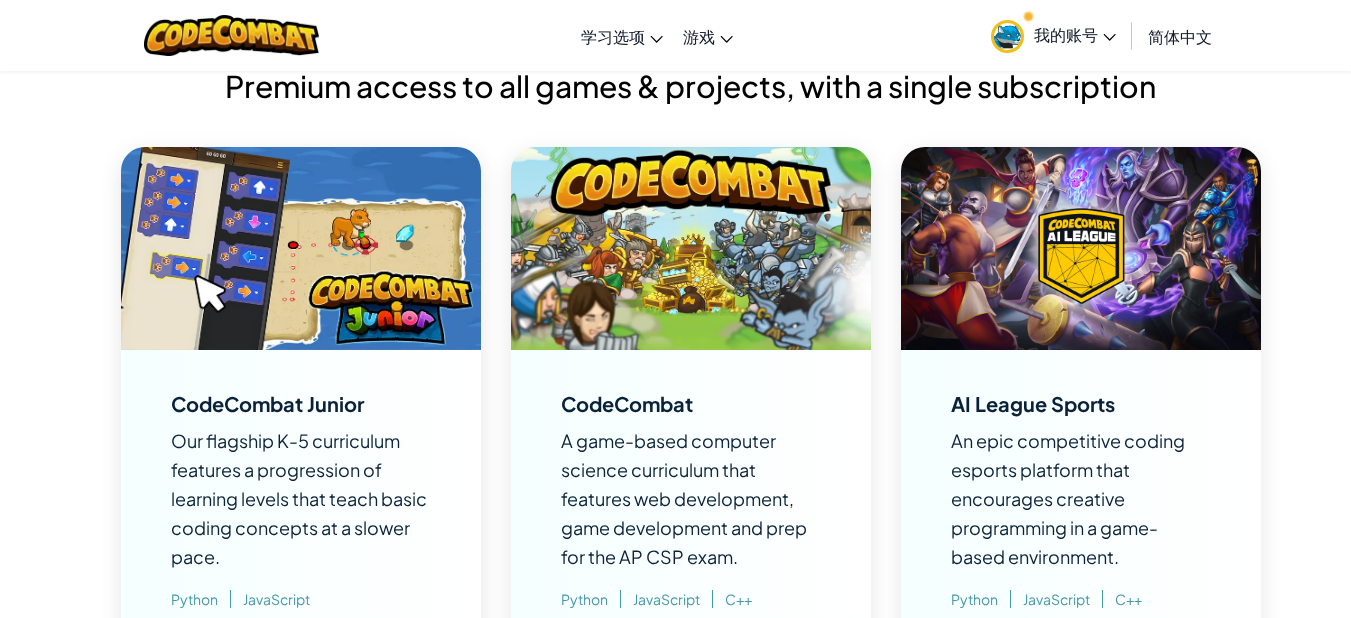 select on "zh-[PERSON_NAME]" 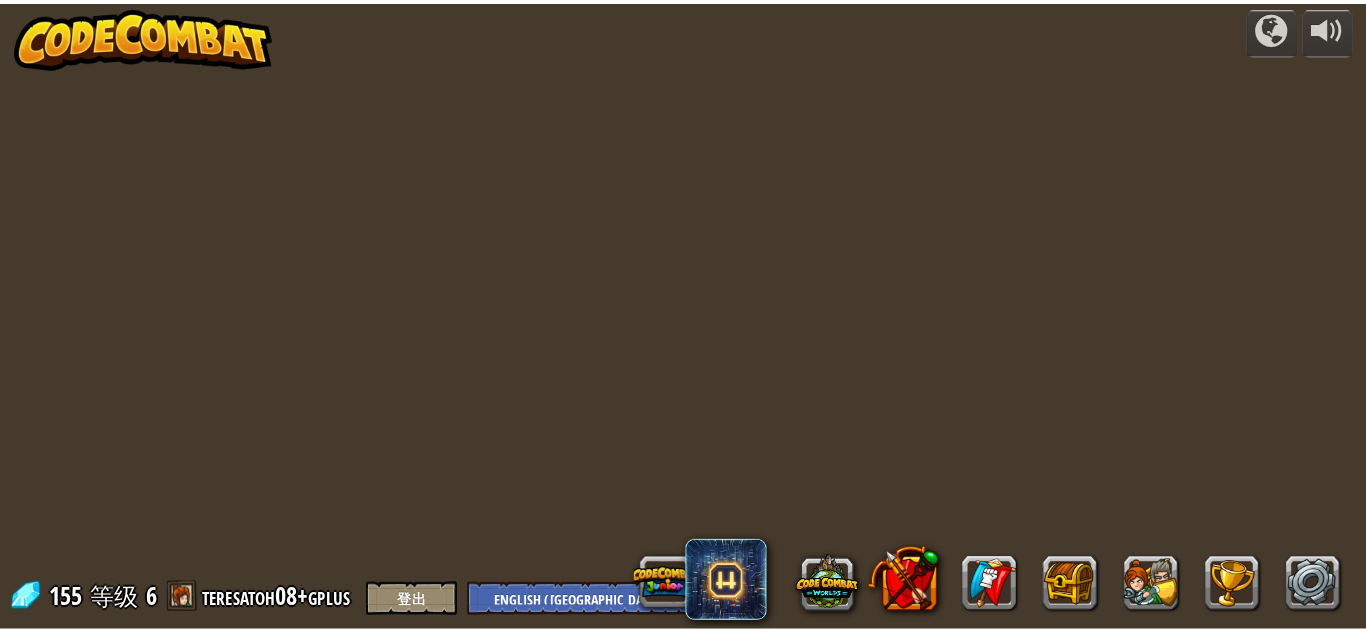 scroll, scrollTop: 0, scrollLeft: 0, axis: both 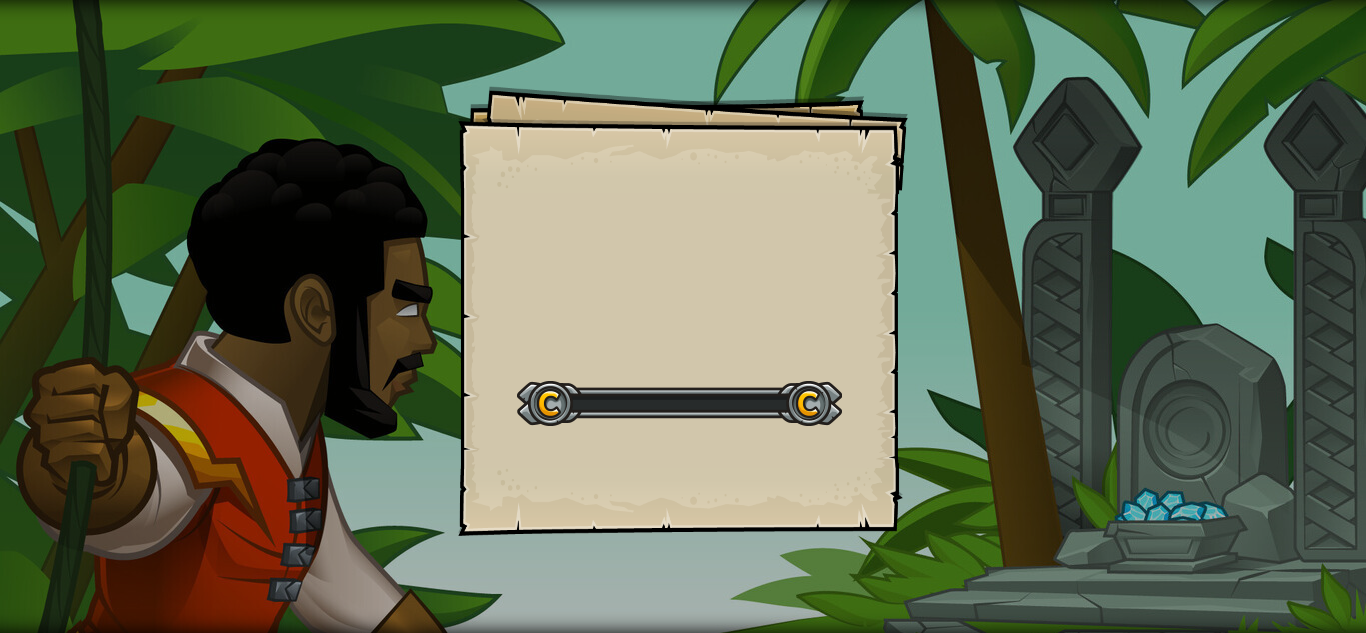 select on "zh-[PERSON_NAME]" 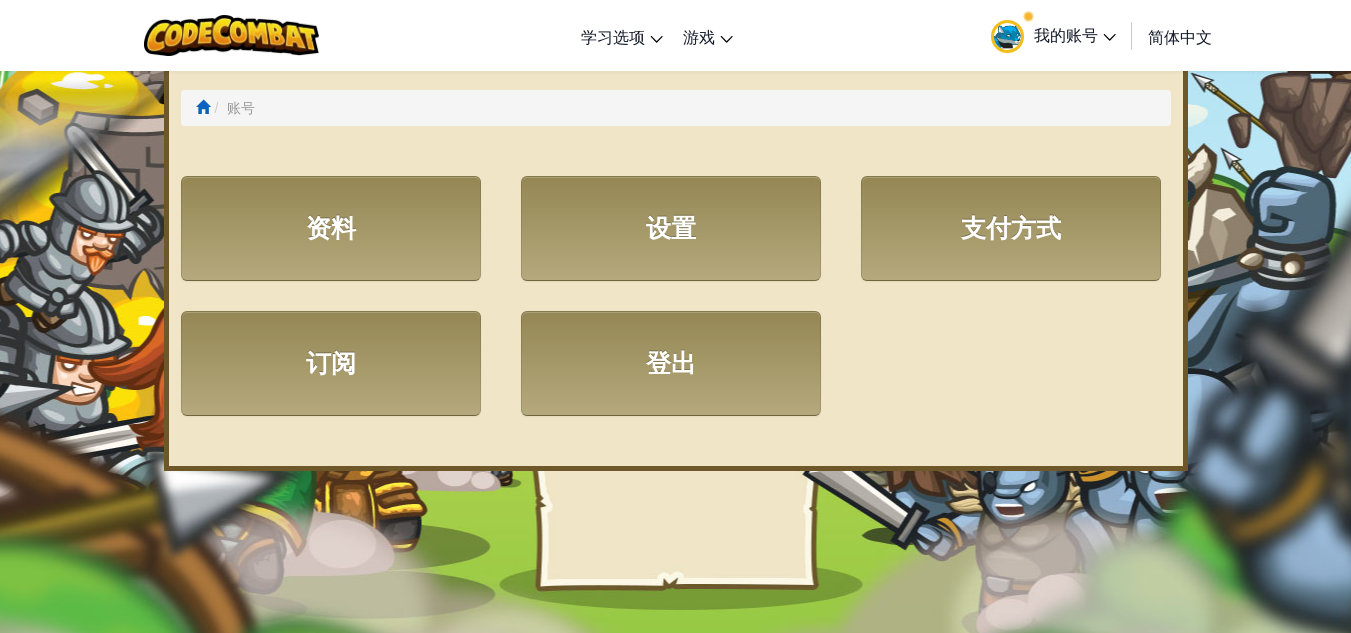 select on "zh-[PERSON_NAME]" 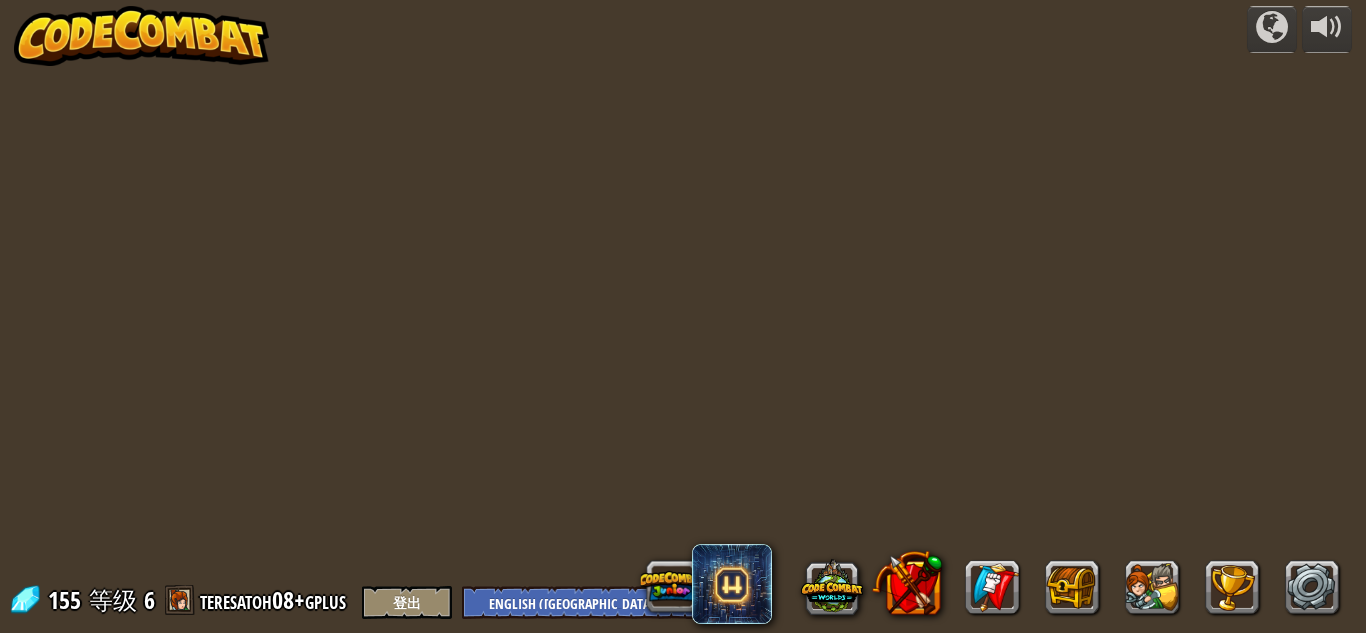 select on "zh-[PERSON_NAME]" 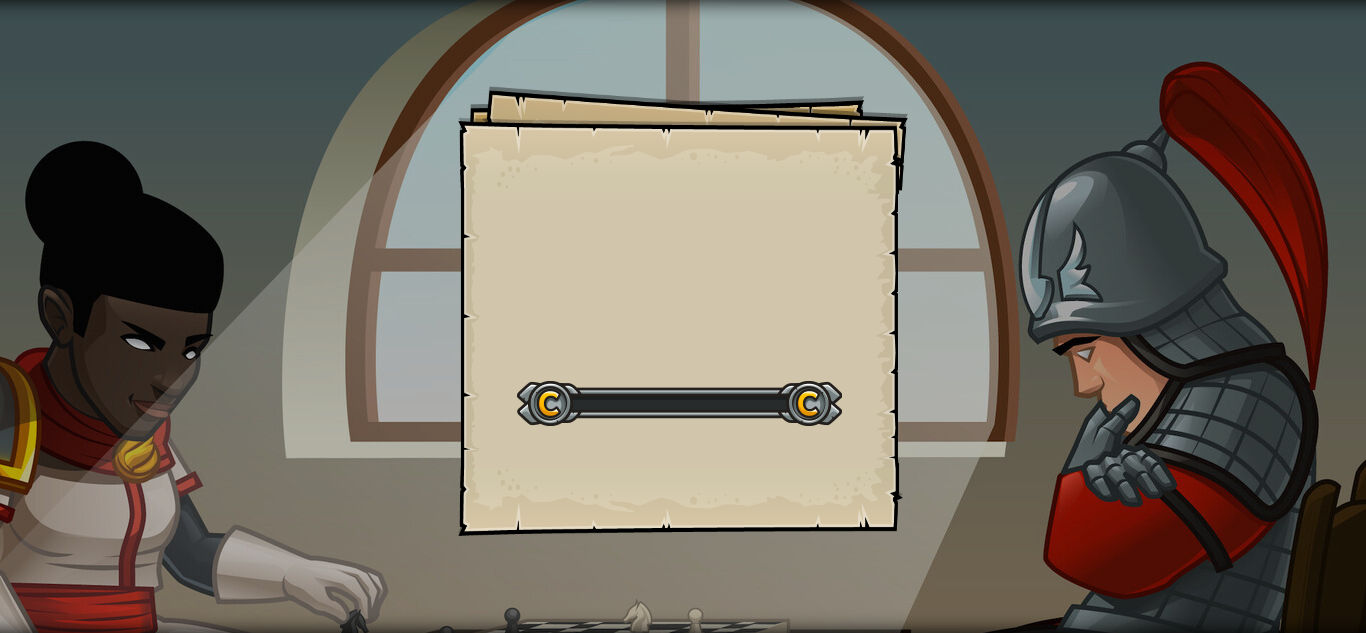 select on "zh-[PERSON_NAME]" 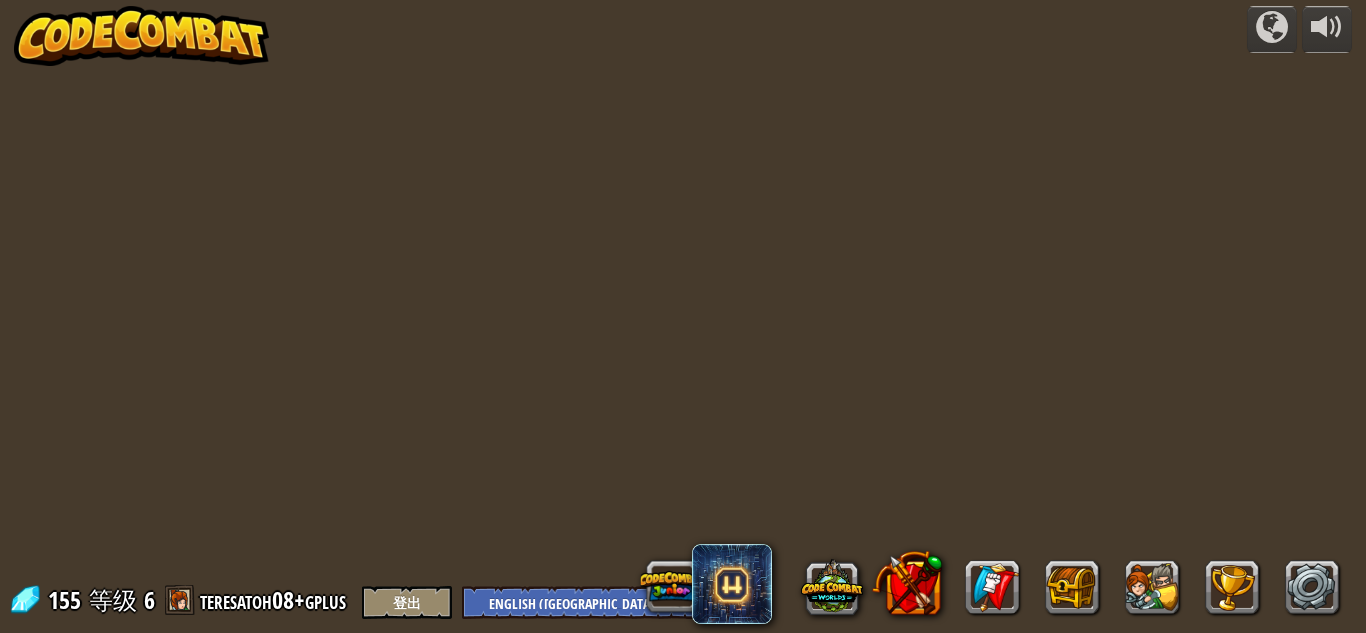 select on "zh-[PERSON_NAME]" 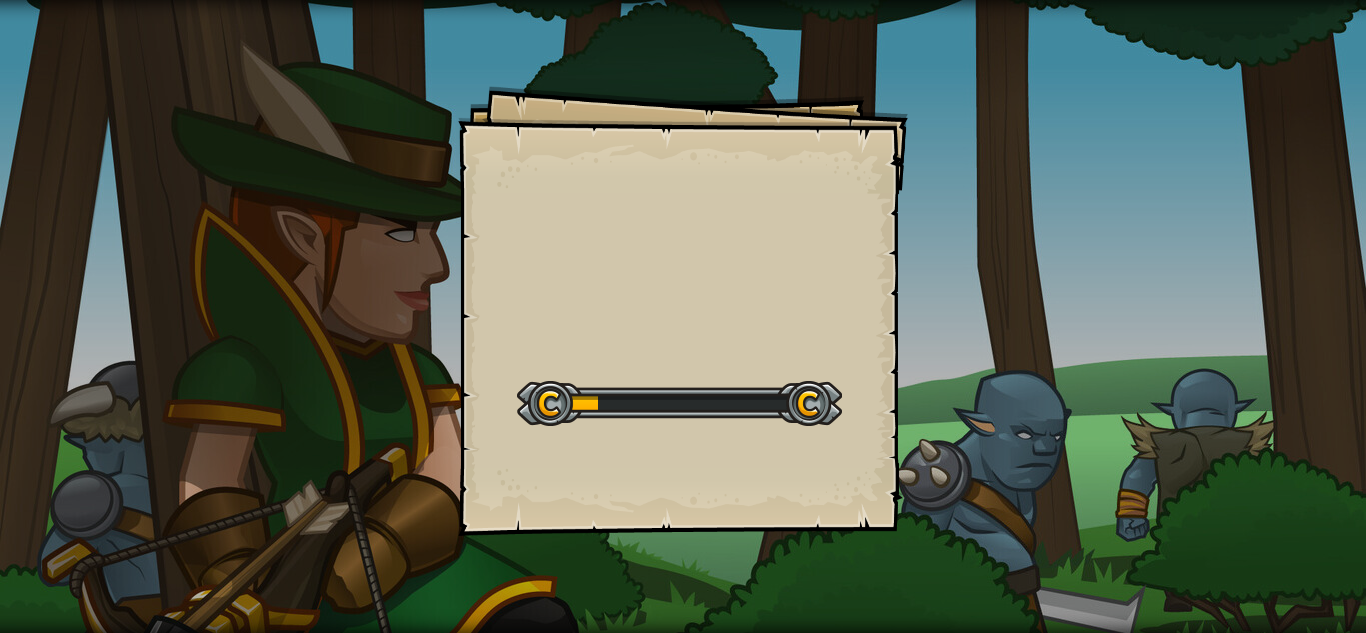 select on "zh-[PERSON_NAME]" 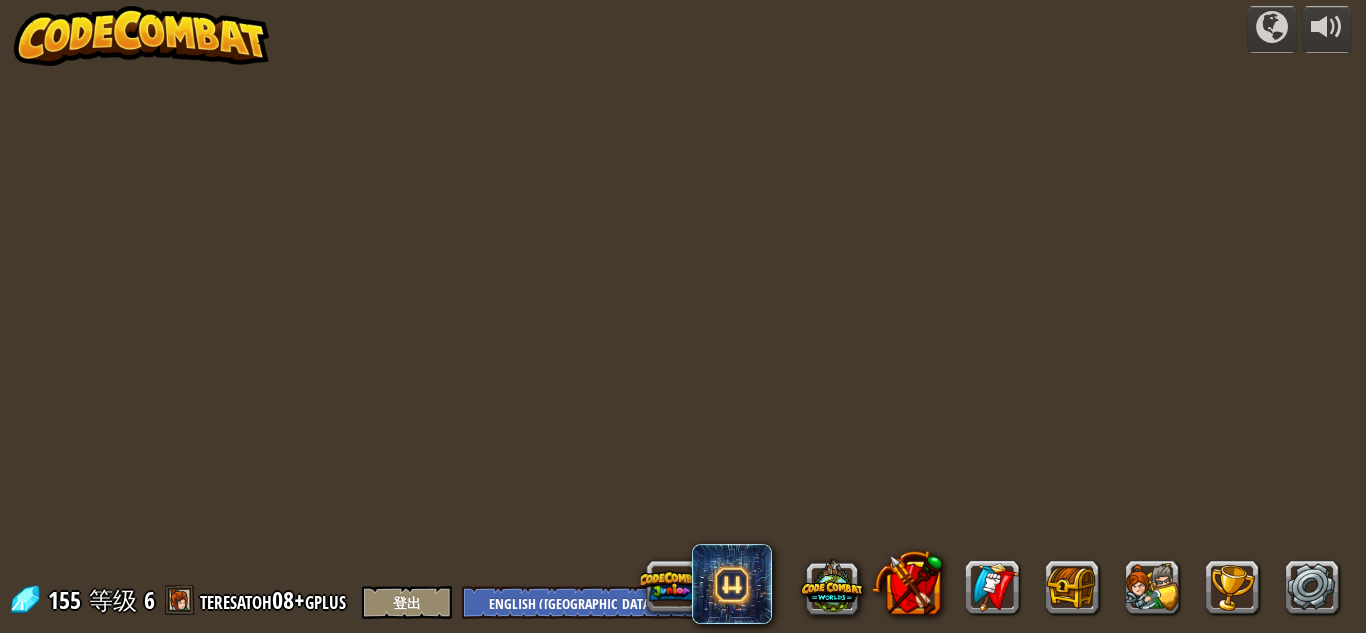 select on "zh-[PERSON_NAME]" 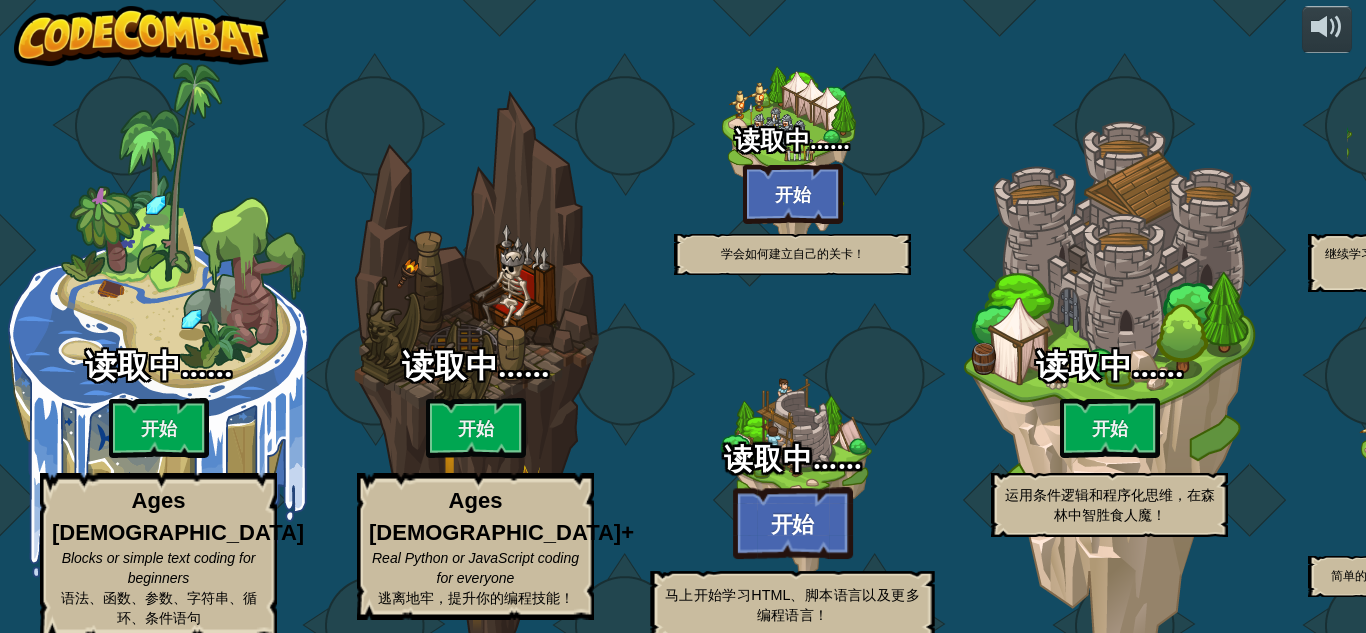 select on "zh-[PERSON_NAME]" 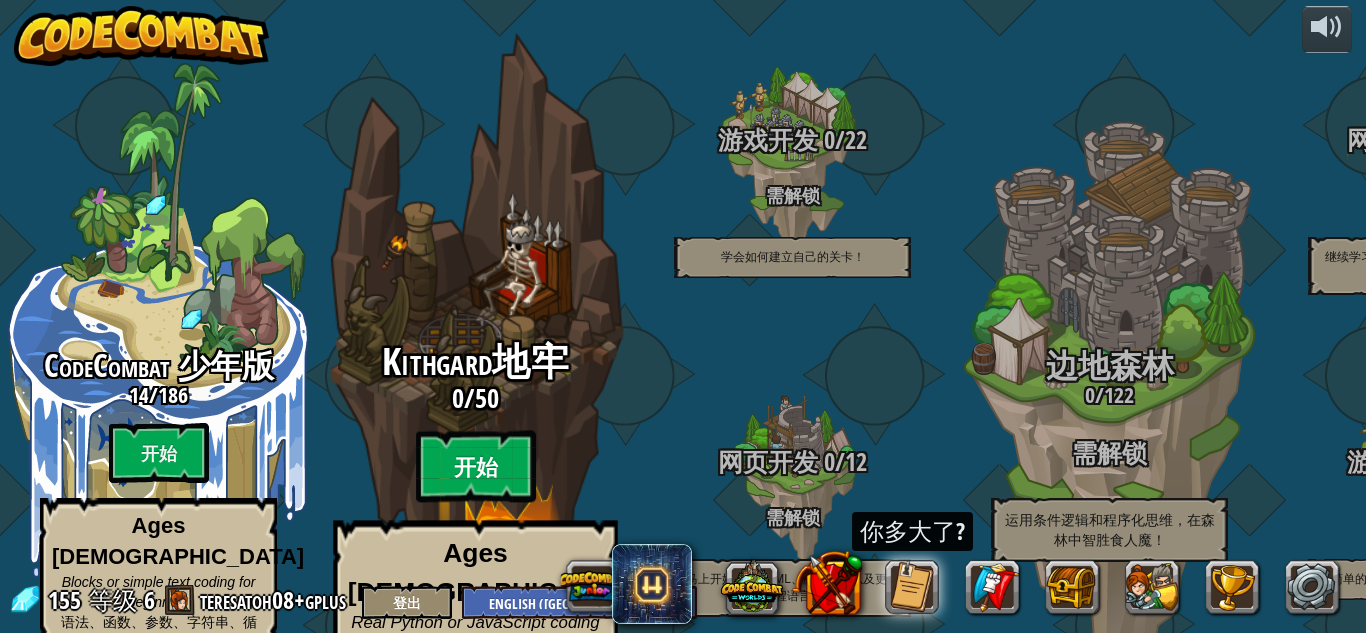 click on "开始" at bounding box center (476, 467) 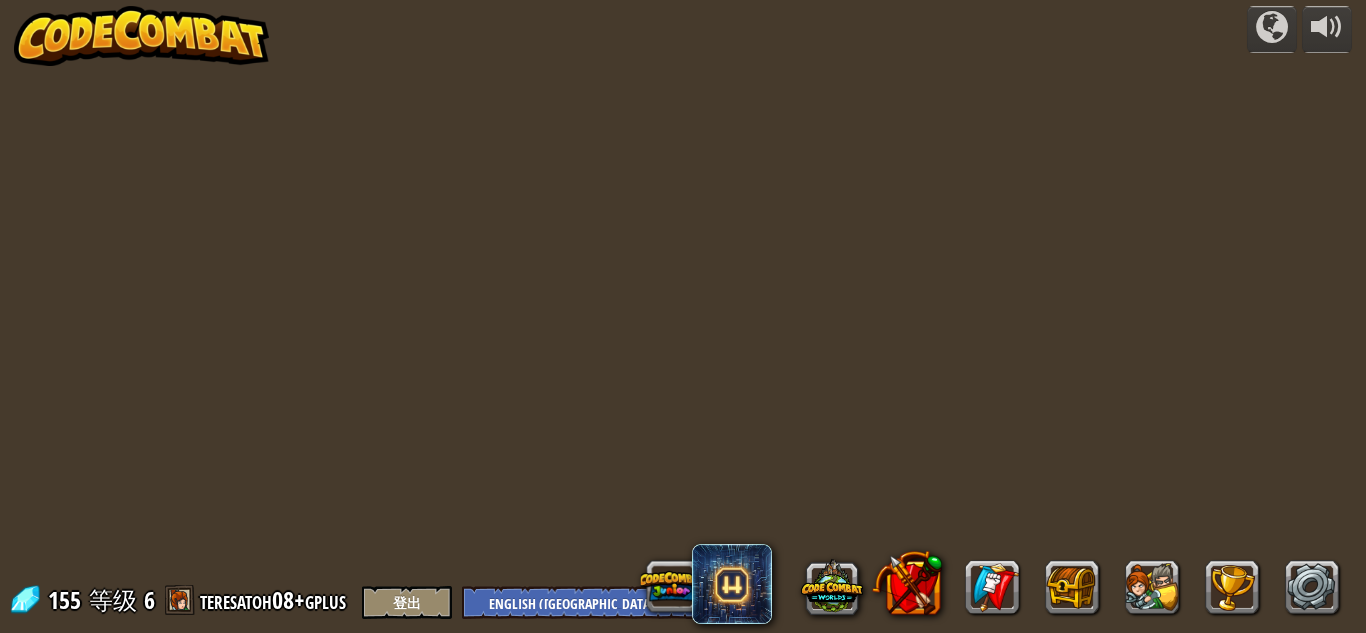 select on "zh-[PERSON_NAME]" 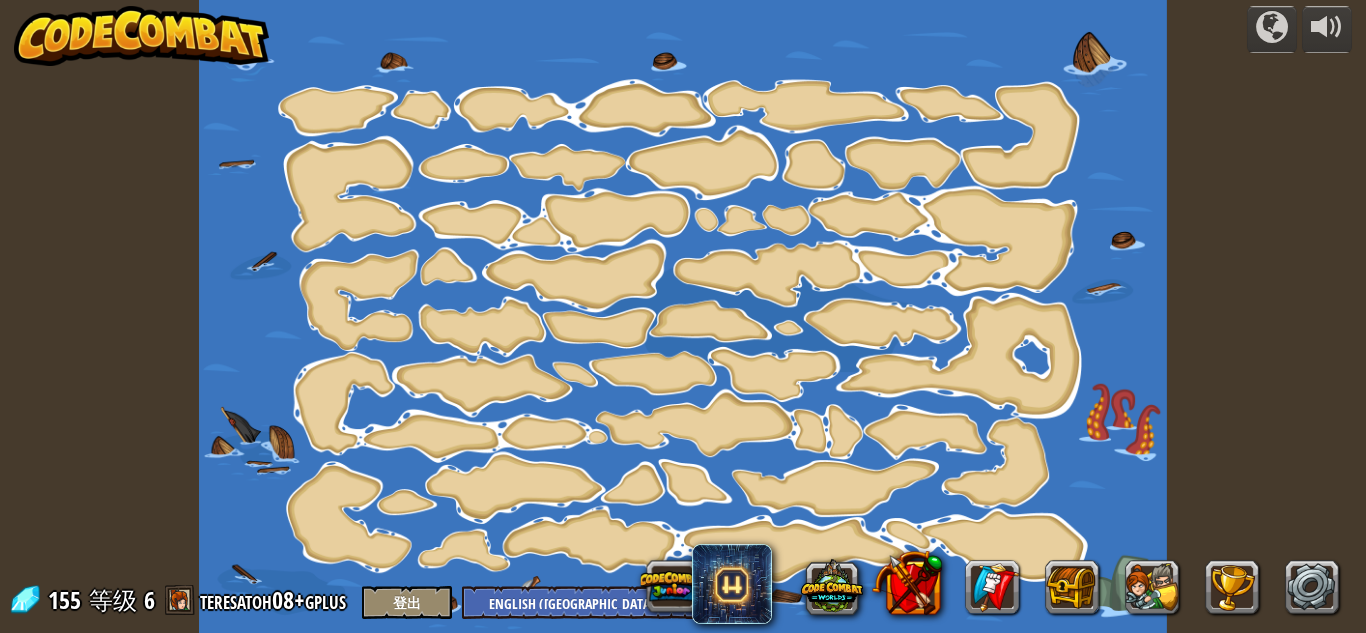 select on "zh-[PERSON_NAME]" 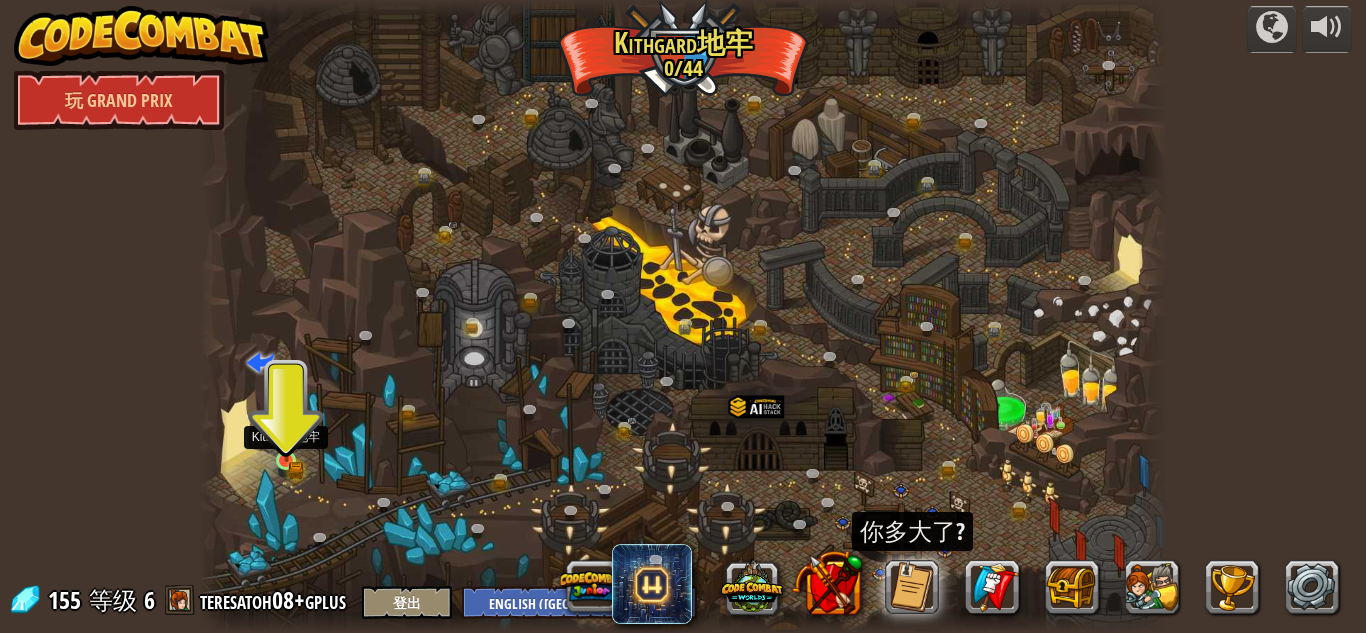 click at bounding box center [286, 438] 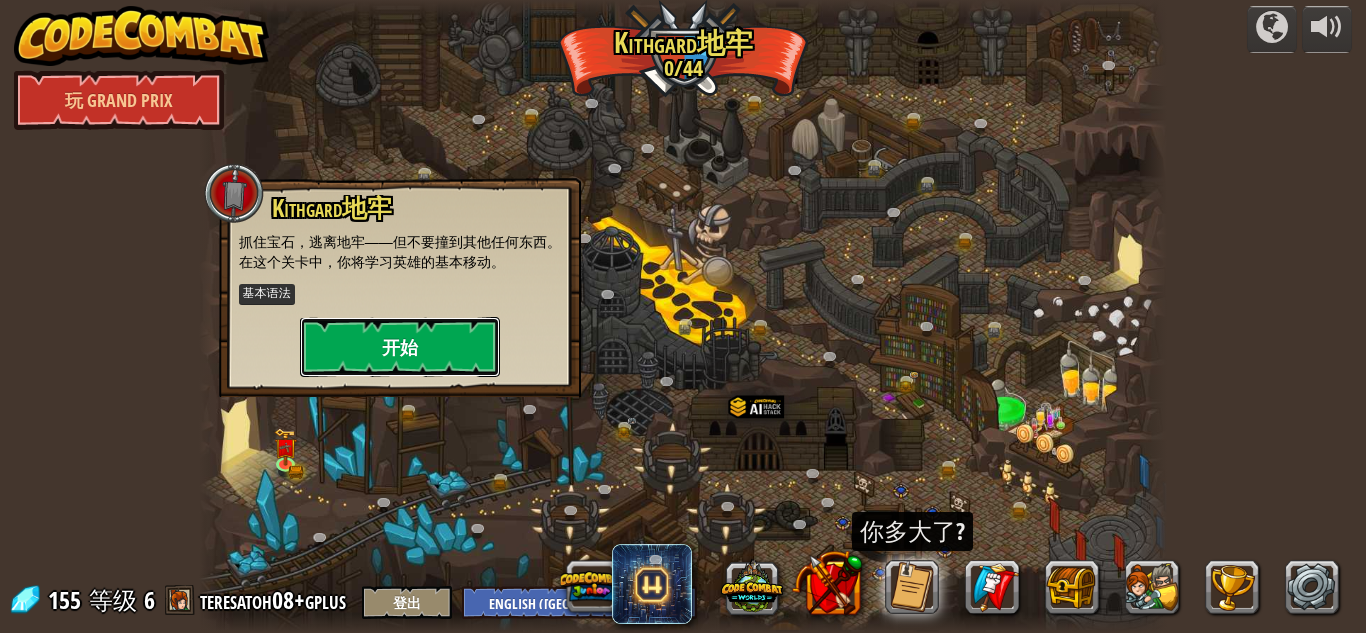 click on "开始" at bounding box center [400, 347] 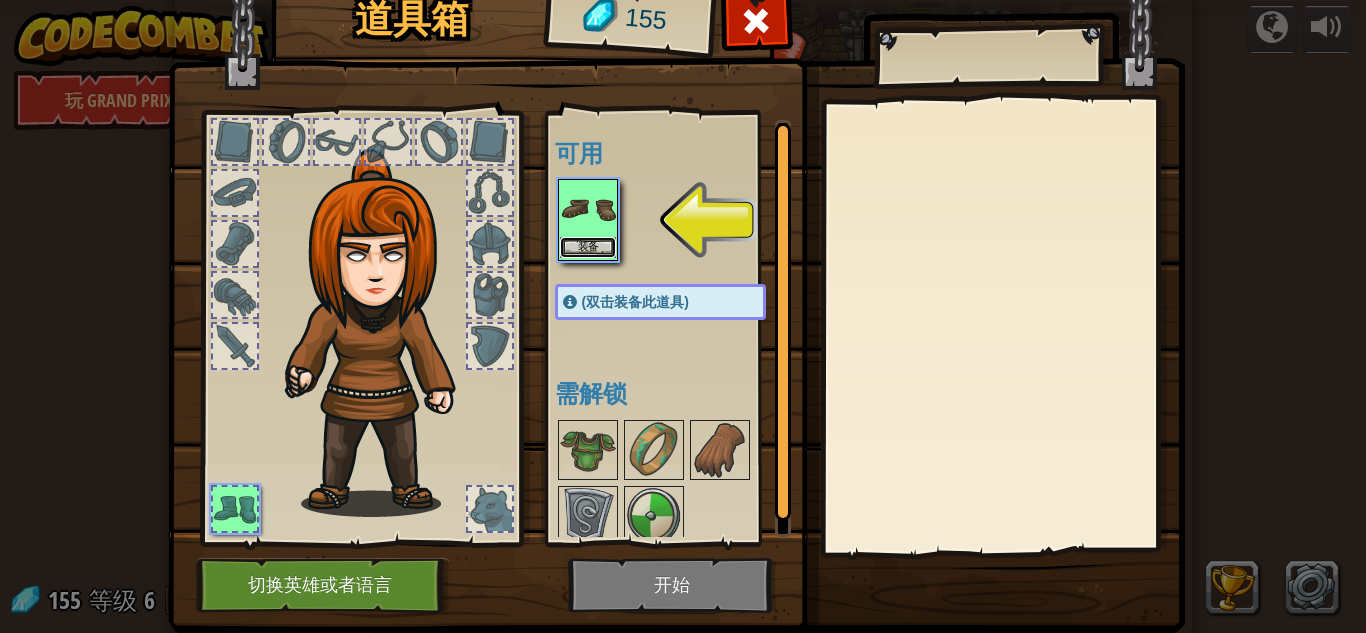 click on "装备" at bounding box center [588, 247] 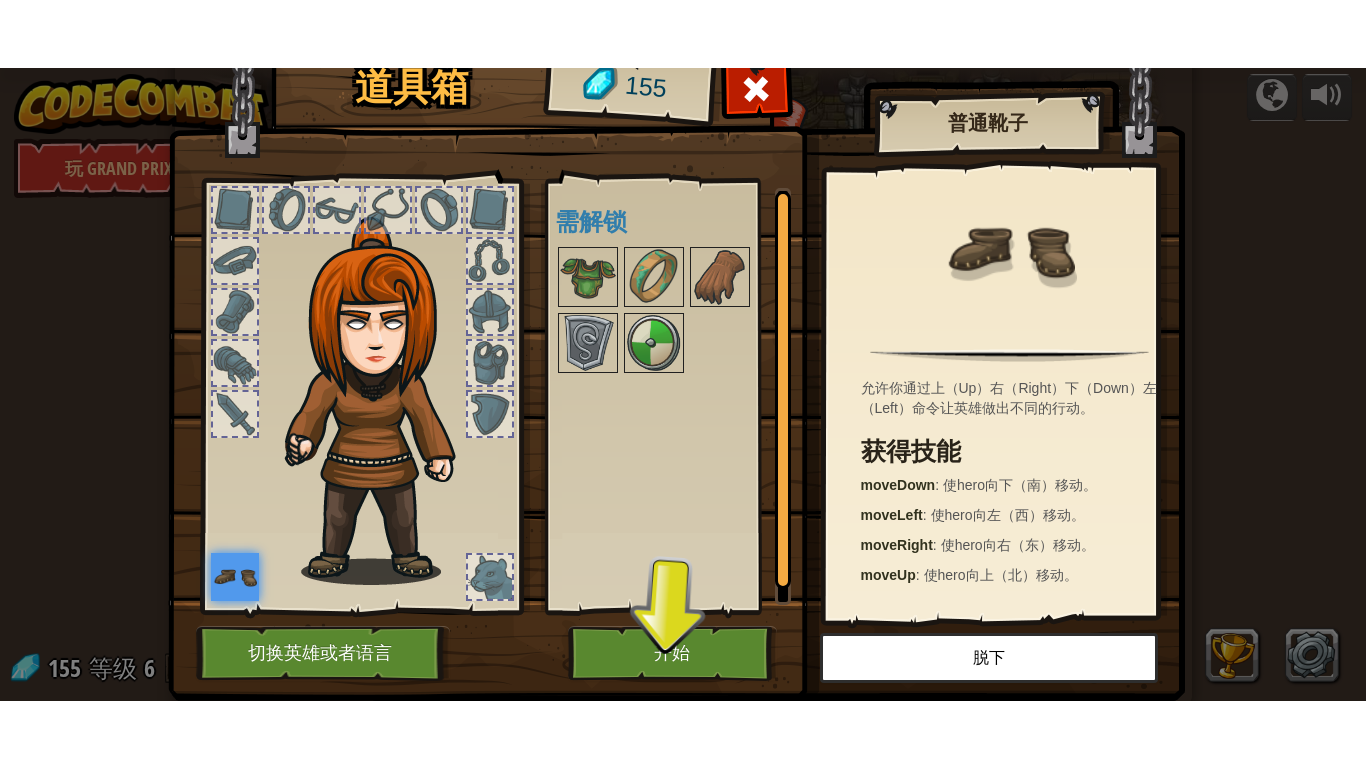 scroll, scrollTop: 57, scrollLeft: 0, axis: vertical 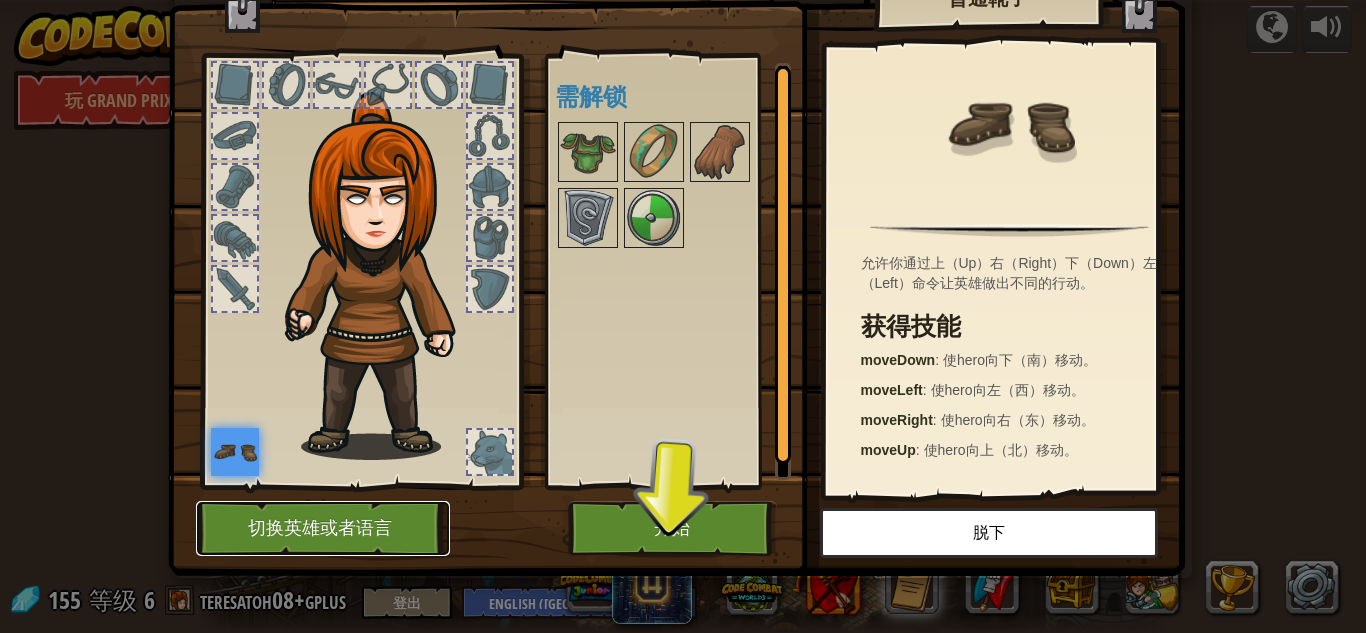 click on "切换英雄或者语言" at bounding box center [323, 528] 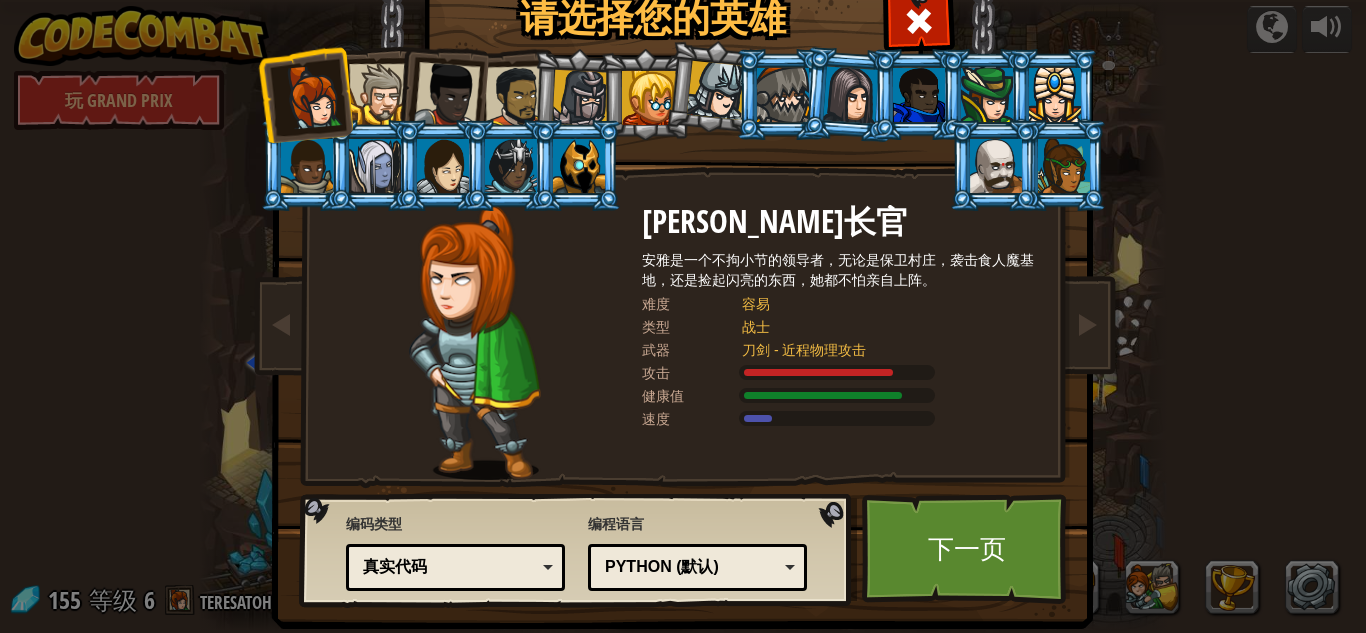 click on "真实代码" at bounding box center (455, 567) 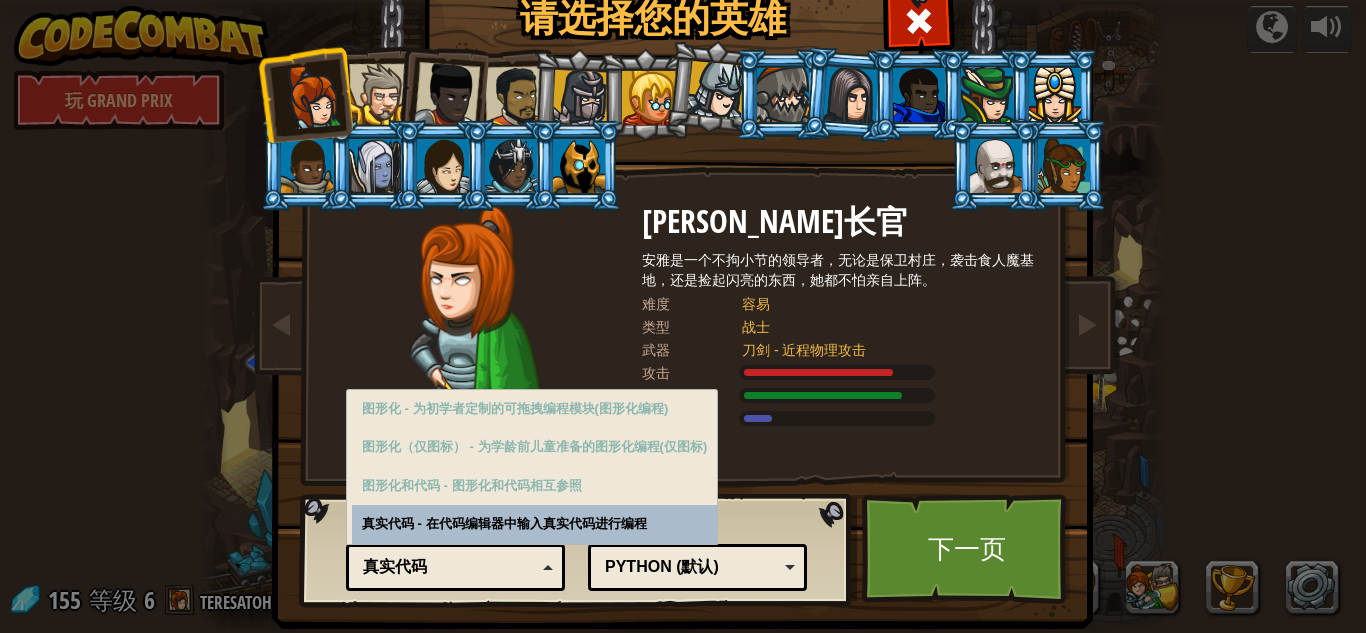 click on "真实代码" at bounding box center [449, 567] 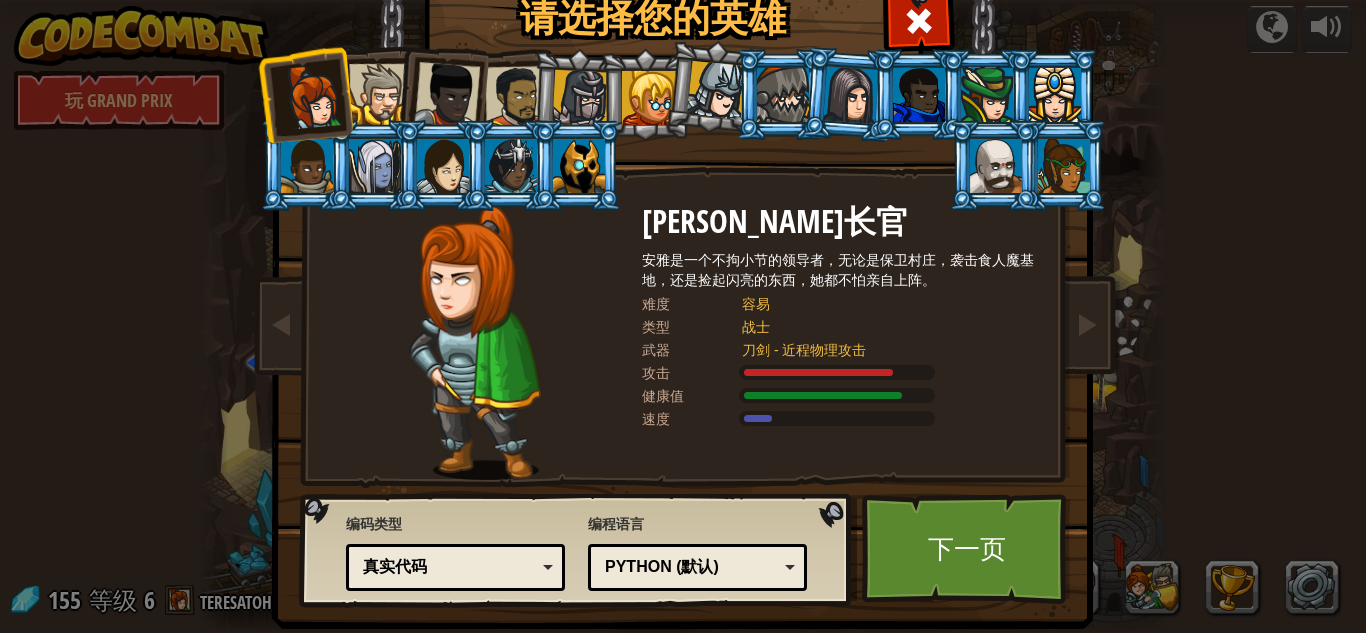 click on "真实代码" at bounding box center (449, 567) 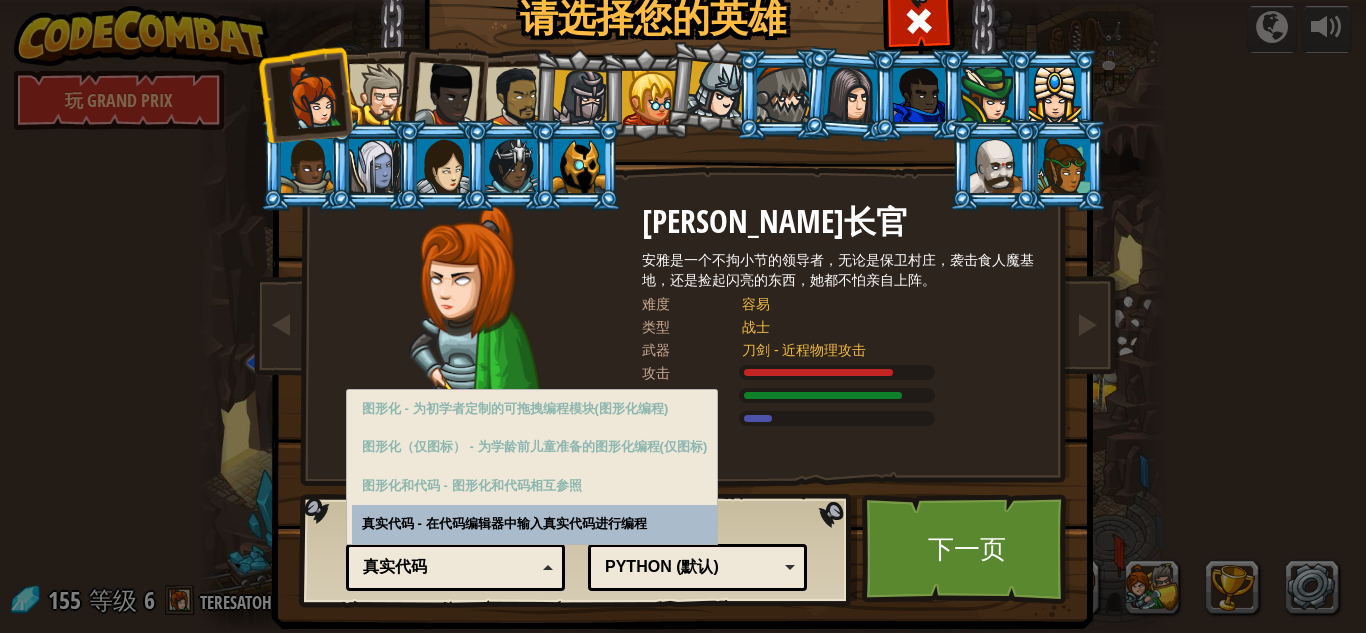 click on "真实代码" at bounding box center [449, 567] 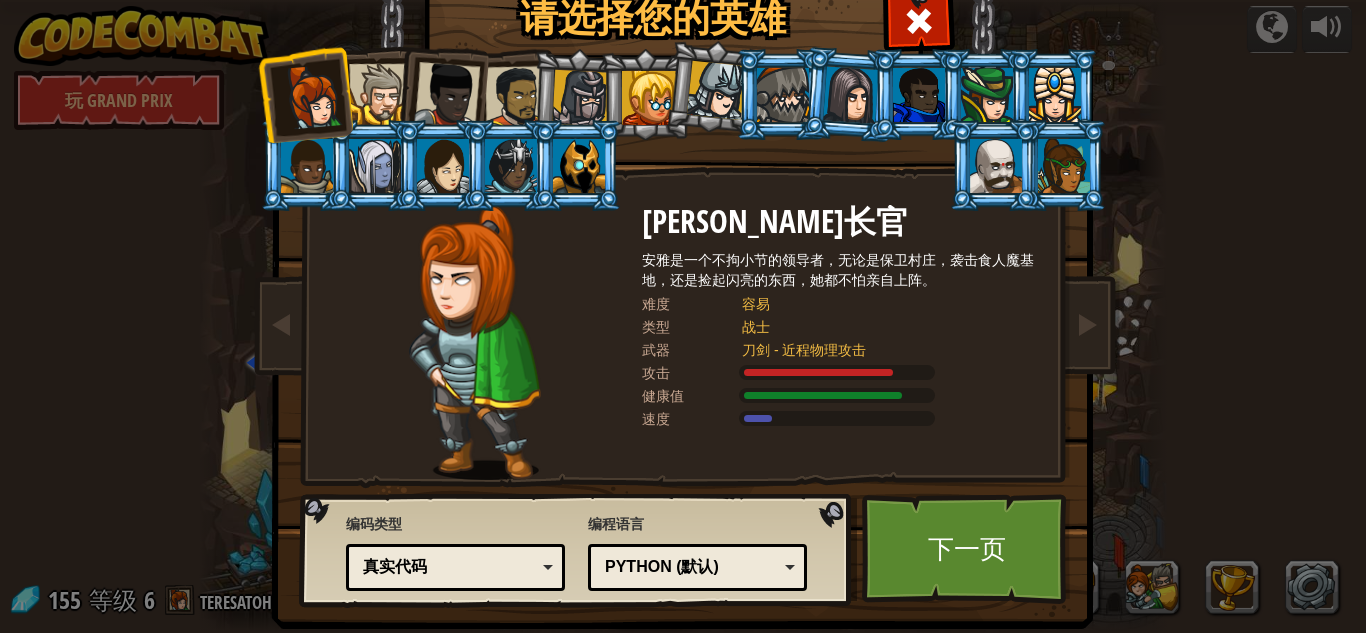 click on "Python (默认)" at bounding box center [697, 567] 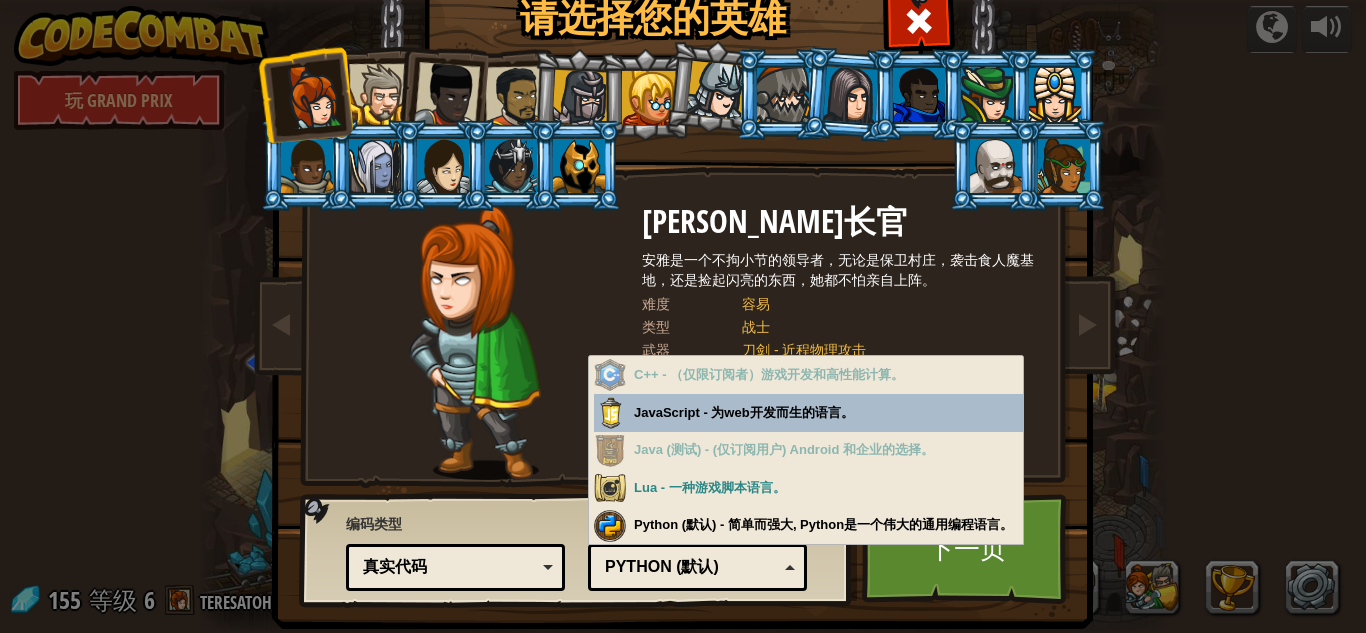click on "Python (默认)" at bounding box center (697, 567) 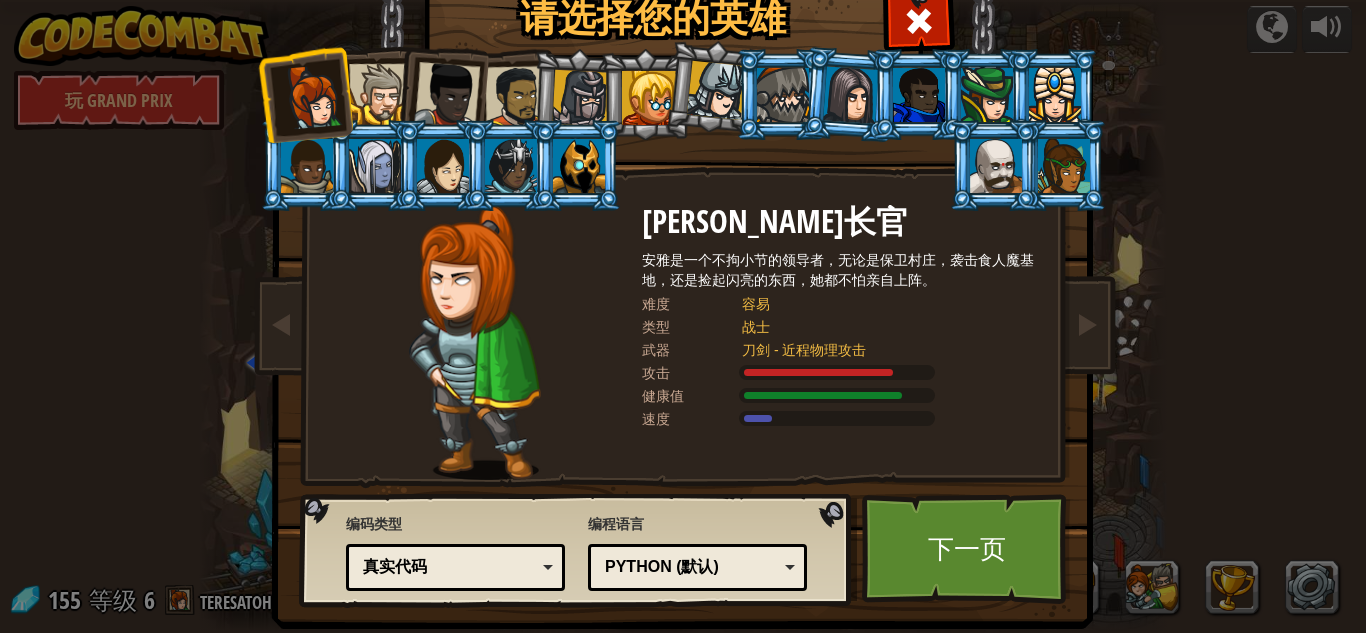 click at bounding box center (1053, 94) 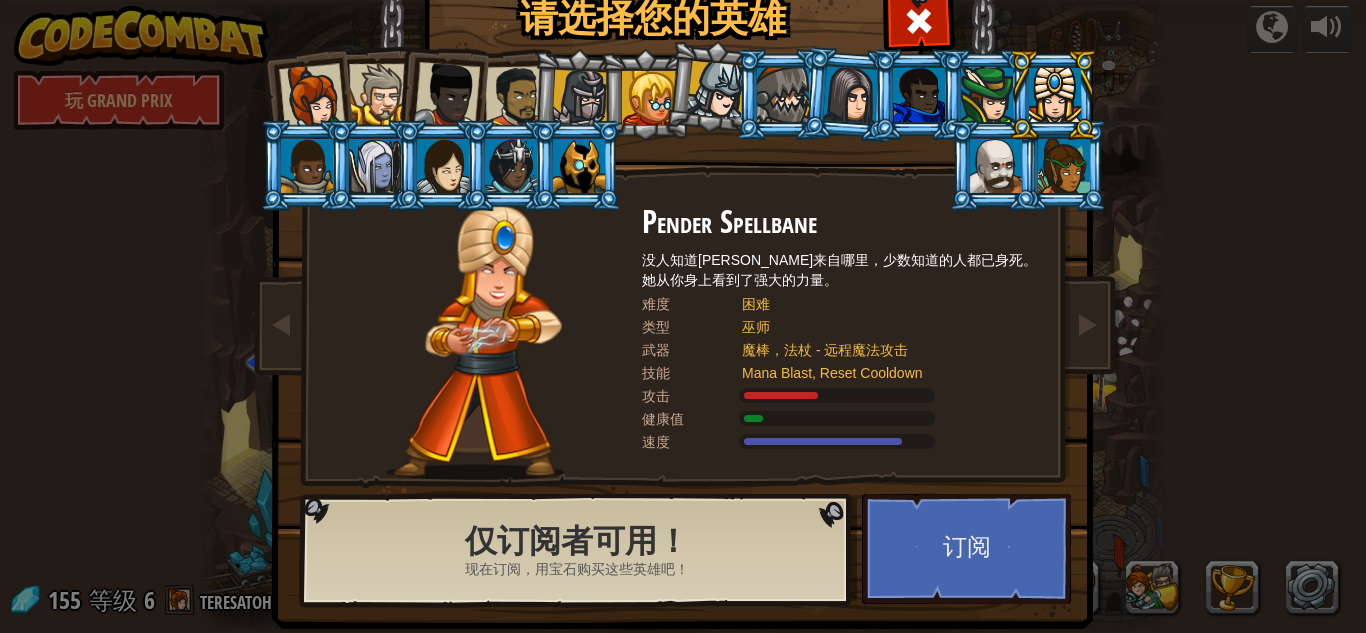 click at bounding box center (443, 166) 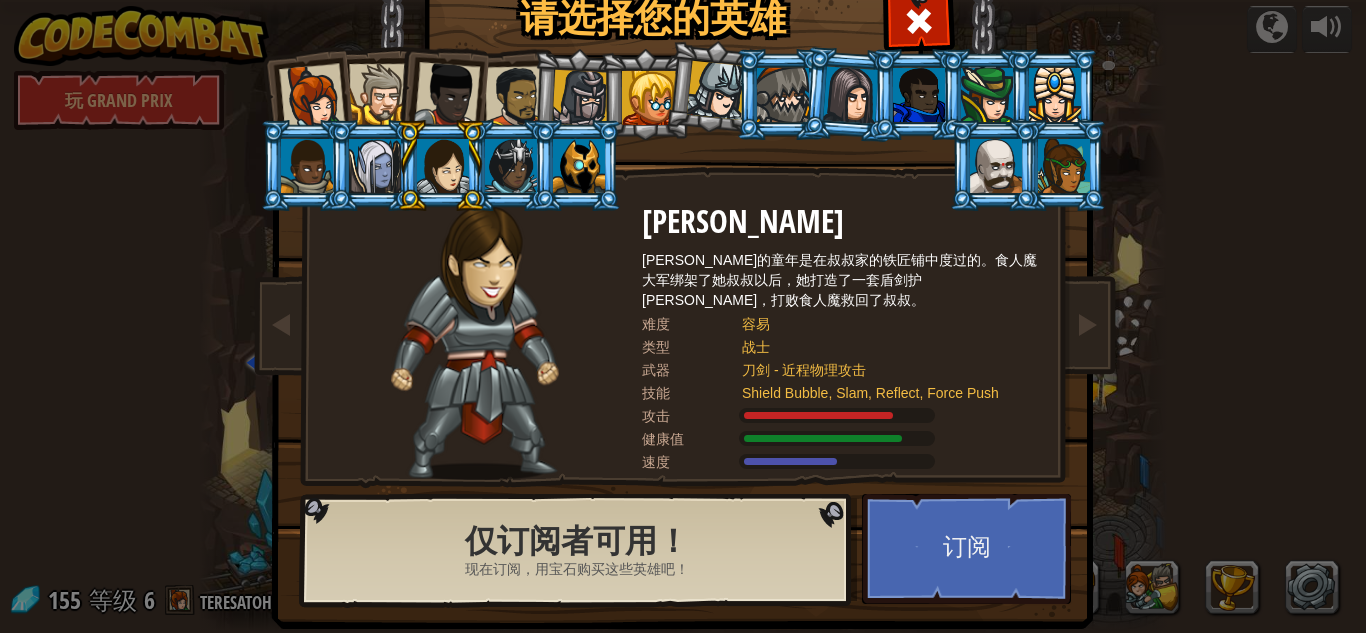 click at bounding box center [649, 98] 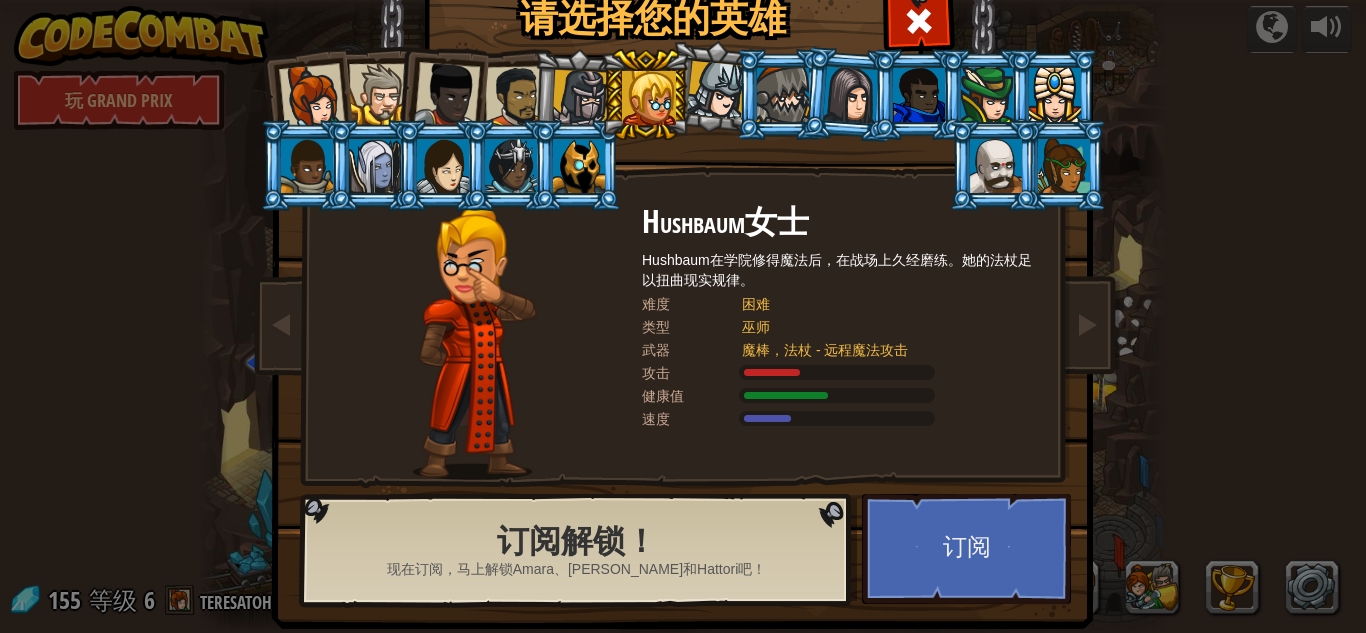 click at bounding box center [716, 90] 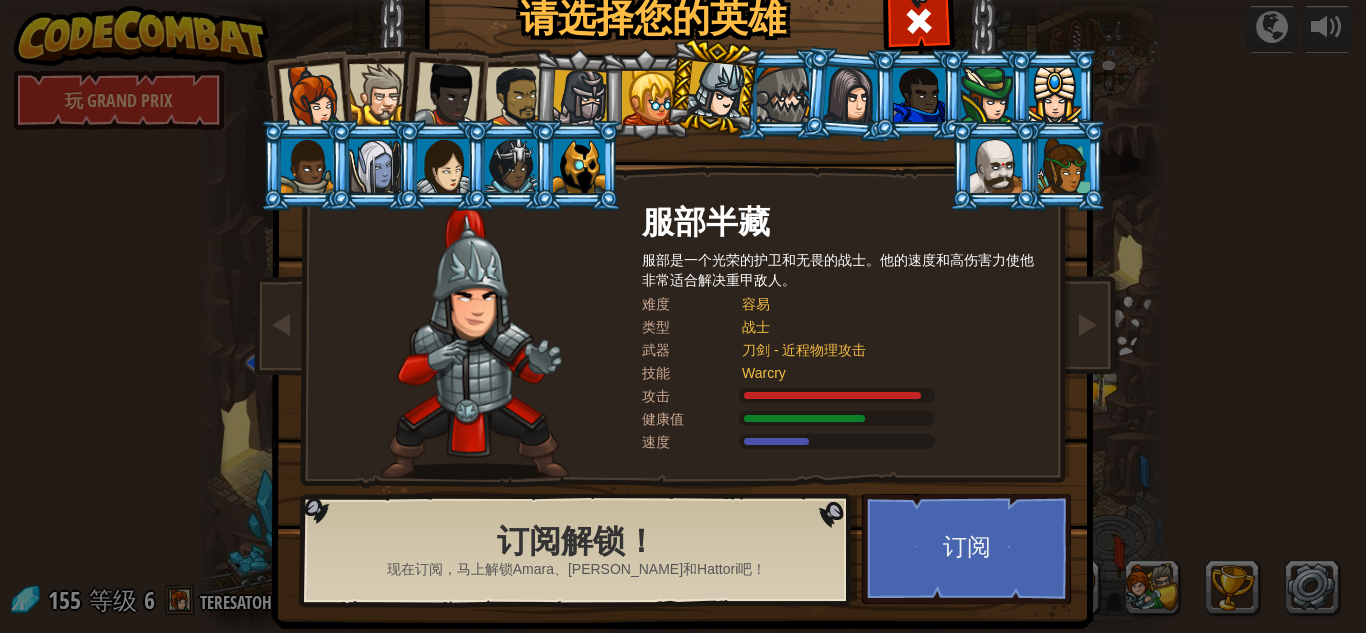 click at bounding box center [851, 94] 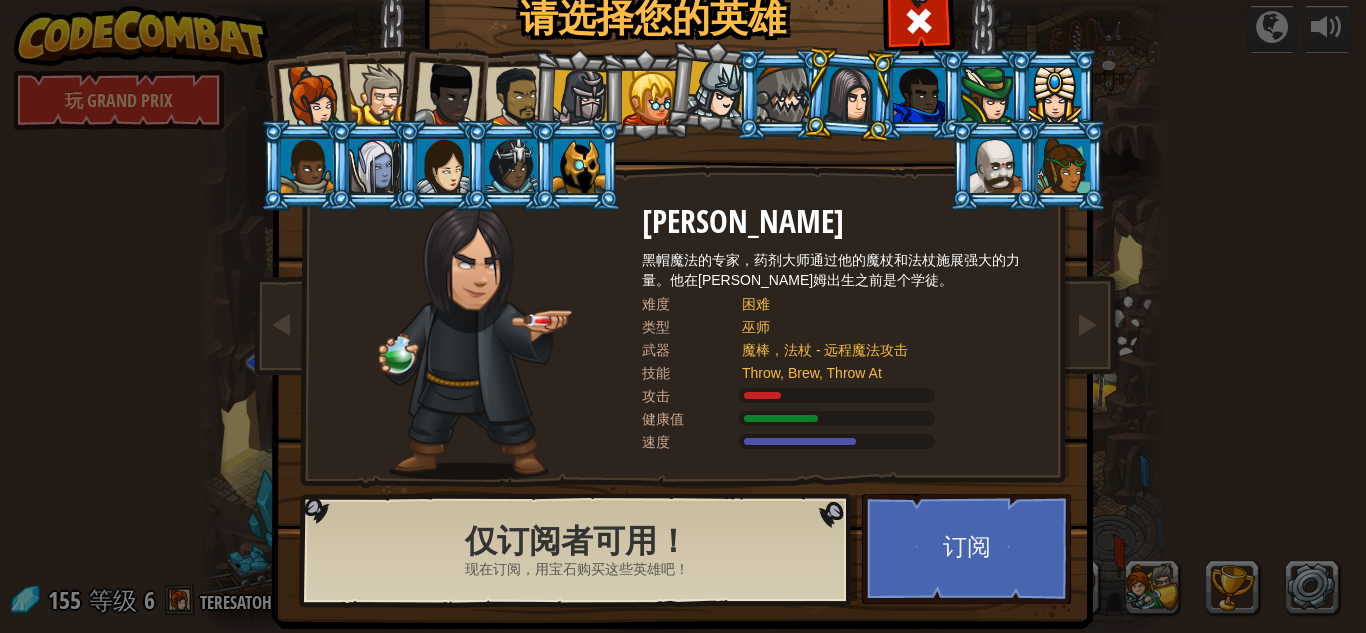 click at bounding box center [716, 90] 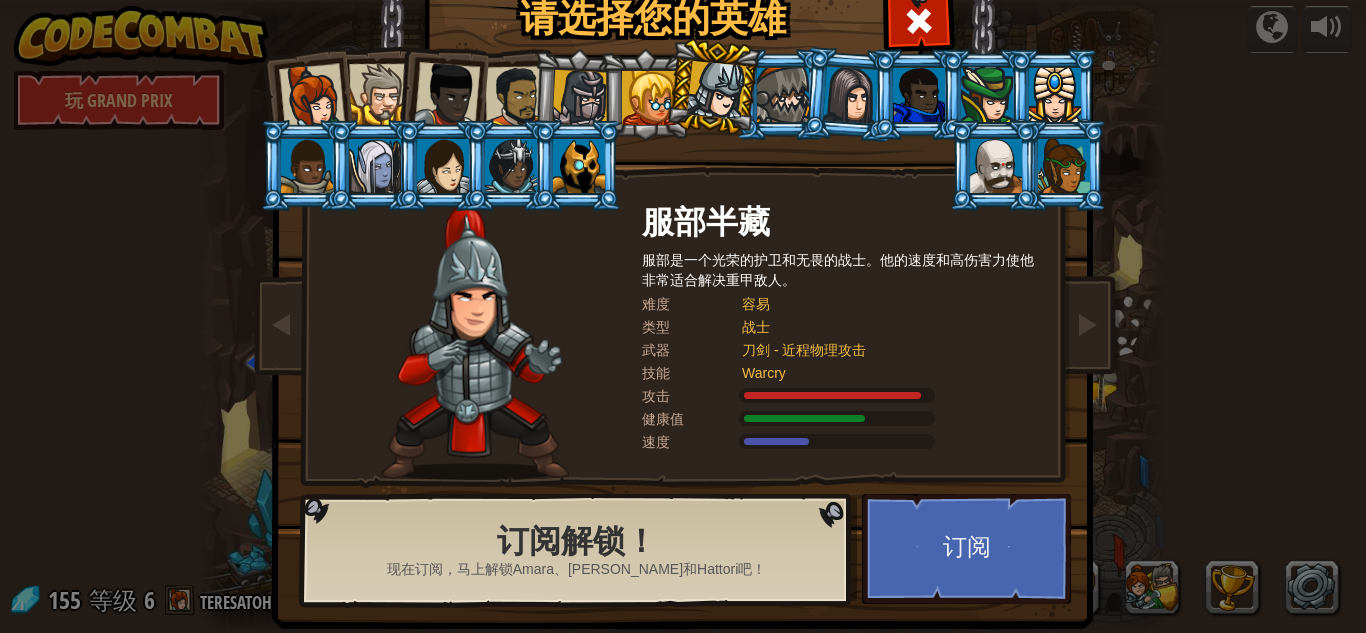 click at bounding box center [849, 94] 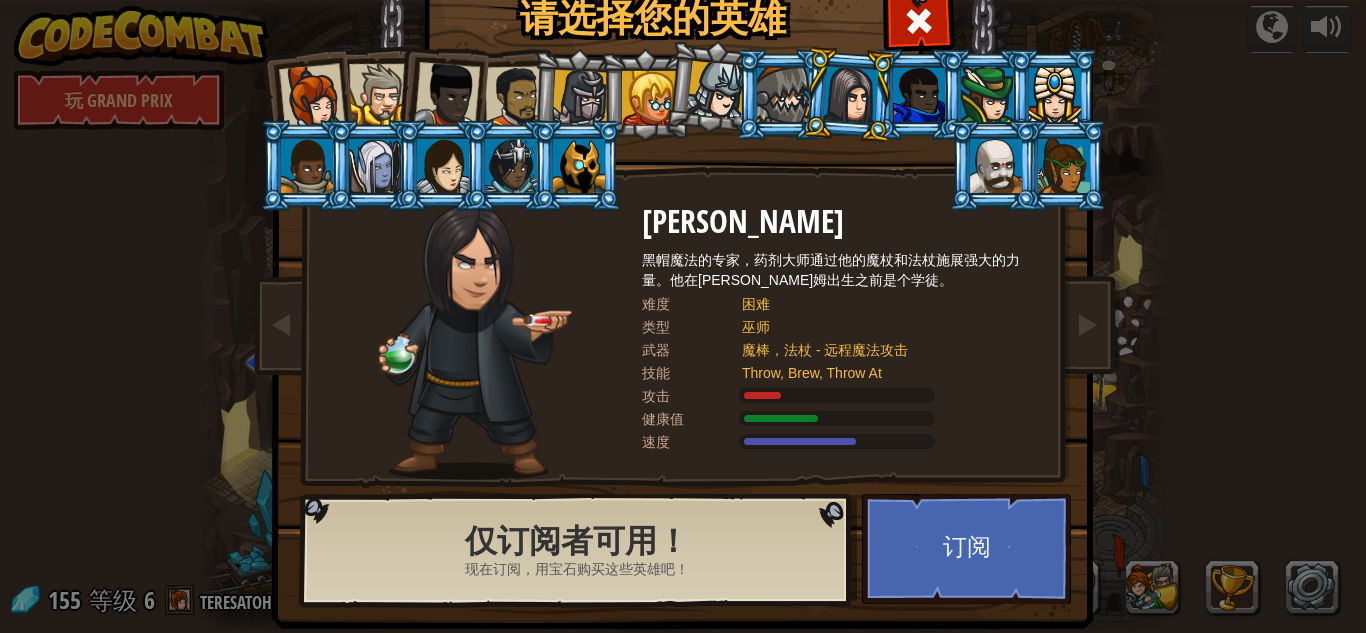 click at bounding box center (783, 95) 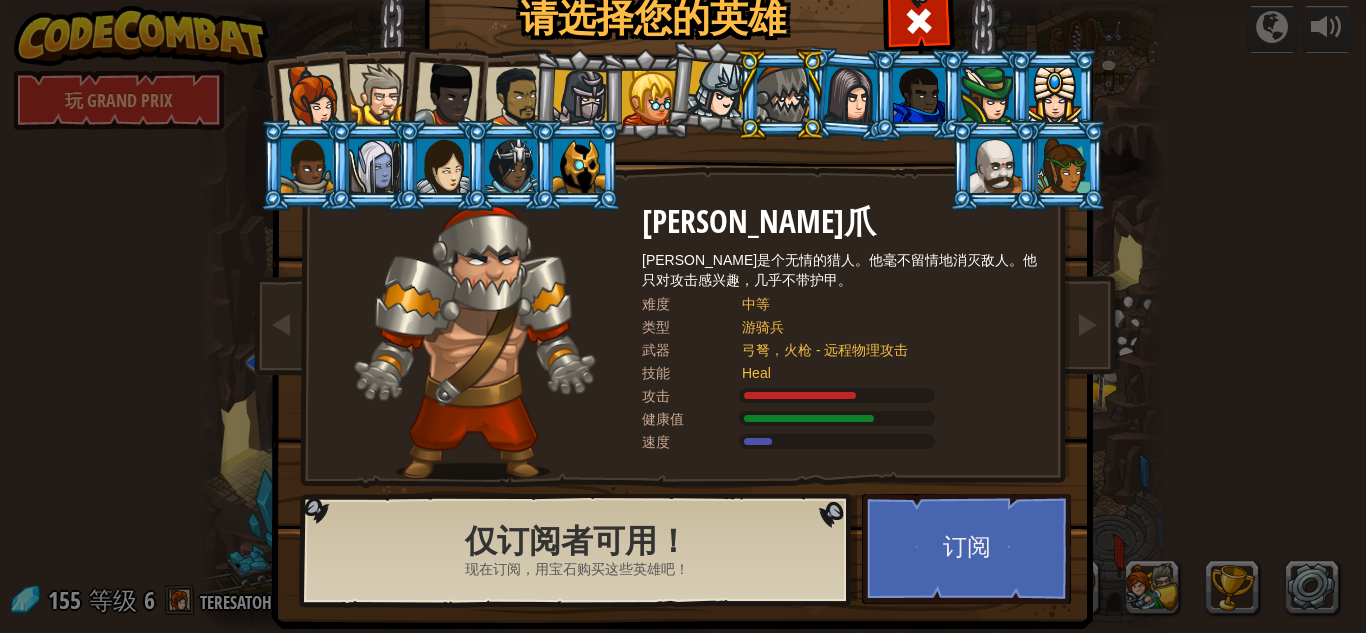 click at bounding box center [1055, 95] 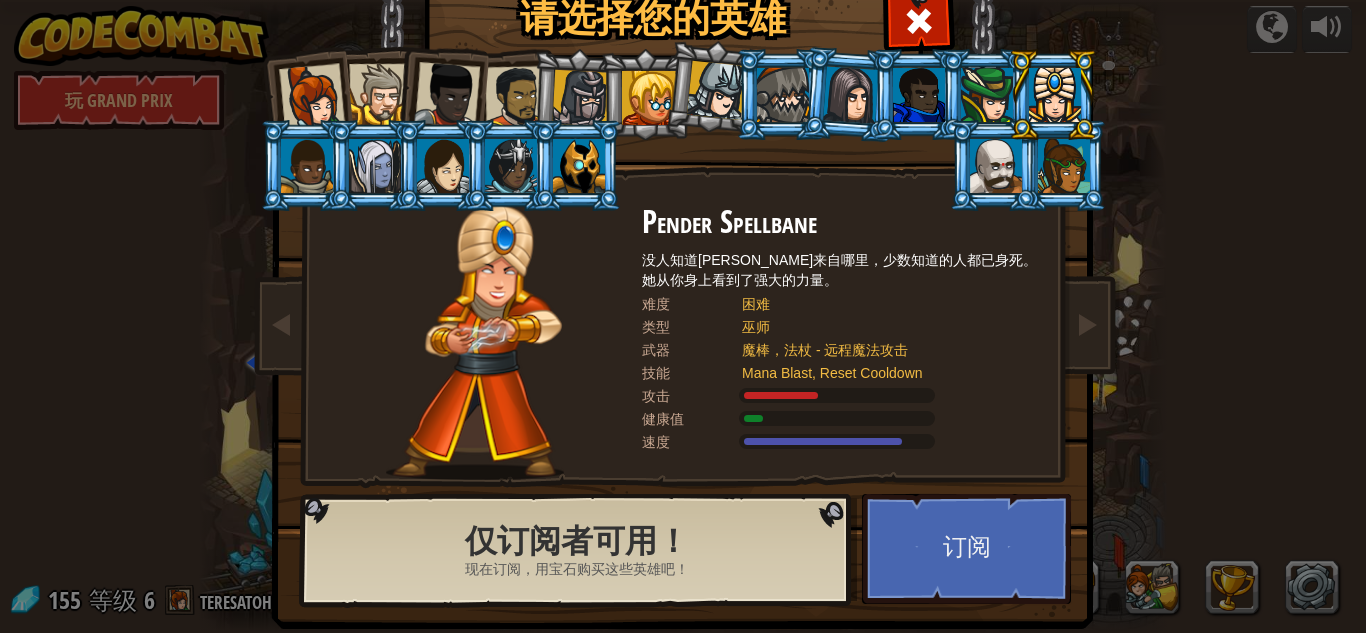click at bounding box center [1064, 166] 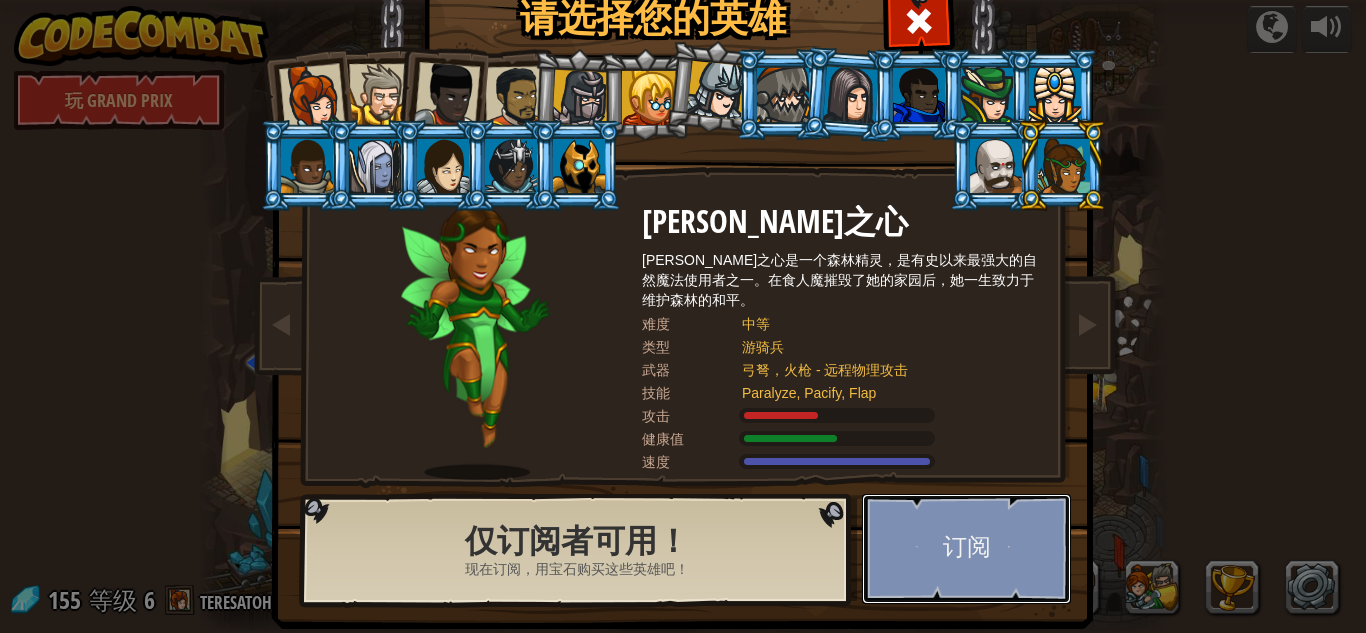 click on "订阅" at bounding box center (966, 549) 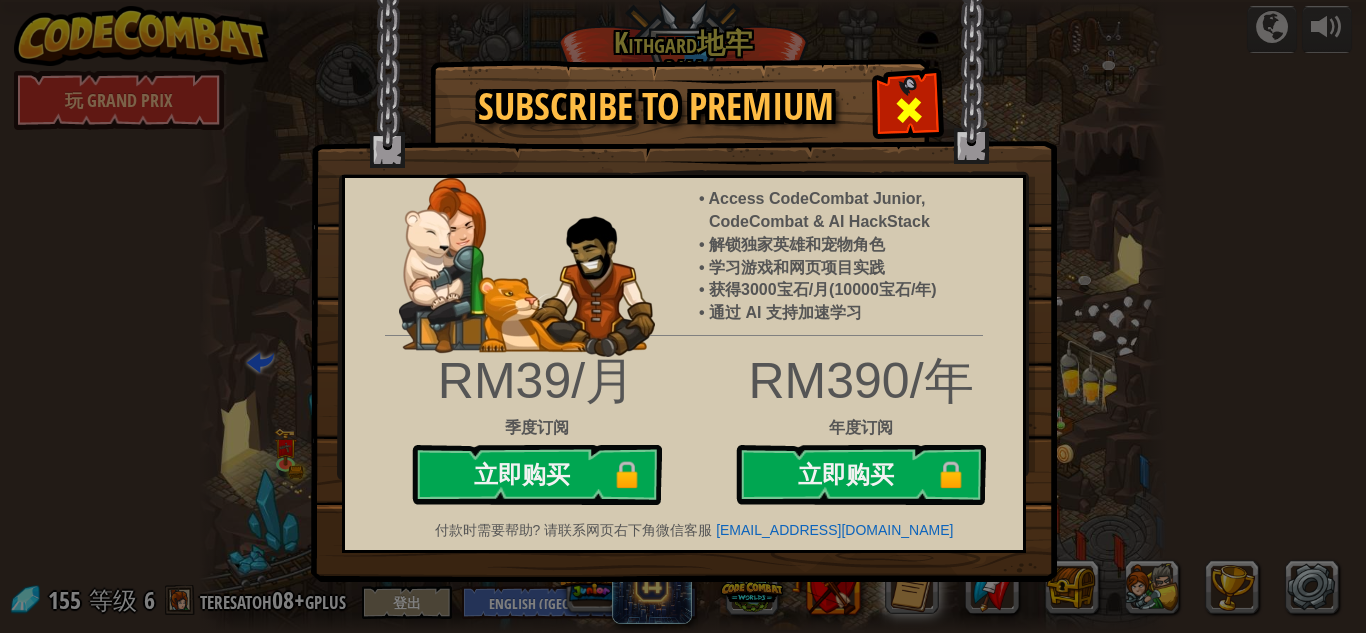 click at bounding box center (909, 110) 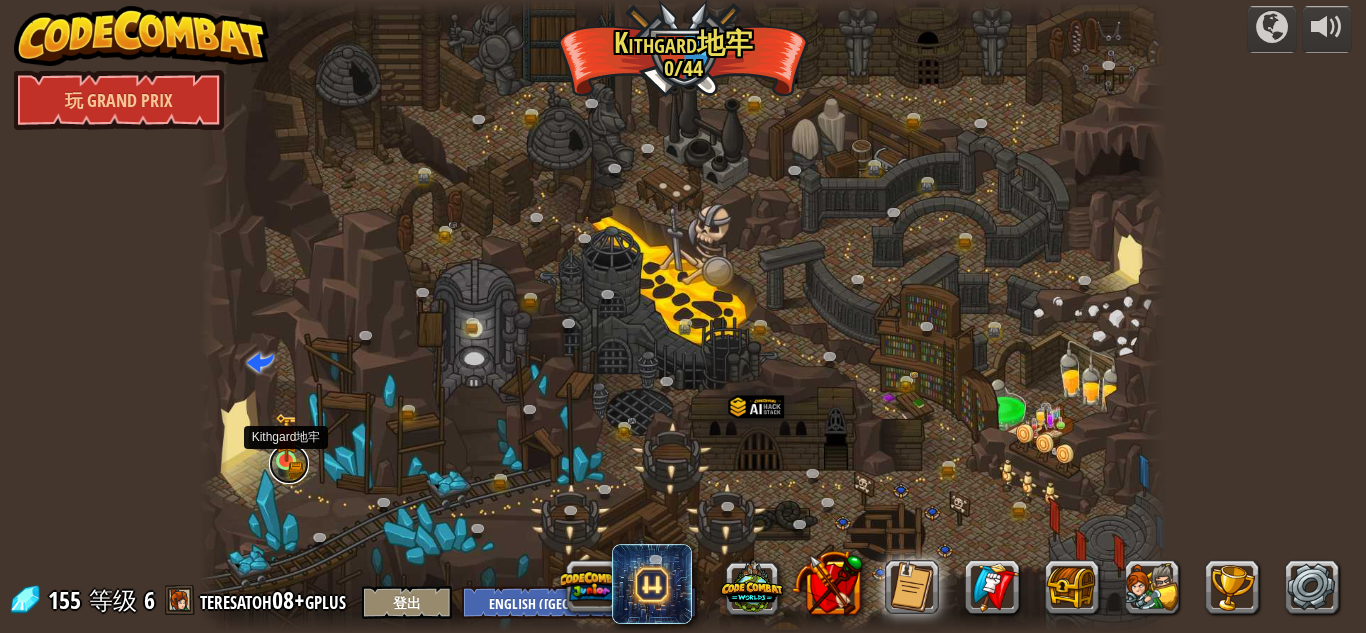click at bounding box center (289, 464) 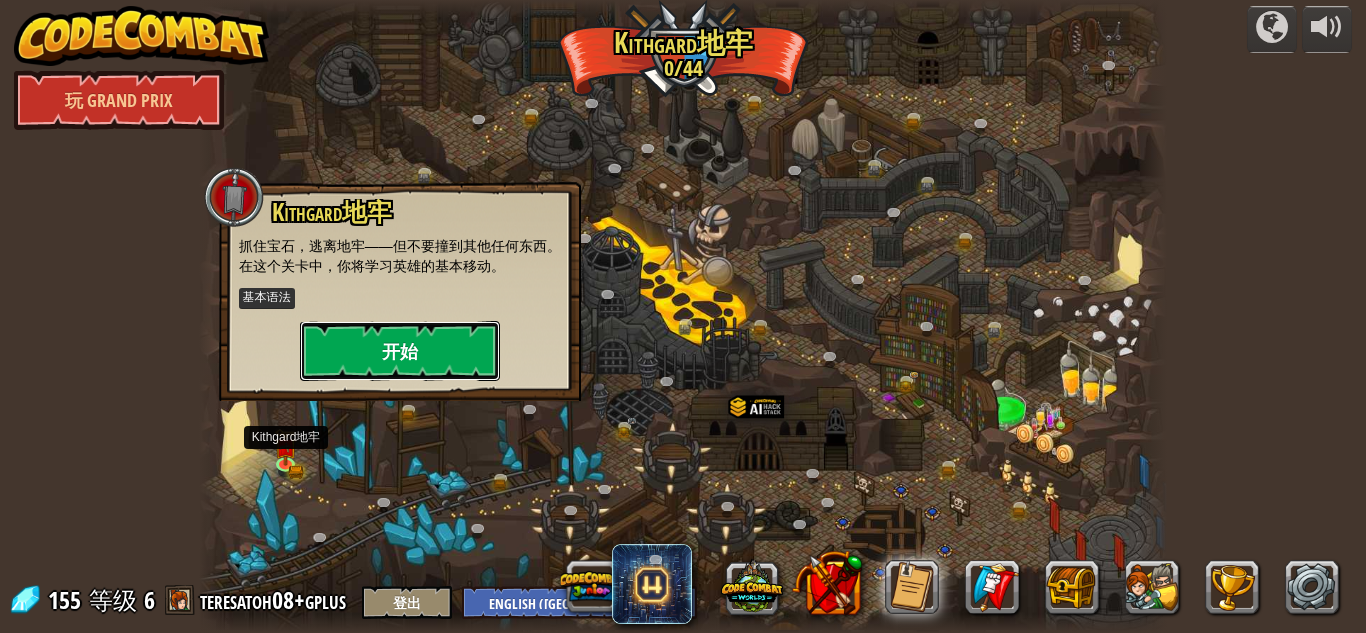 click on "开始" at bounding box center (400, 351) 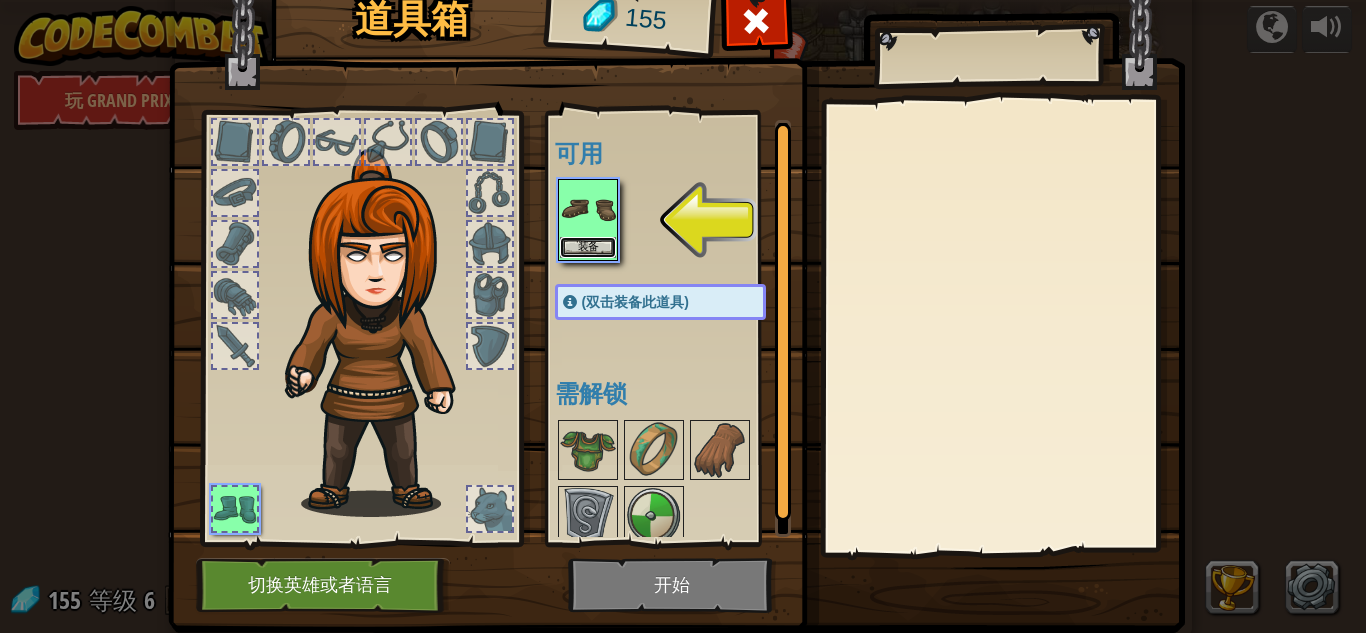 click on "装备" at bounding box center [588, 247] 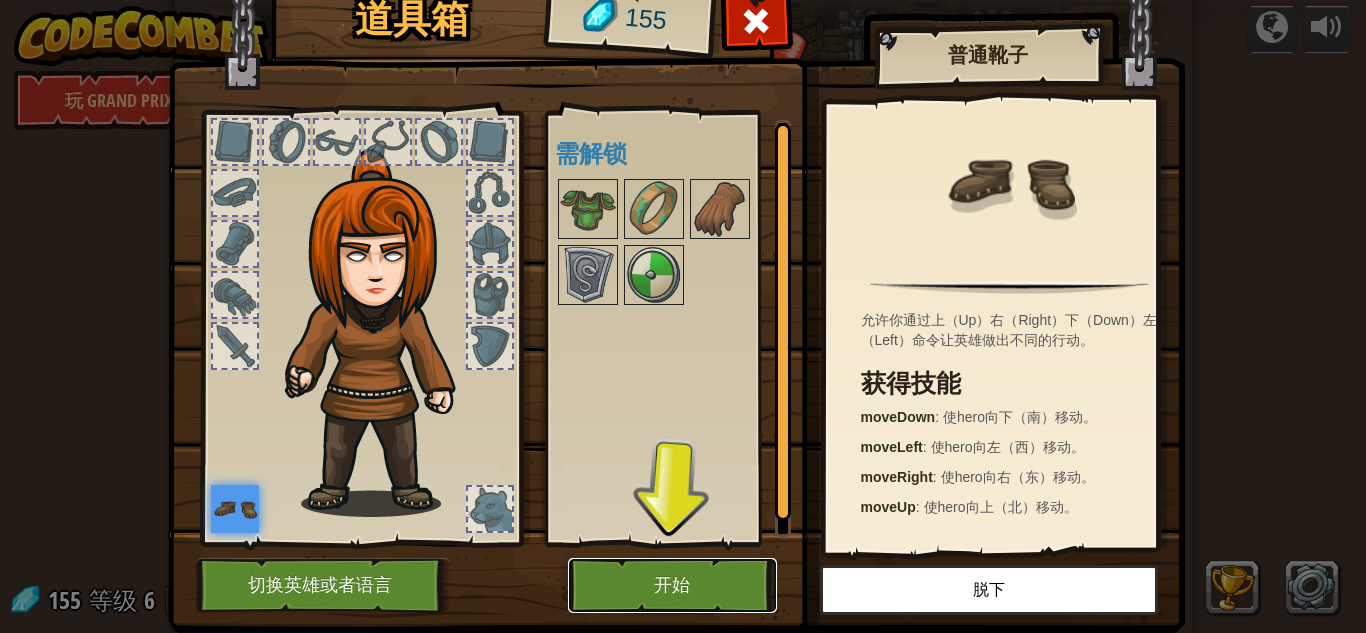 click on "开始" at bounding box center [672, 585] 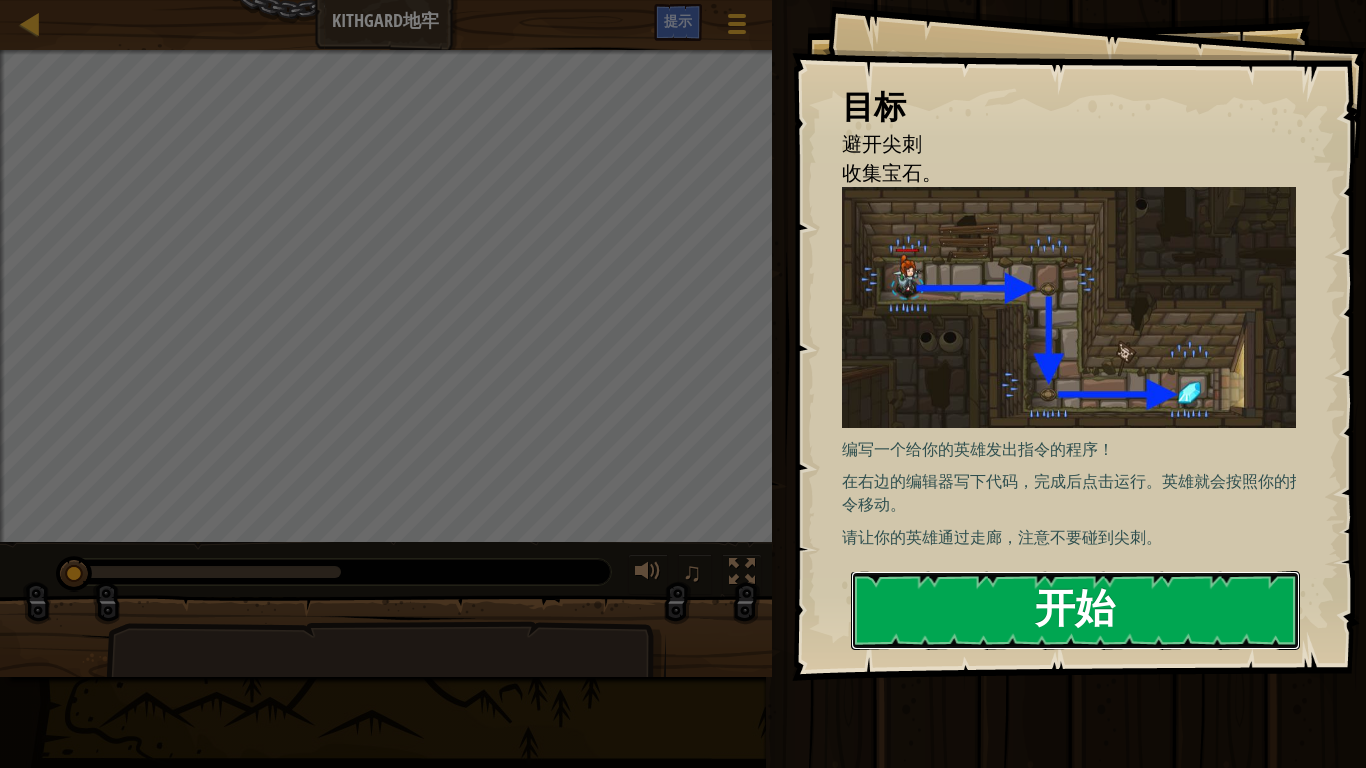 click on "开始" at bounding box center [1075, 610] 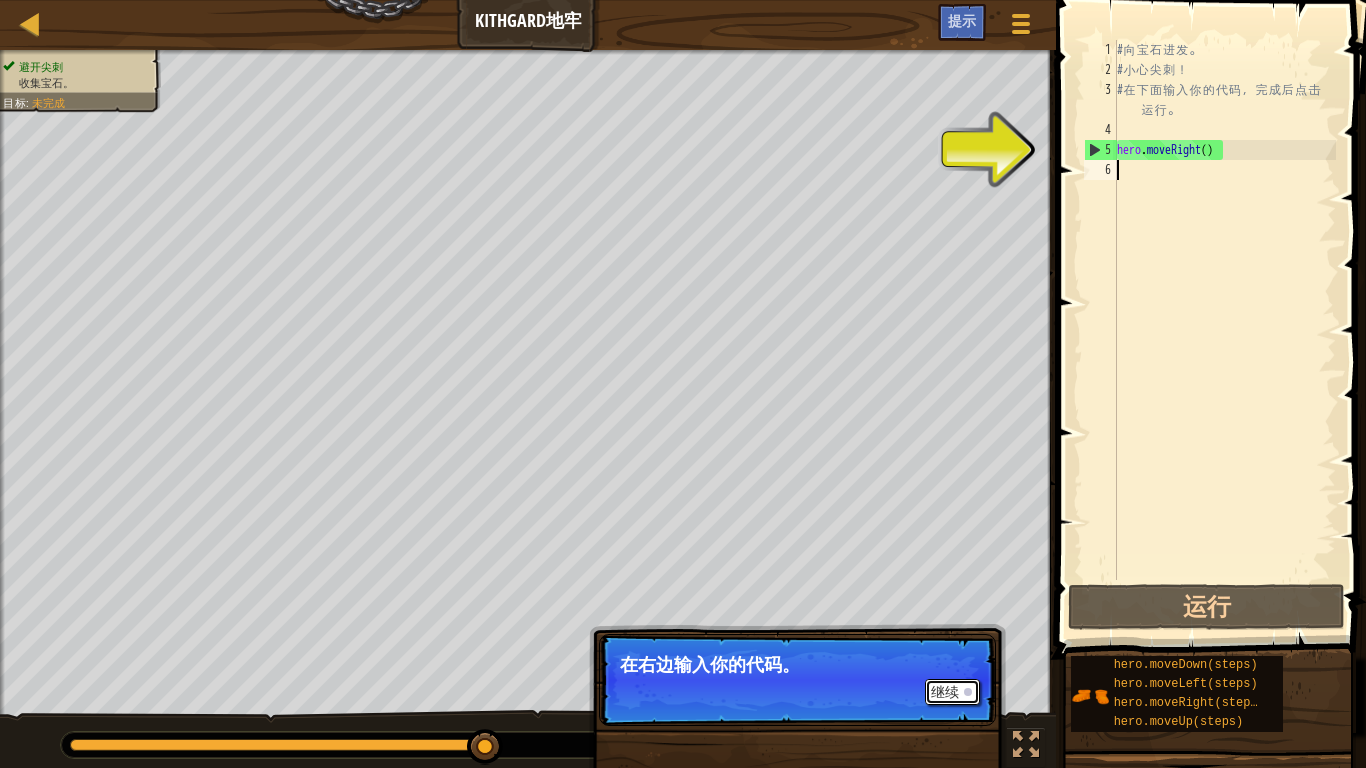 click on "继续" at bounding box center (952, 692) 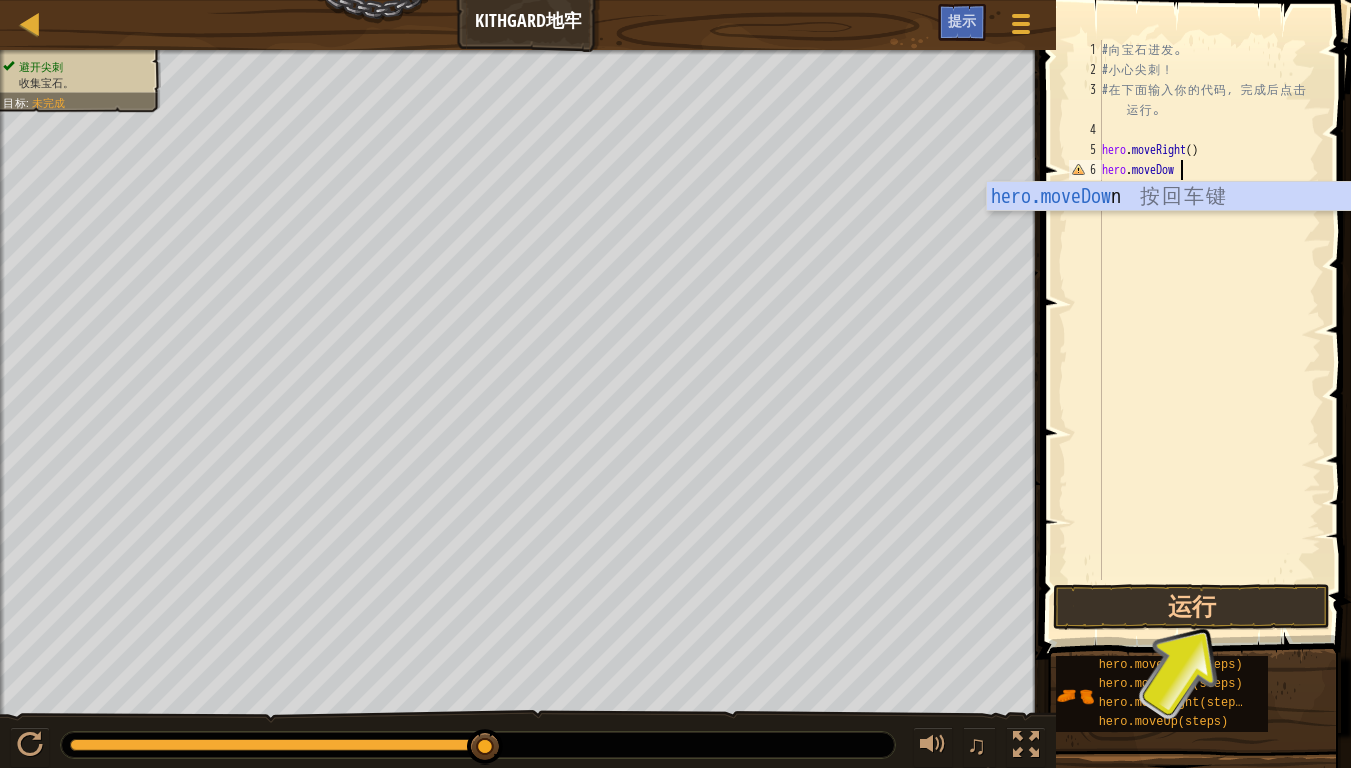 scroll, scrollTop: 9, scrollLeft: 6, axis: both 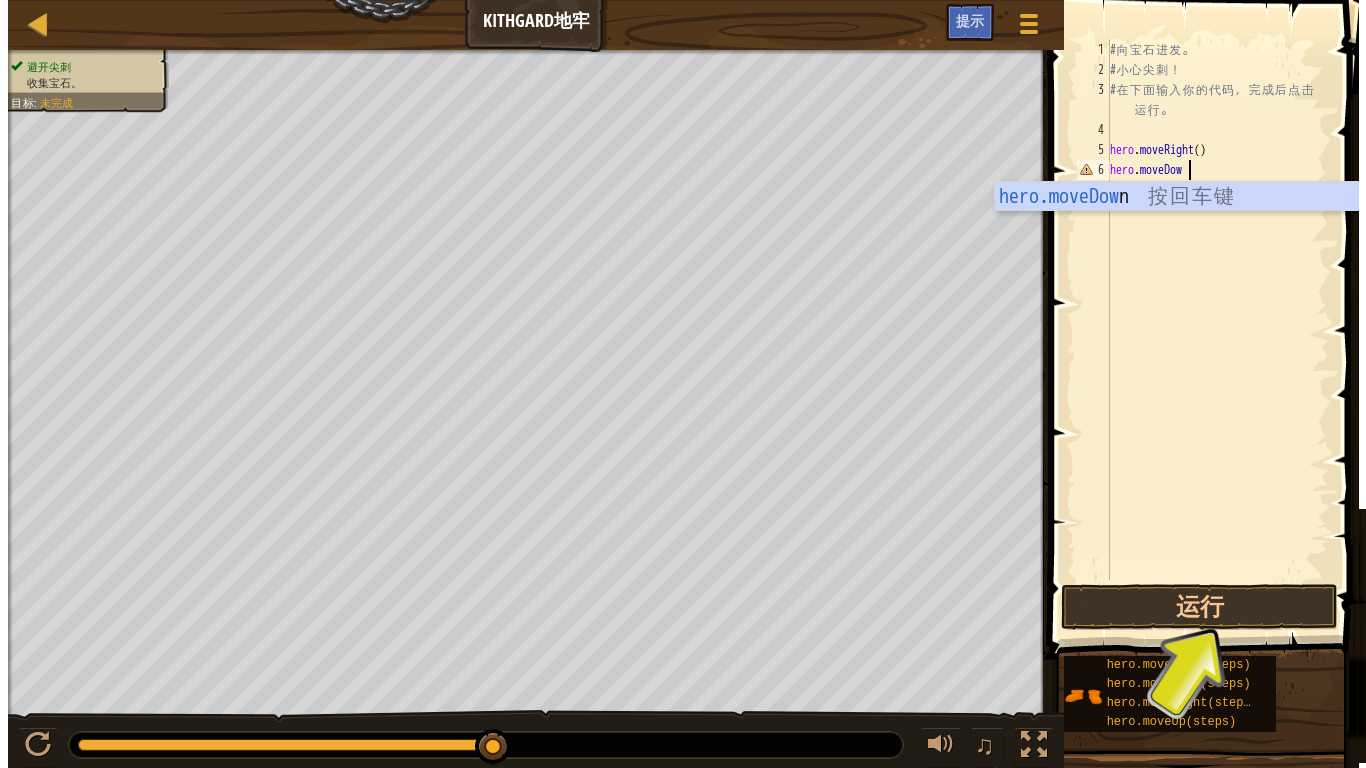 type on "hero.moveDown" 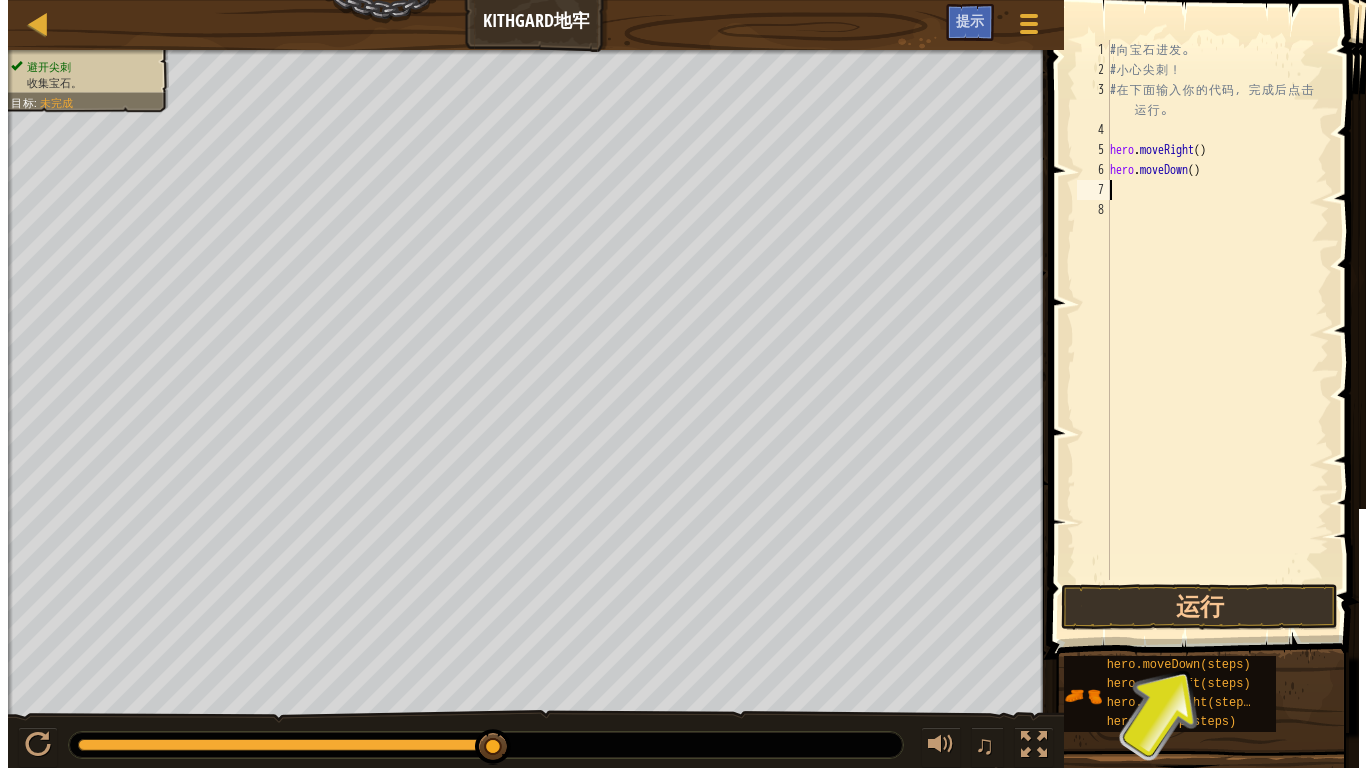 scroll, scrollTop: 9, scrollLeft: 0, axis: vertical 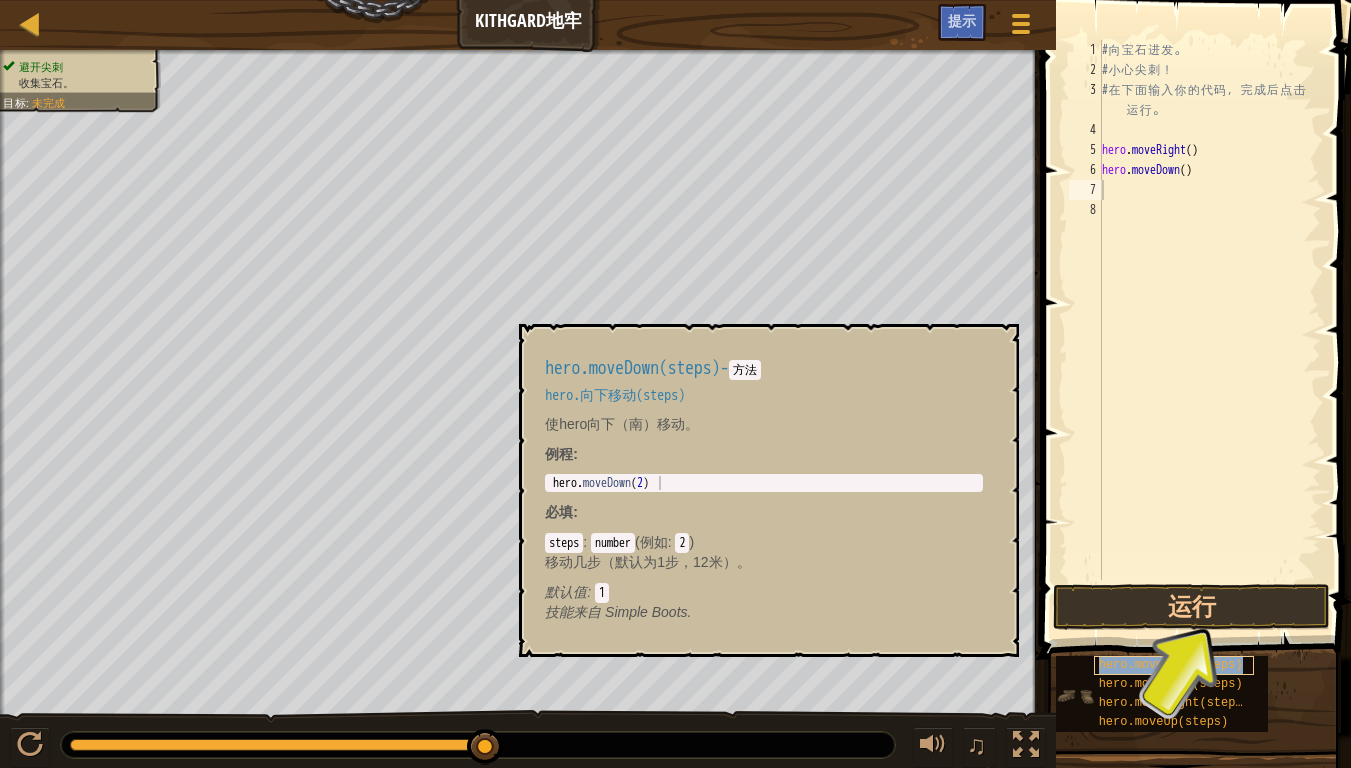 click on "hero.moveDown(steps)" at bounding box center [1171, 665] 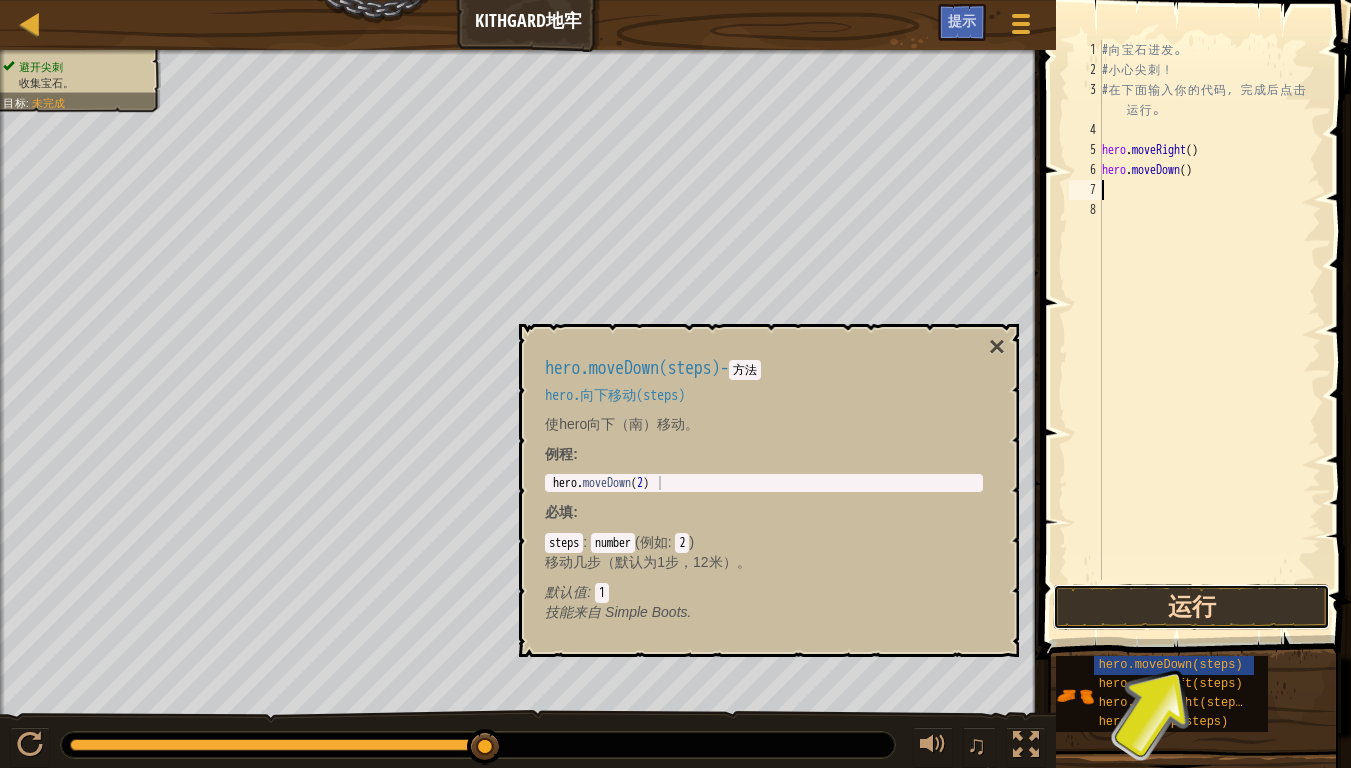 click on "运行" at bounding box center (1191, 607) 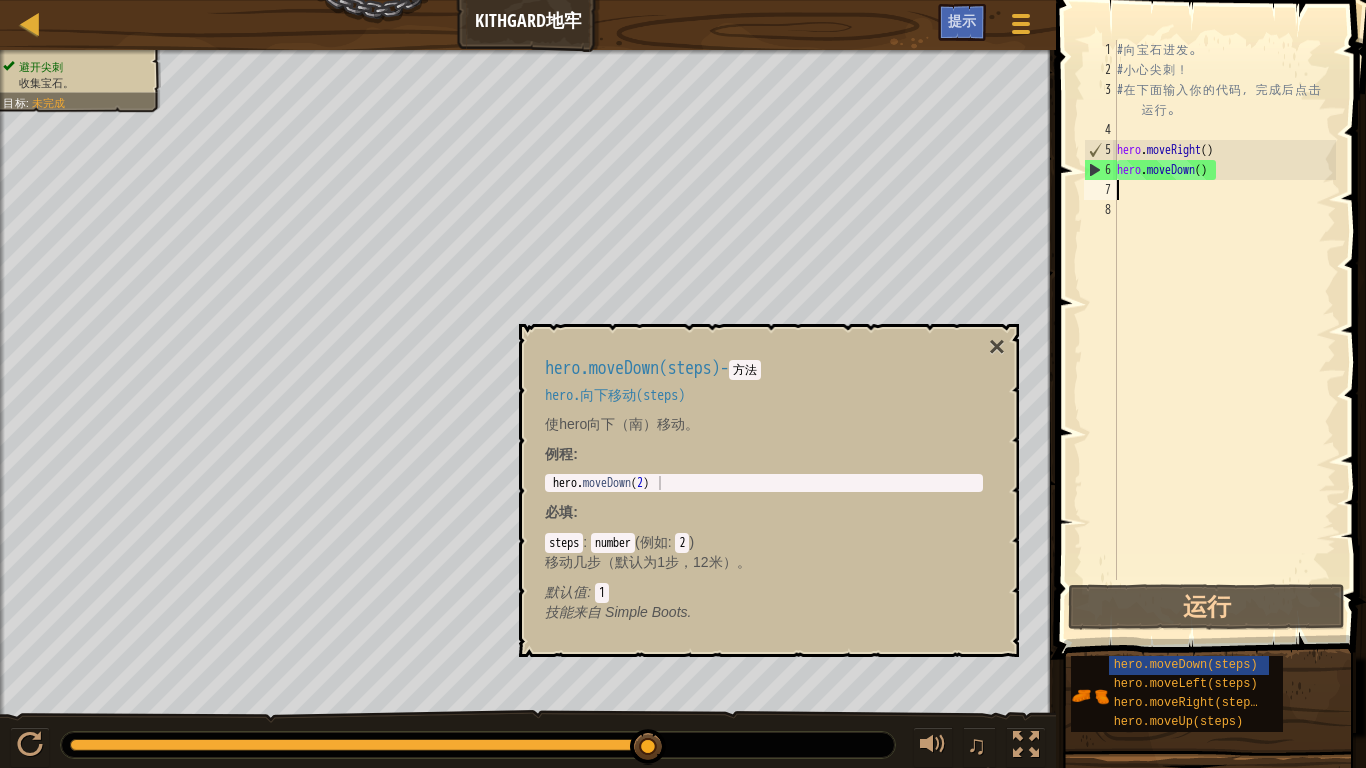 click on "#  向 宝 石 进 发 。 #  小 心 尖 刺 ！ #  在 下 面 输 入 你 的 代 码 ， 完 成 后 点 击      运 行 。 hero . moveRight ( ) hero . moveDown ( )" at bounding box center (1224, 330) 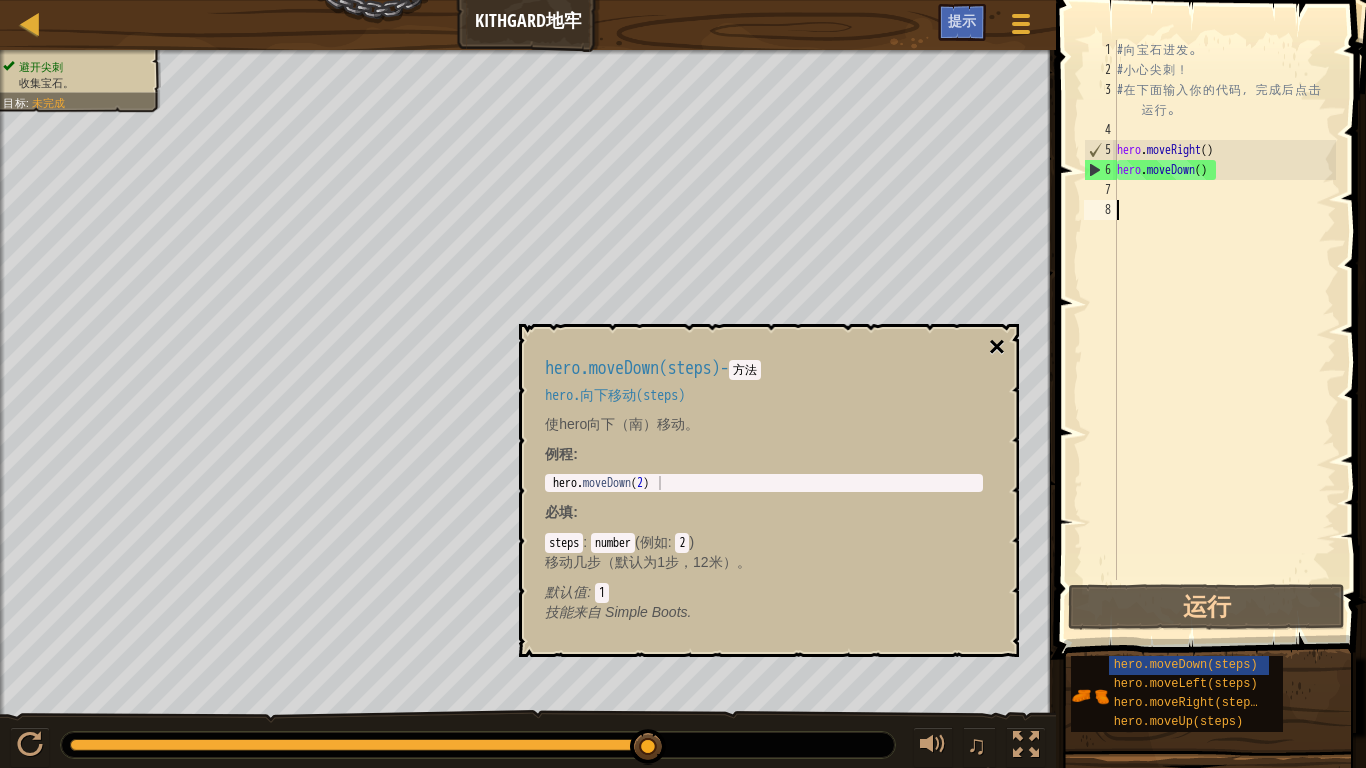 click on "×" at bounding box center (997, 347) 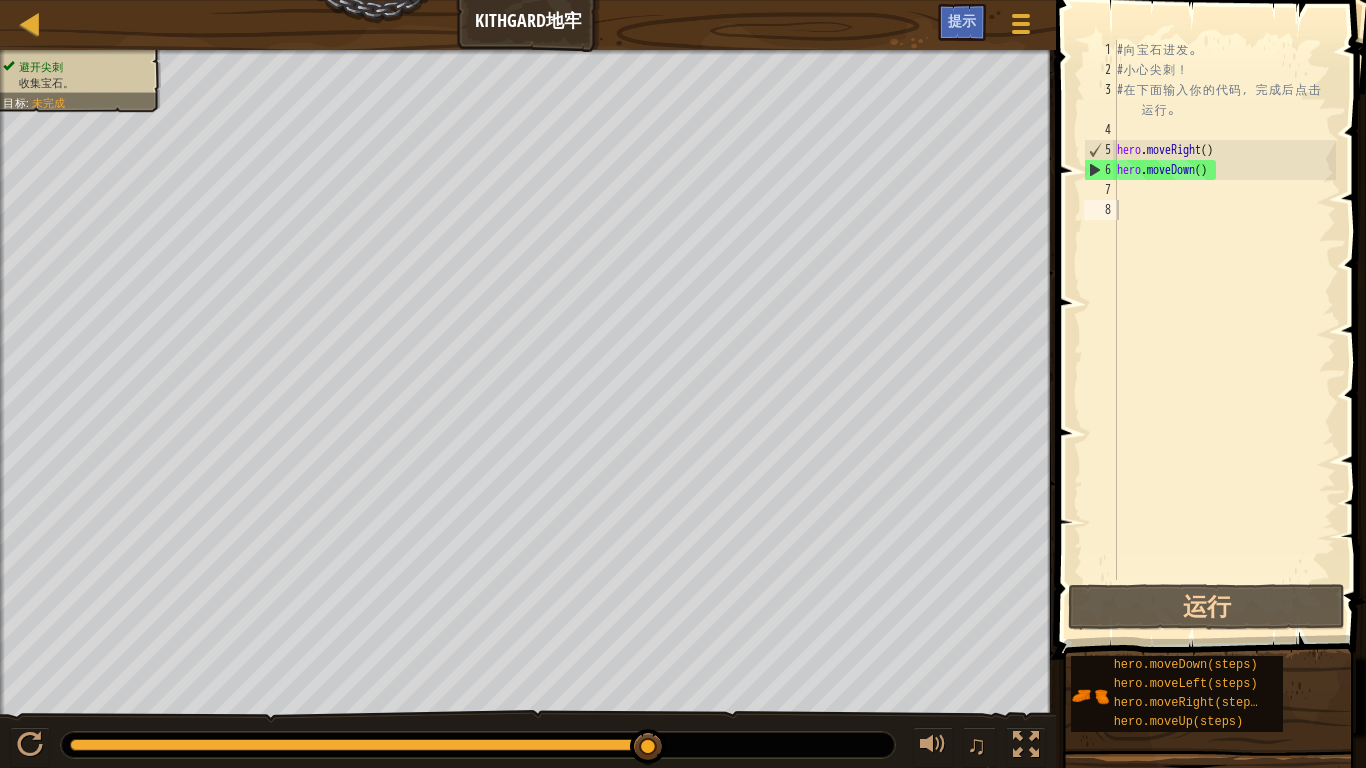 click on "#  向 宝 石 进 发 。 #  小 心 尖 刺 ！ #  在 下 面 输 入 你 的 代 码 ， 完 成 后 点 击      运 行 。 hero . moveRight ( ) hero . moveDown ( )" at bounding box center [1224, 330] 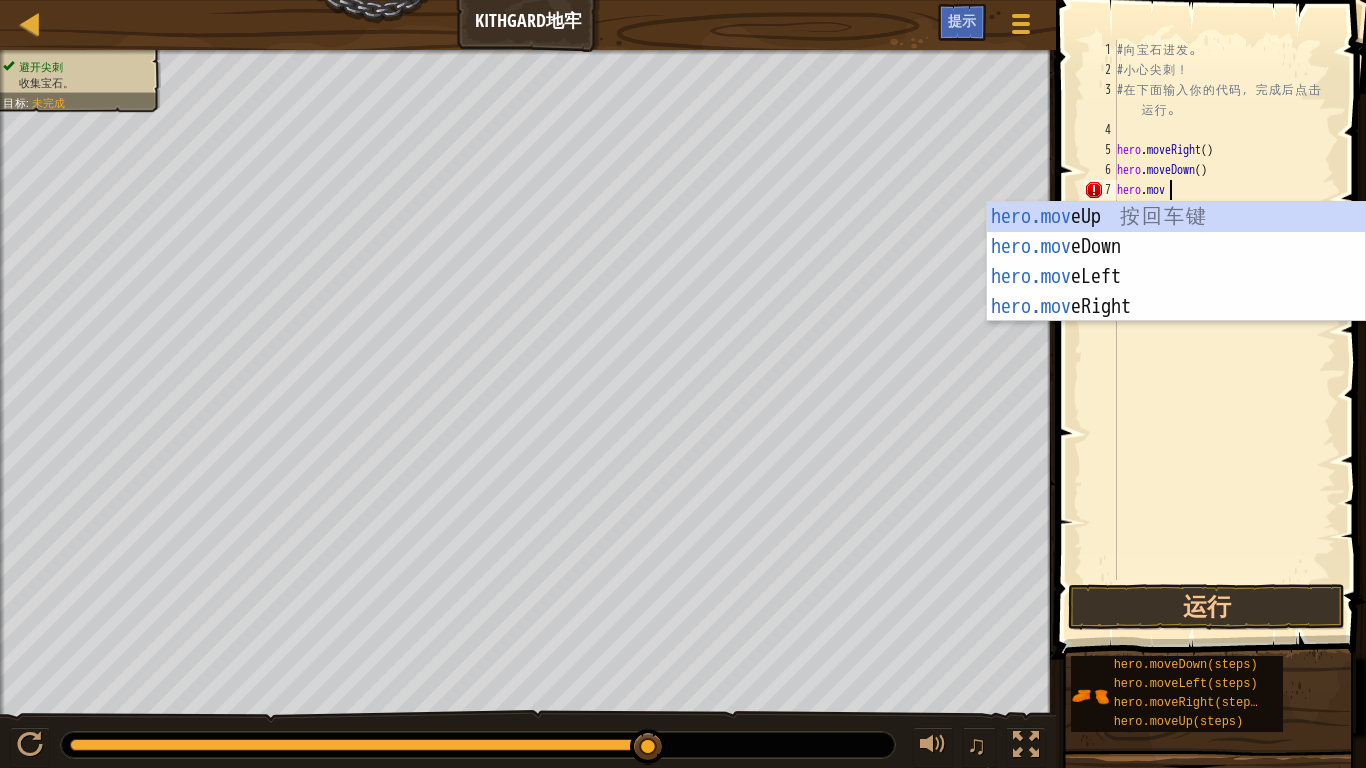 scroll, scrollTop: 9, scrollLeft: 4, axis: both 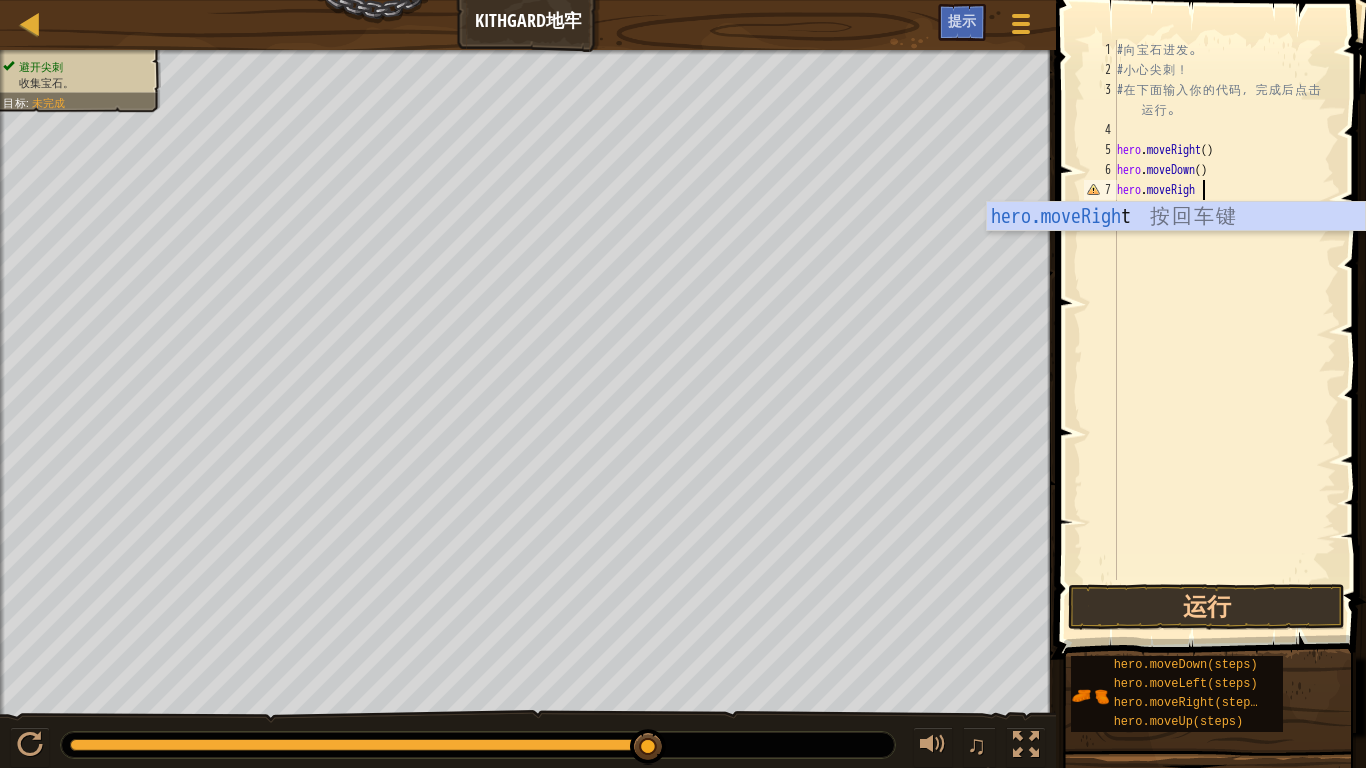 type on "hero.moveRight" 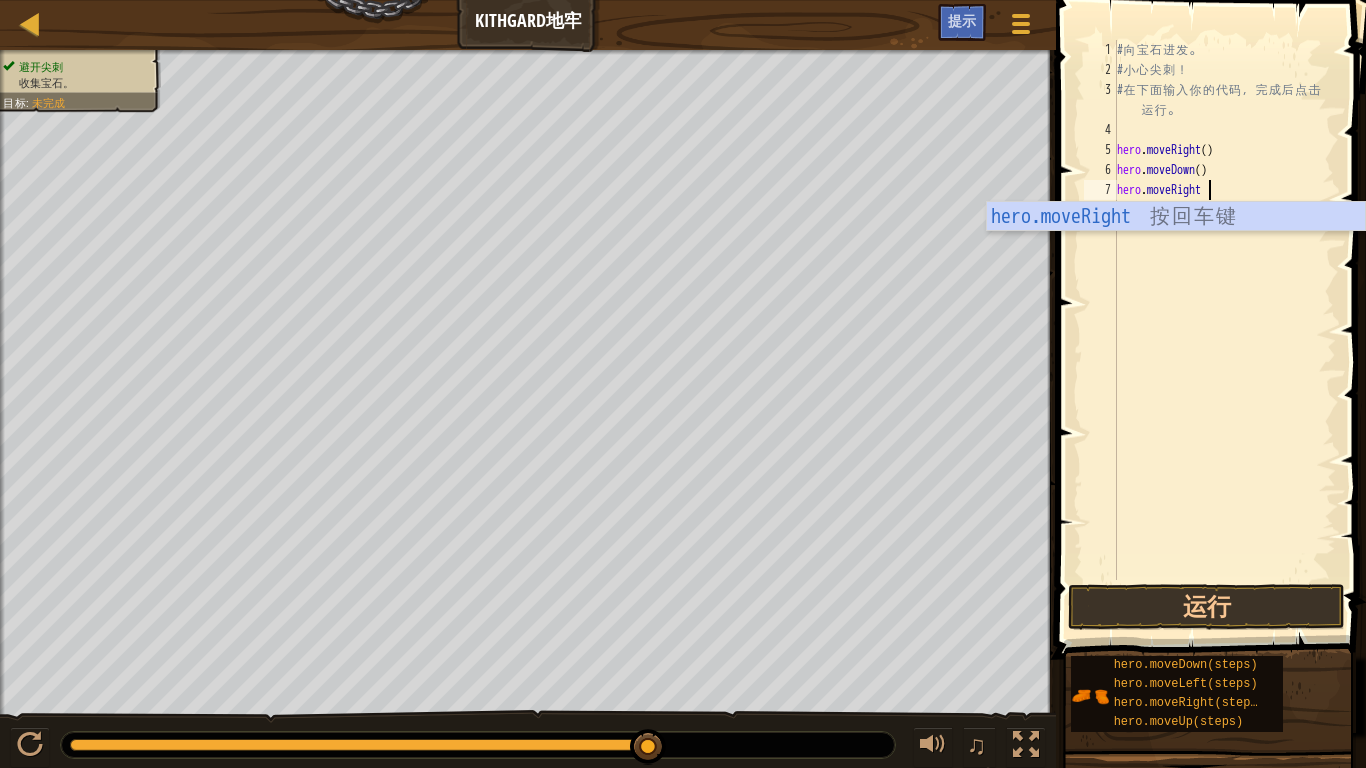 scroll, scrollTop: 9, scrollLeft: 0, axis: vertical 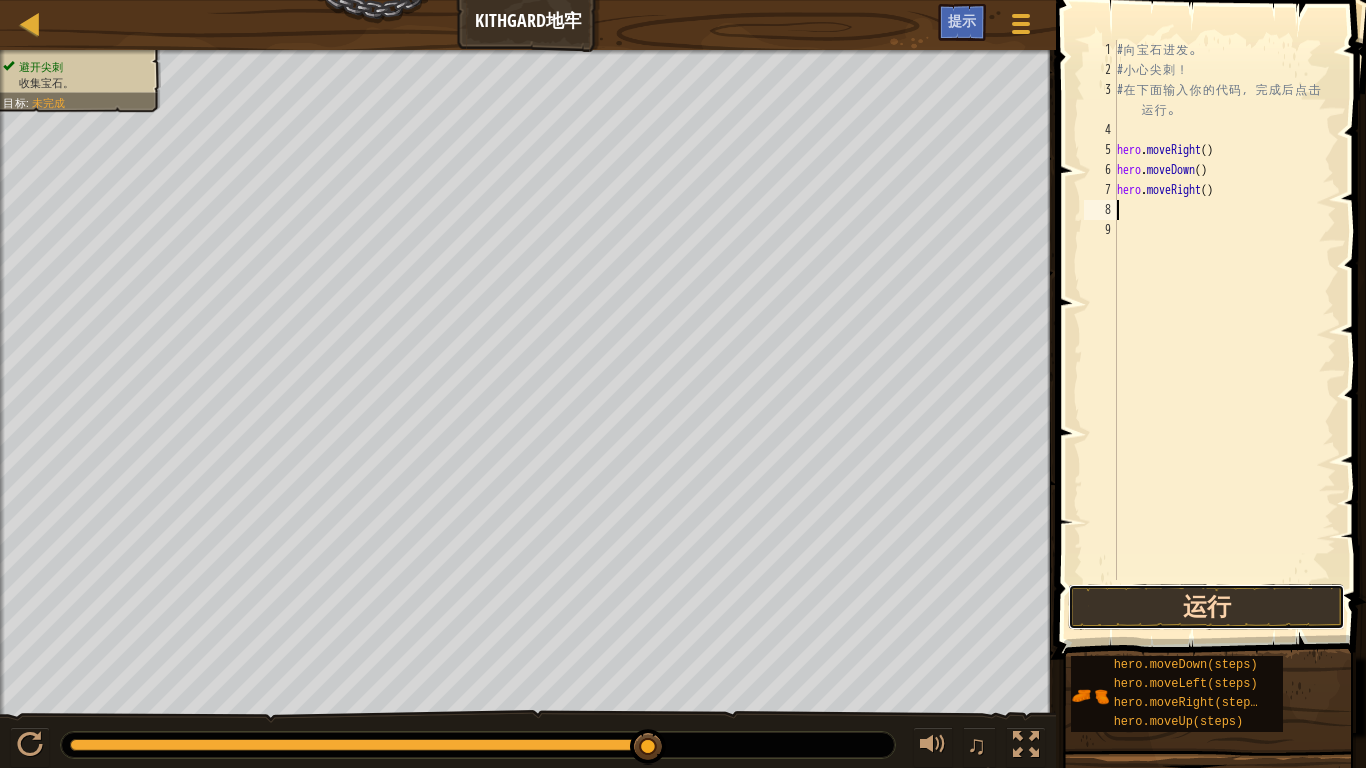 click on "运行" at bounding box center [1206, 607] 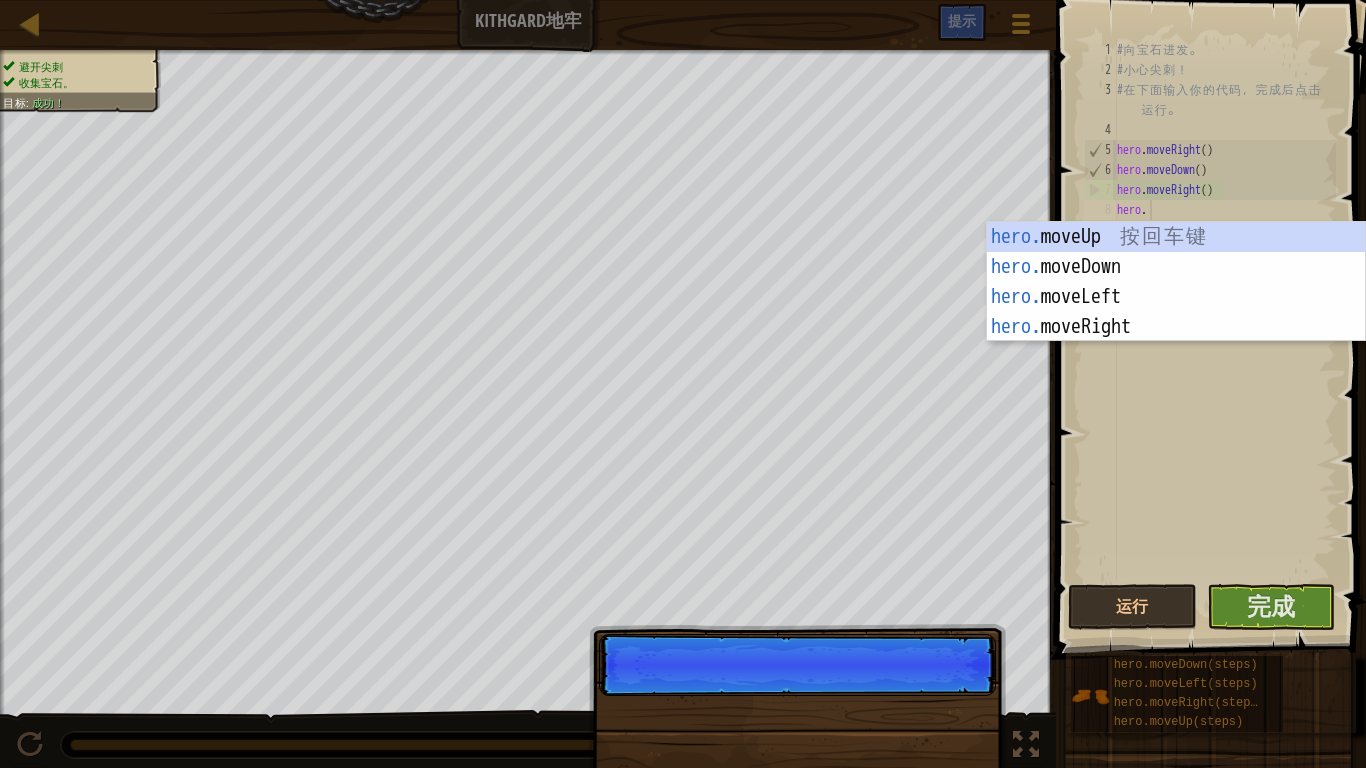 scroll, scrollTop: 9, scrollLeft: 2, axis: both 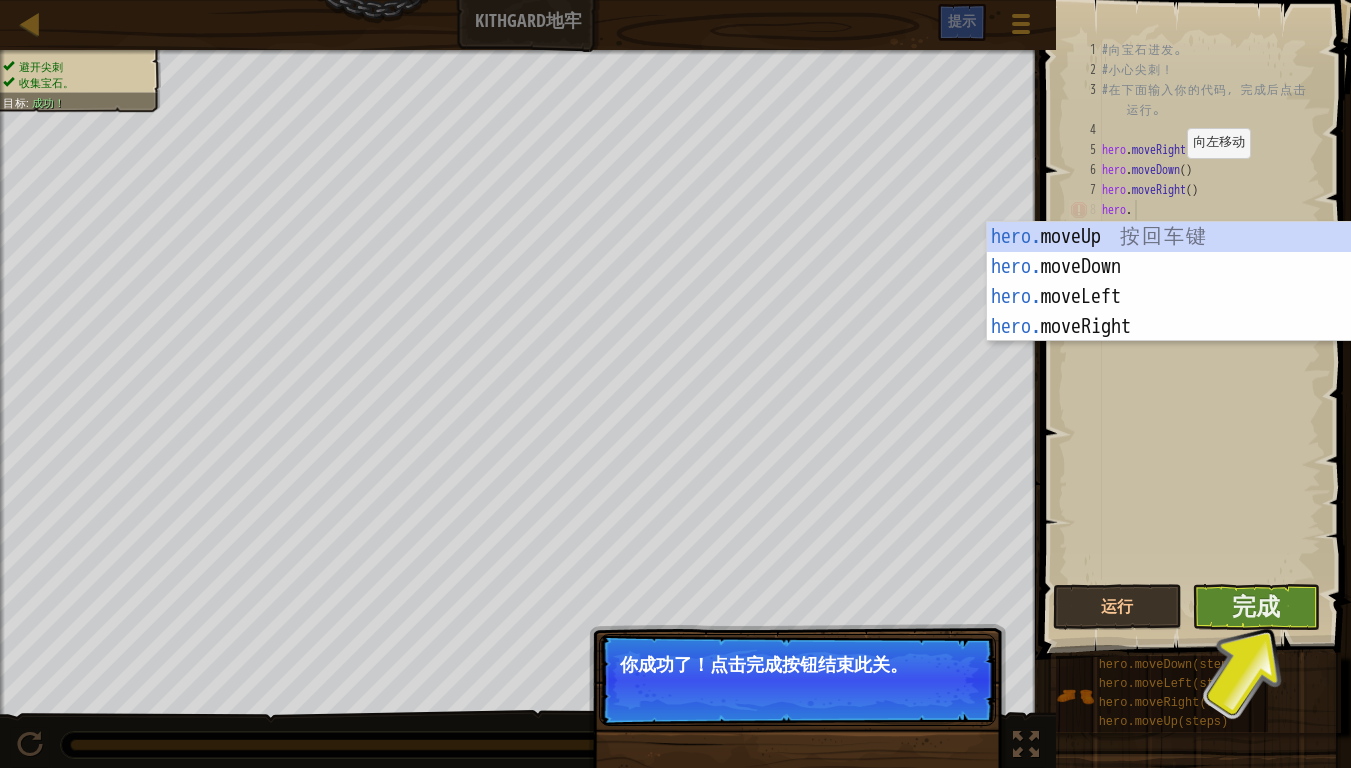 type on "hero." 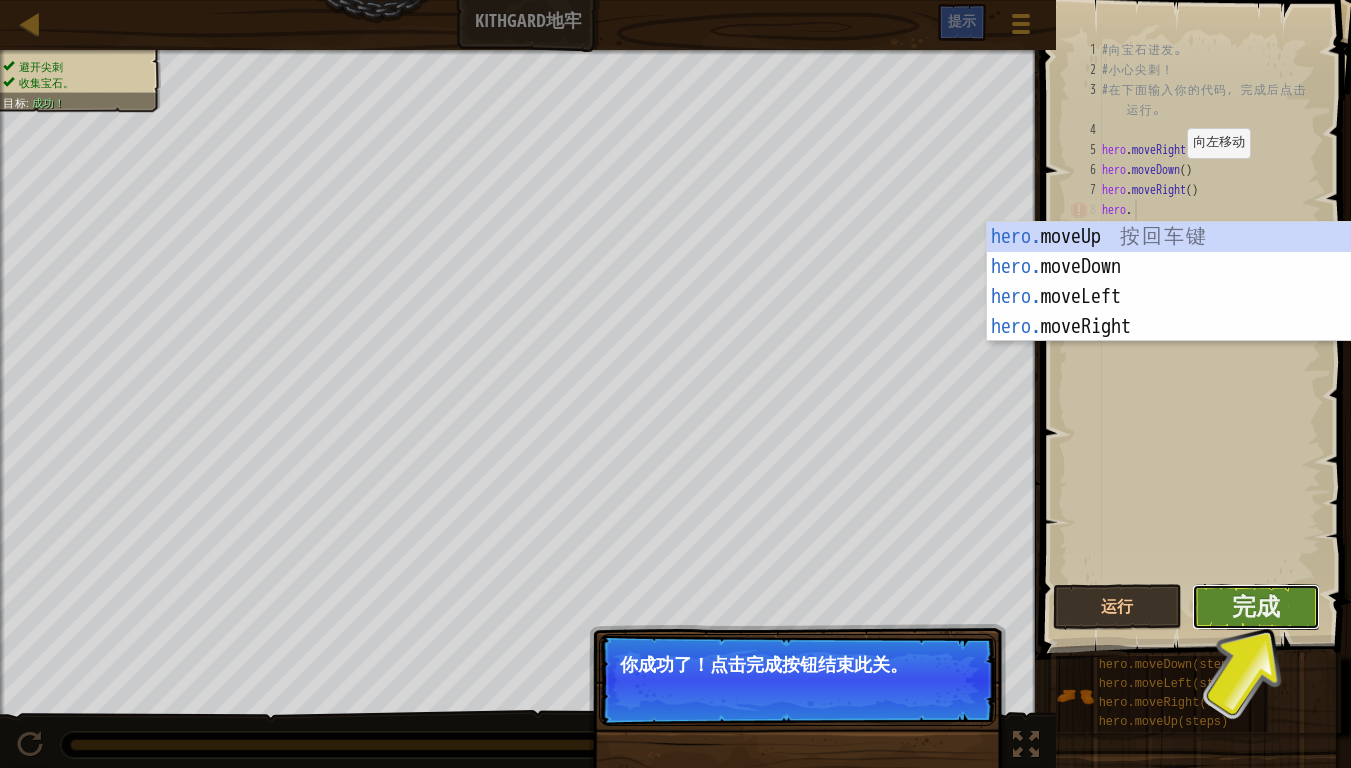click on "完成" at bounding box center (1256, 607) 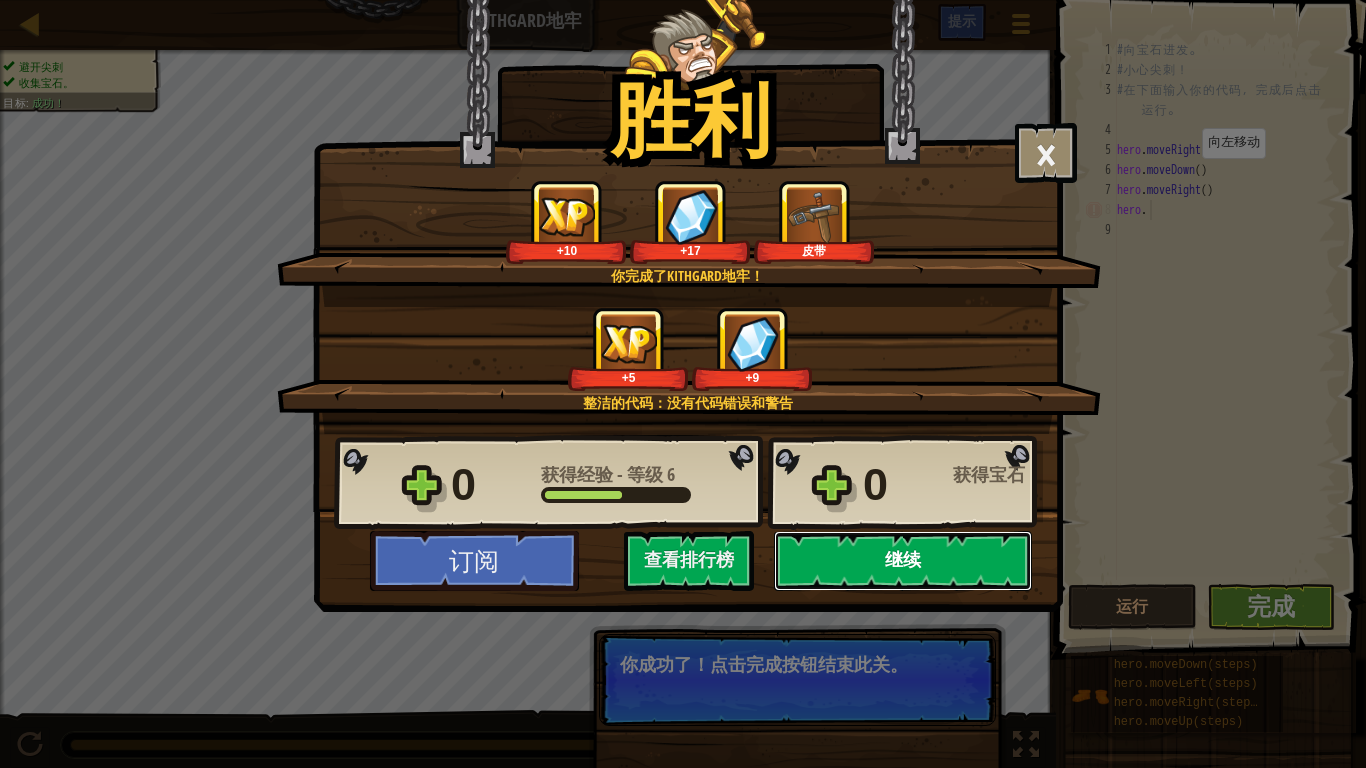 click on "继续" at bounding box center (903, 561) 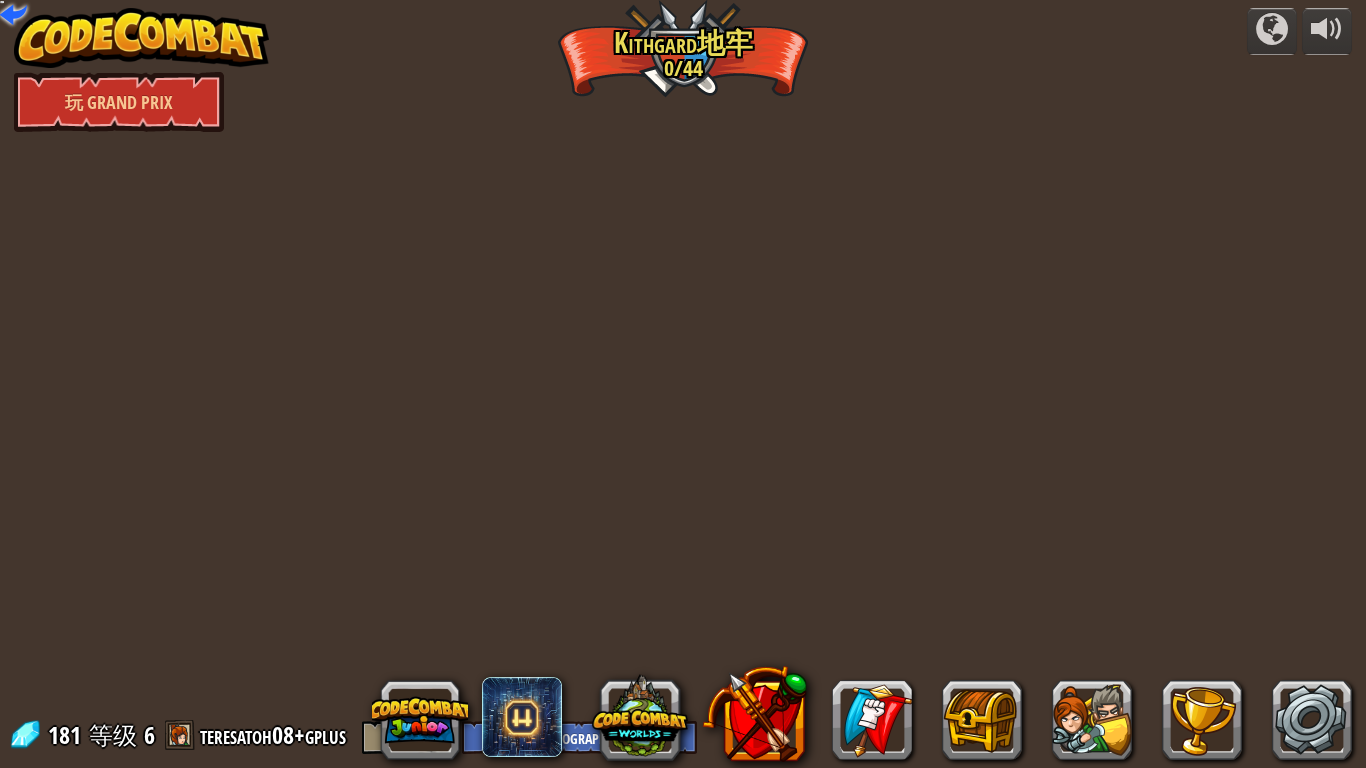 select on "zh-[PERSON_NAME]" 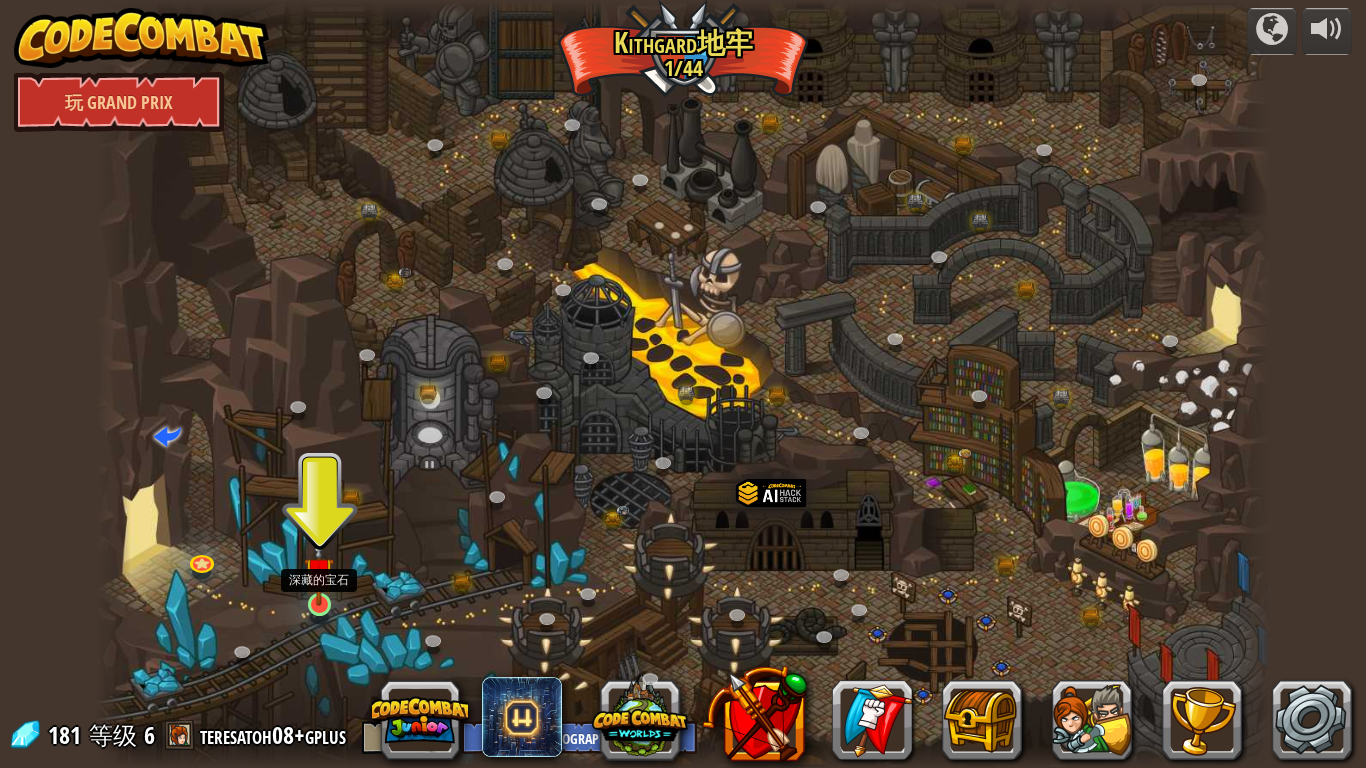 click at bounding box center (319, 572) 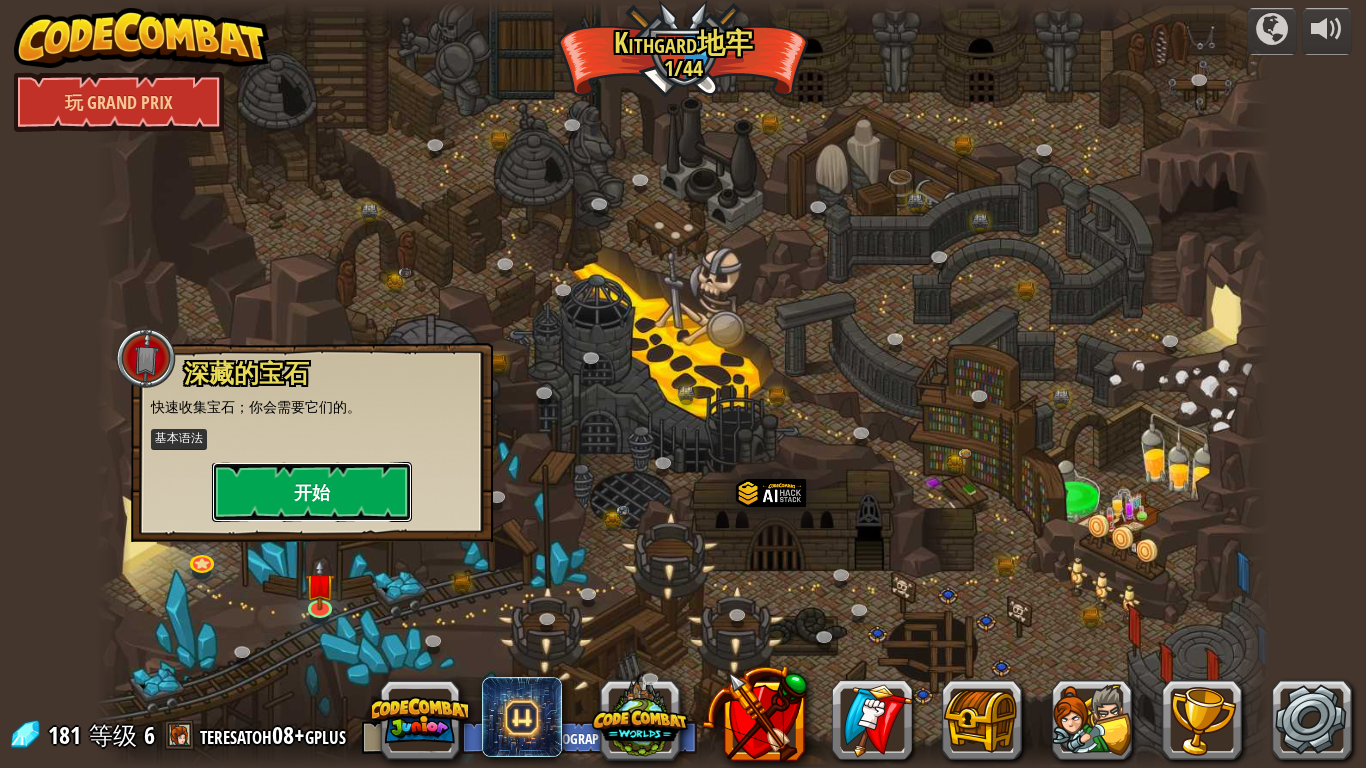 click on "开始" at bounding box center (312, 492) 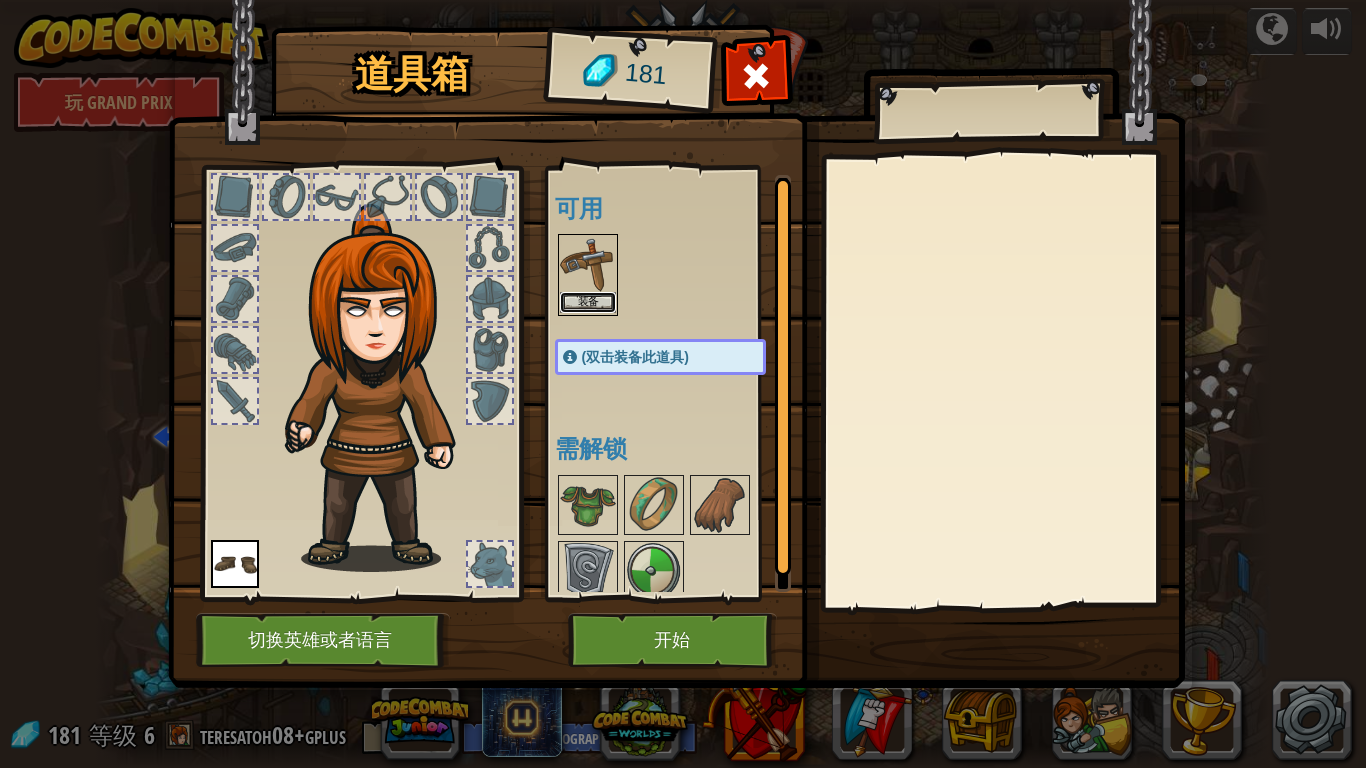 click on "装备" at bounding box center (588, 302) 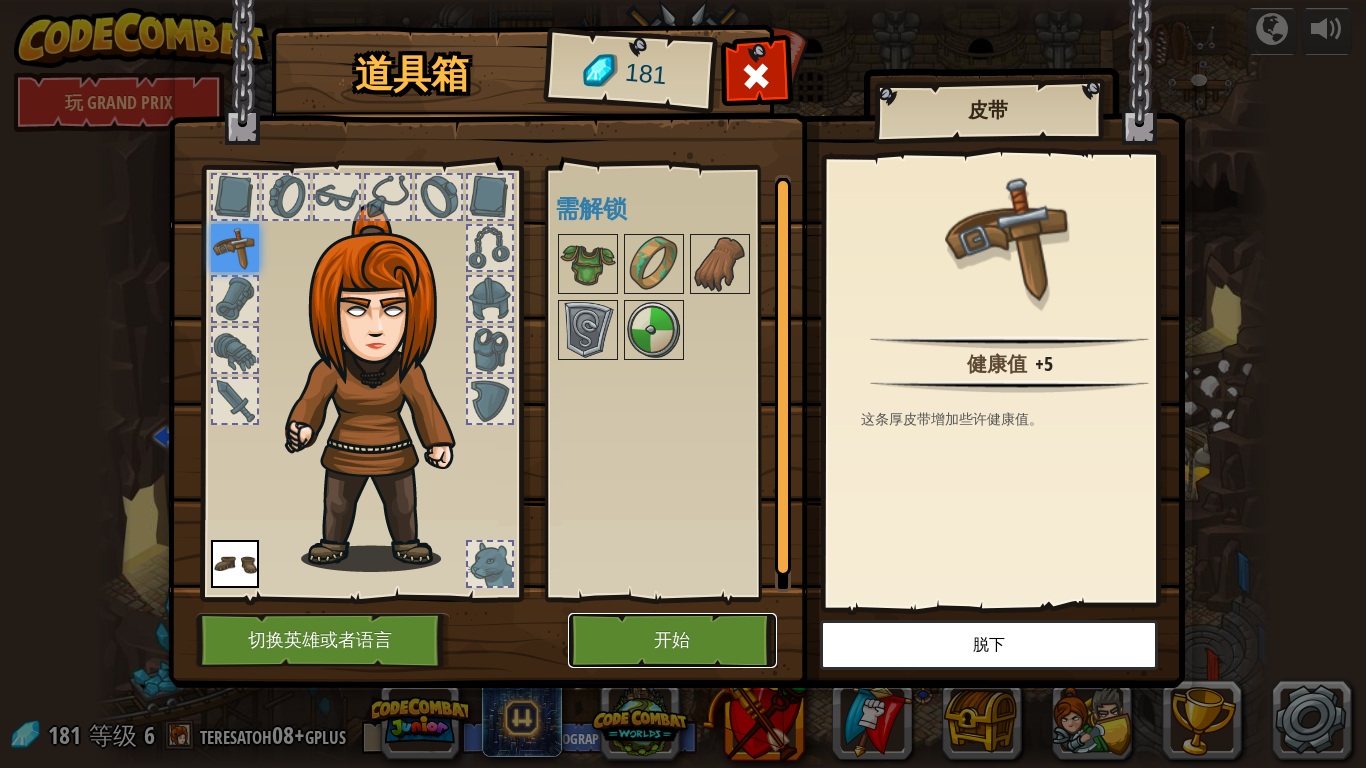 click on "开始" at bounding box center (672, 640) 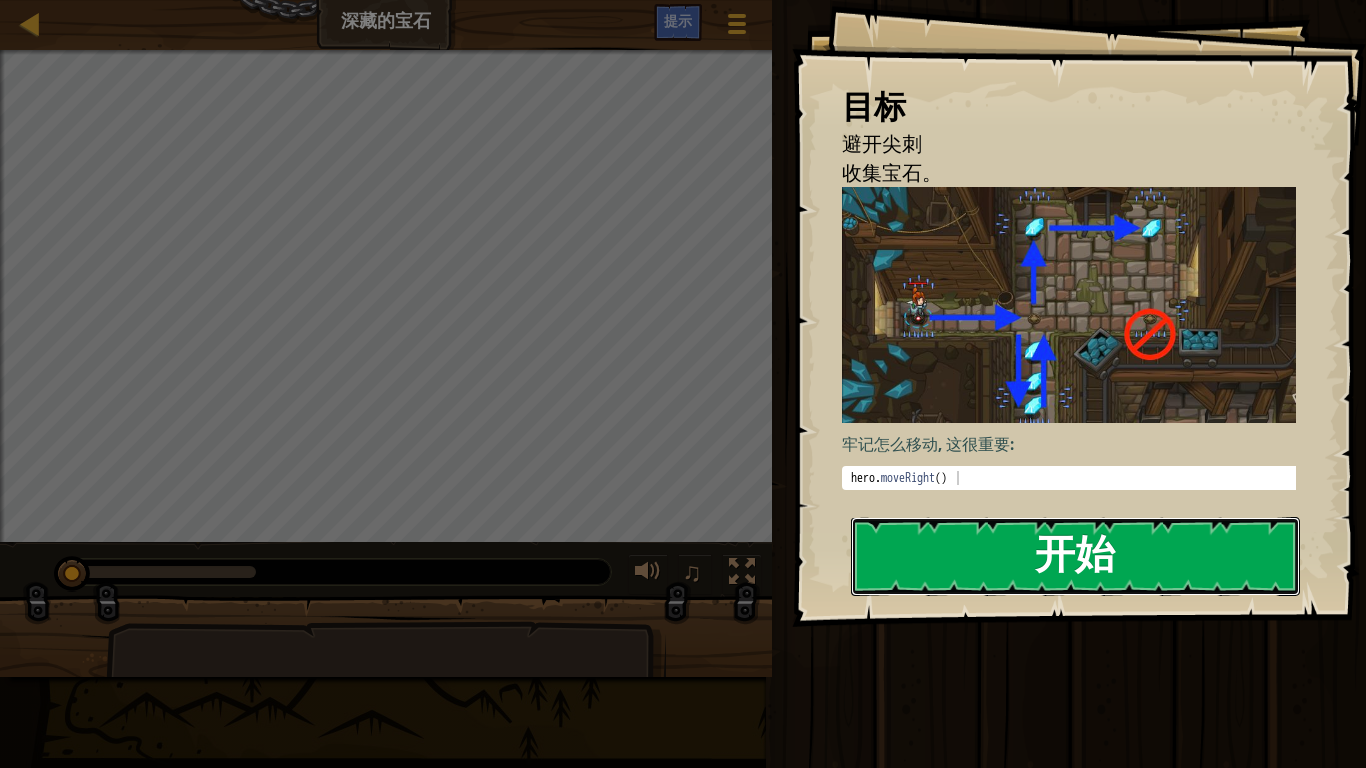 click on "开始" at bounding box center (1075, 556) 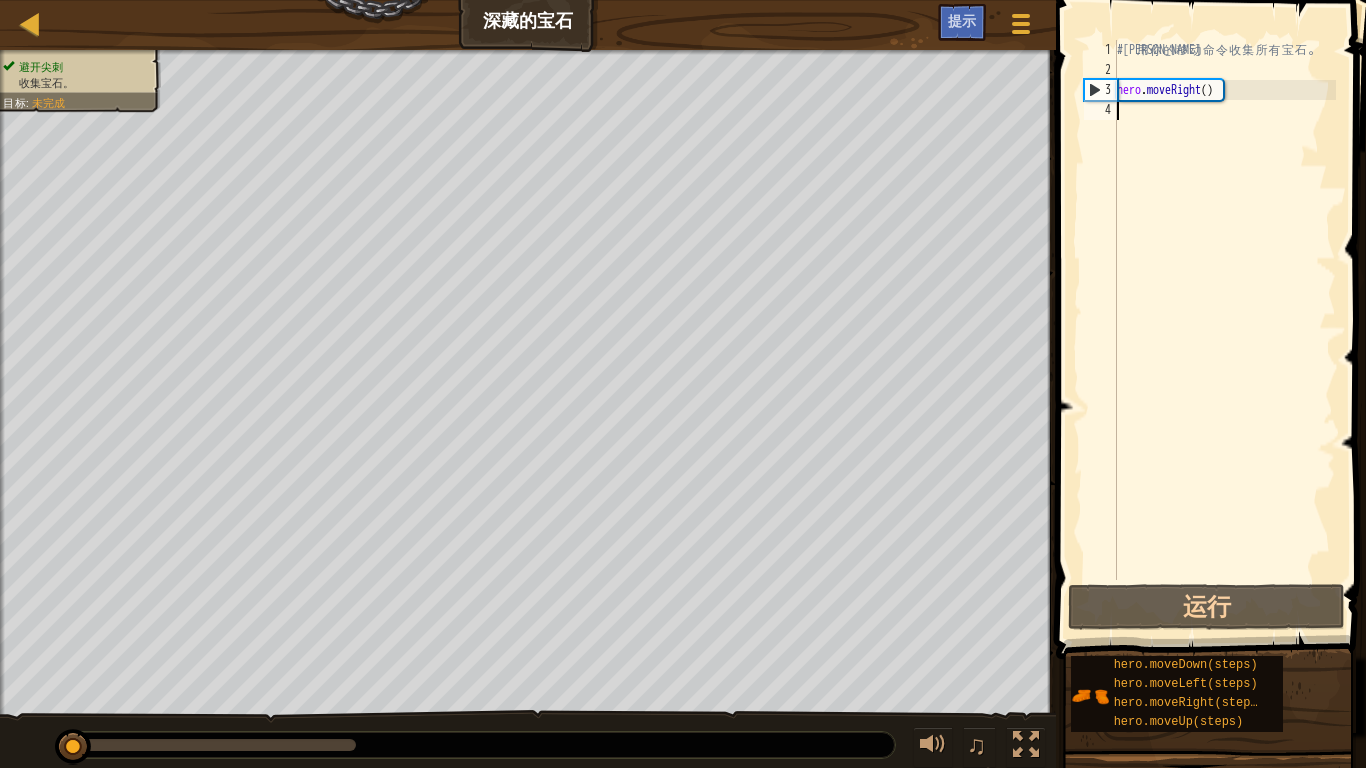type on "m" 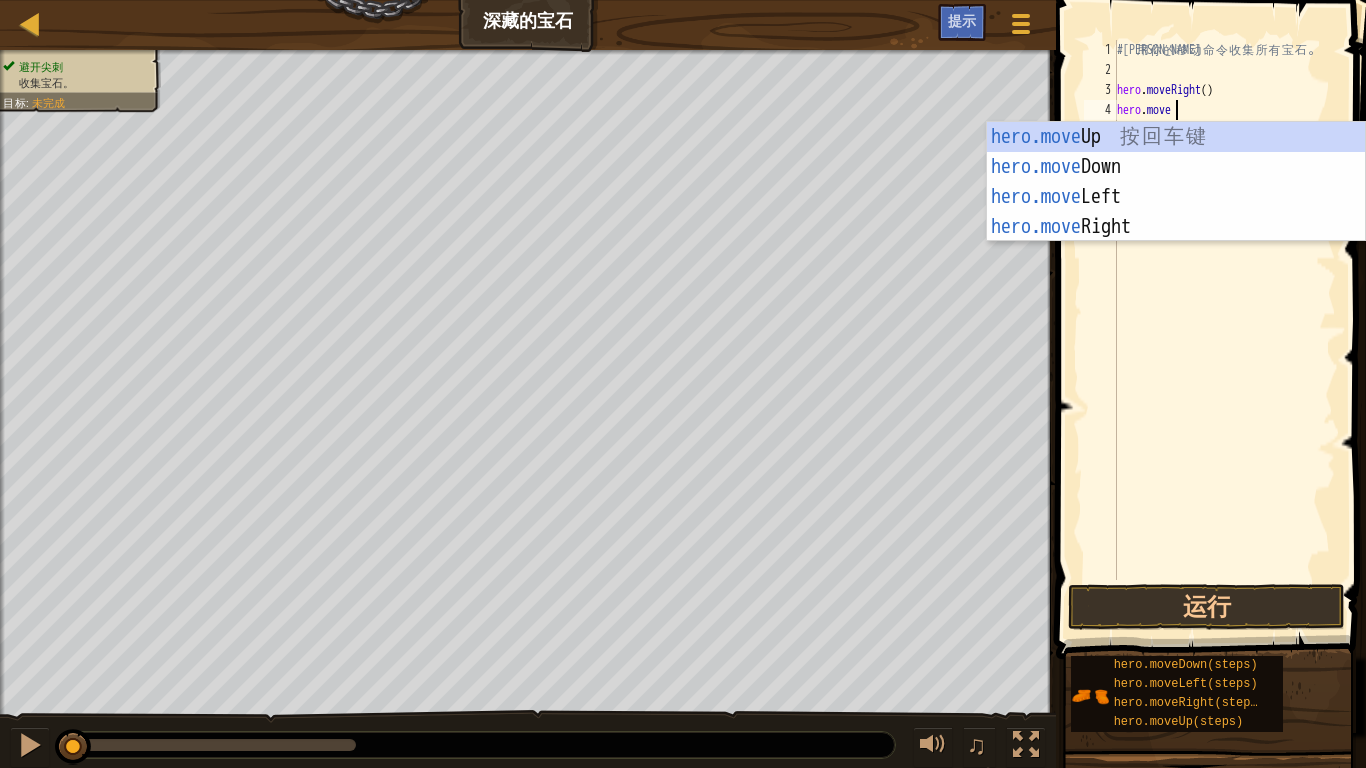 scroll, scrollTop: 9, scrollLeft: 4, axis: both 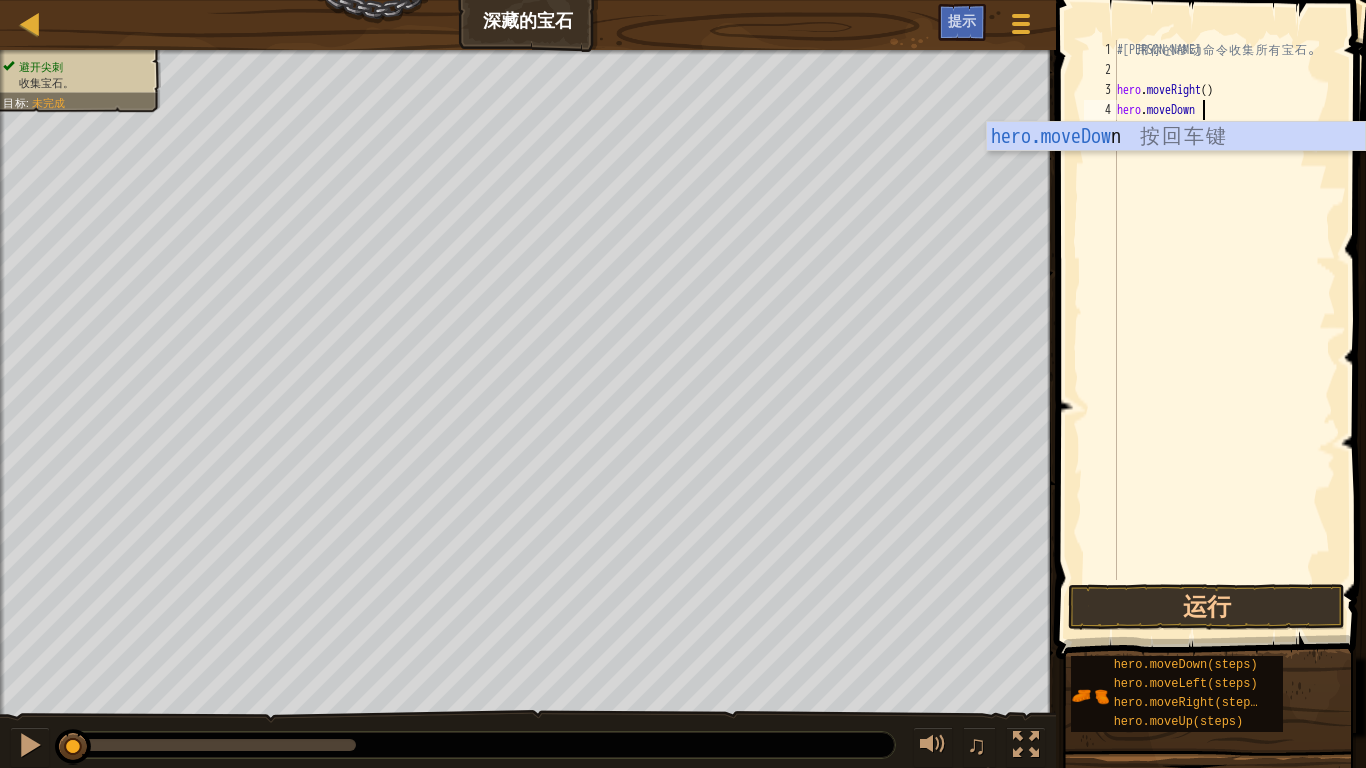 type on "hero.moveDown" 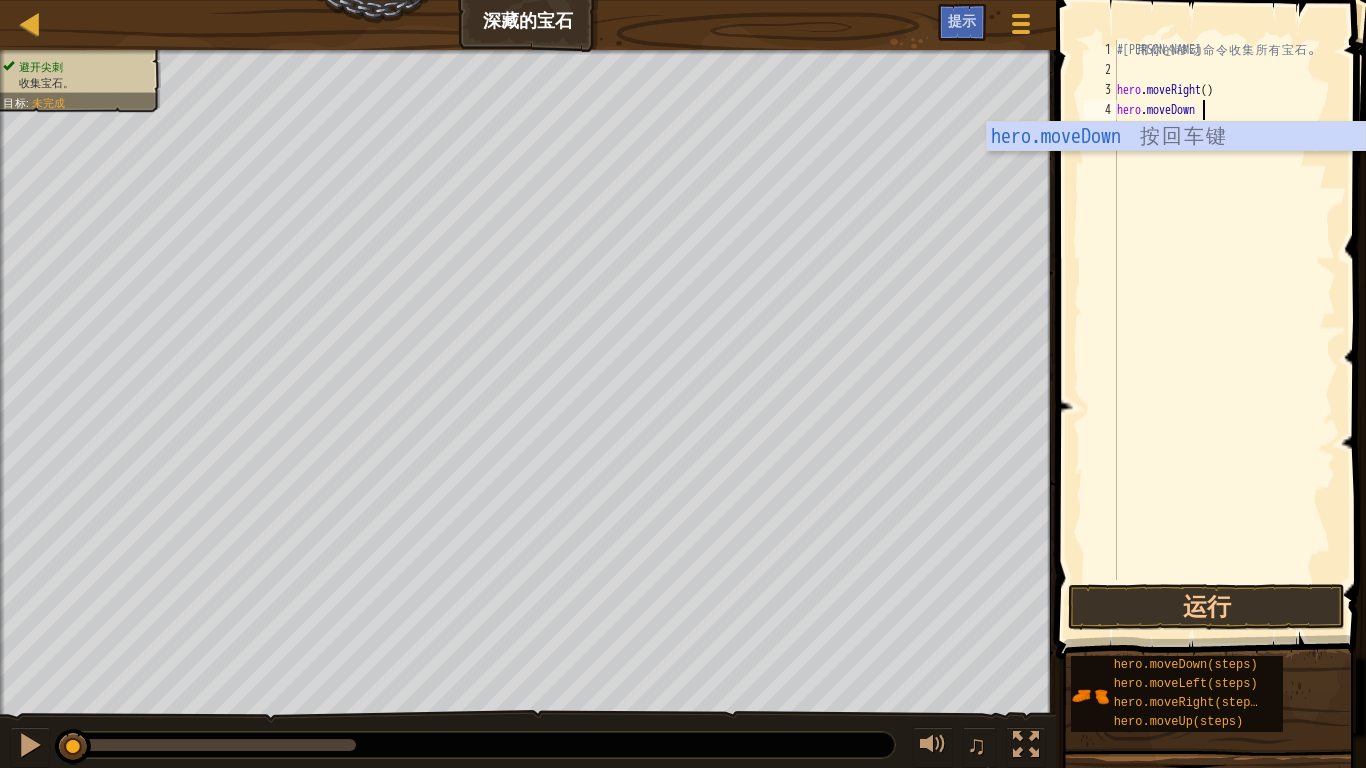 scroll, scrollTop: 9, scrollLeft: 6, axis: both 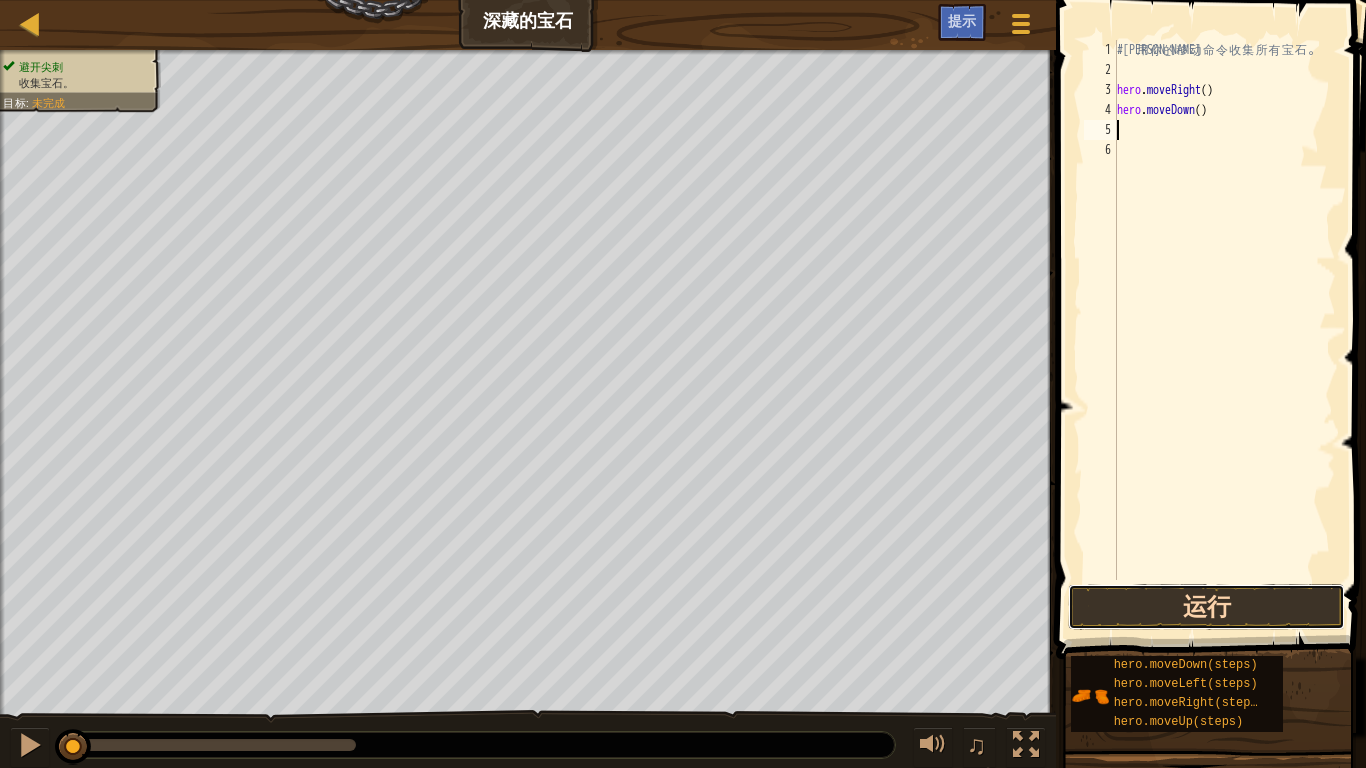 click on "运行" at bounding box center [1206, 607] 